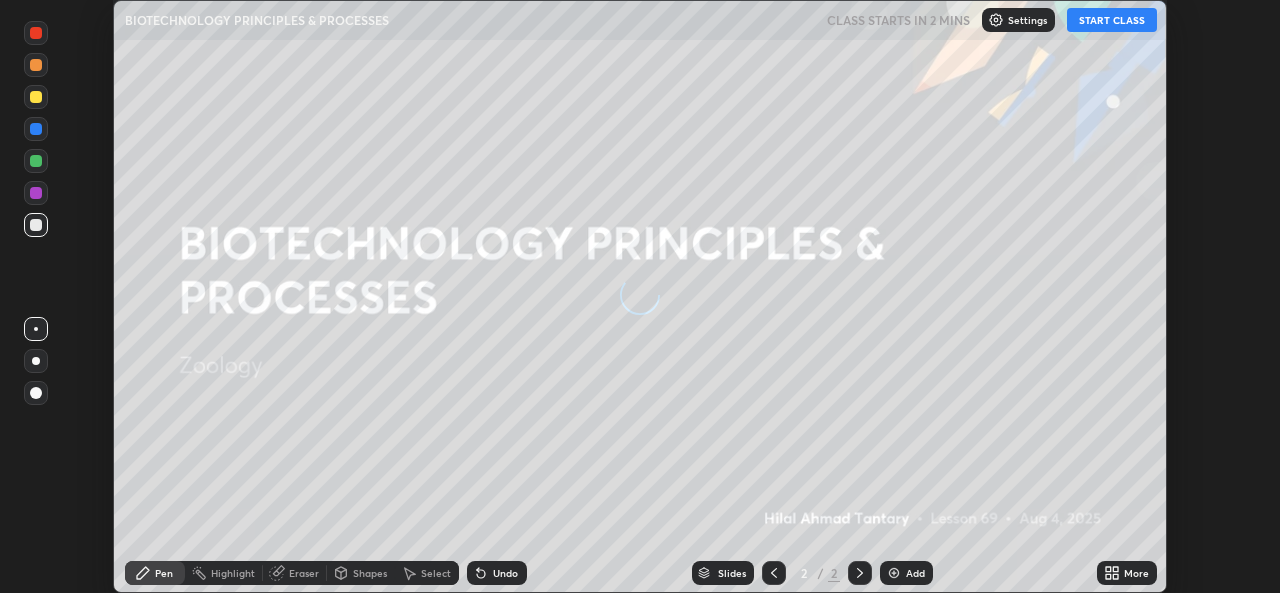 scroll, scrollTop: 0, scrollLeft: 0, axis: both 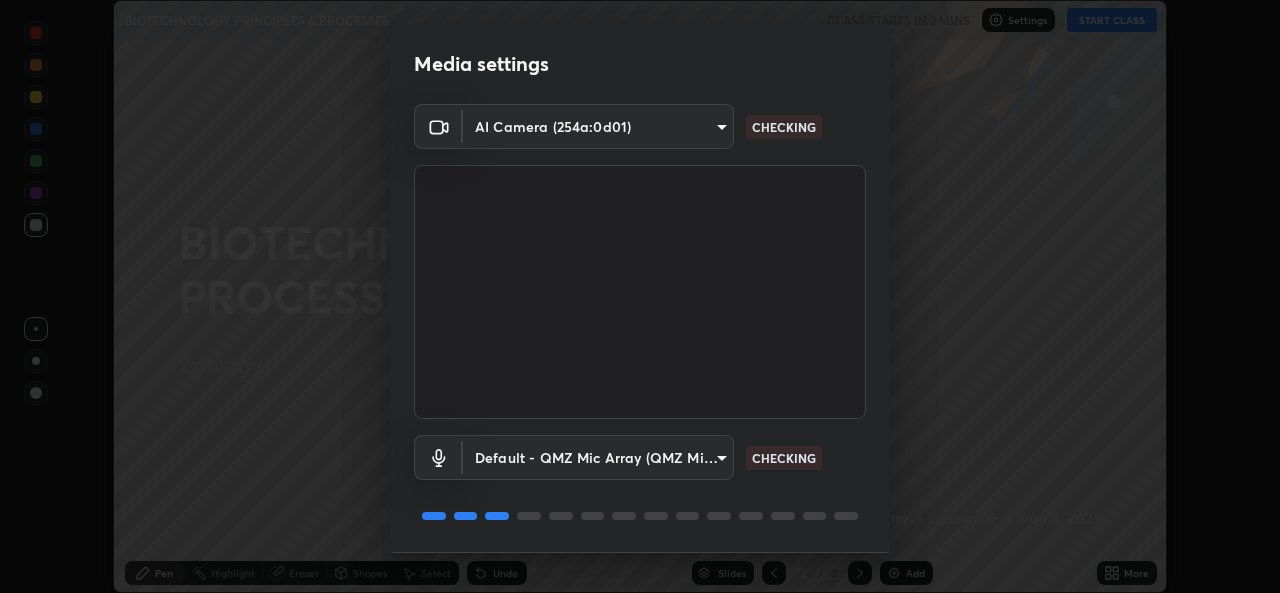 click on "Erase all BIOTECHNOLOGY PRINCIPLES & PROCESSES CLASS STARTS IN 2 MINS Settings START CLASS Setting up your live class BIOTECHNOLOGY PRINCIPLES & PROCESSES • L69 of Zoology [FIRST] [LAST] Pen Highlight Eraser Shapes Select Undo Slides 2 / 2 Add More Enable hand raising Enable raise hand to speak to learners. Once enabled, chat will be turned off temporarily. Enable x   No doubts shared Encourage your learners to ask a doubt for better clarity Report an issue Reason for reporting Buffering Chat not working Audio - Video sync issue Educator video quality low ​ Attach an image Report Media settings AI Camera (254a:0d01) f4e3e6660367c6b846720fb1670bfa2b2afe0bfb1c374ef43b9343139d8a63bb CHECKING Default - QMZ Mic Array (QMZ Mic Array) default CHECKING 1 / 5 Next" at bounding box center (640, 296) 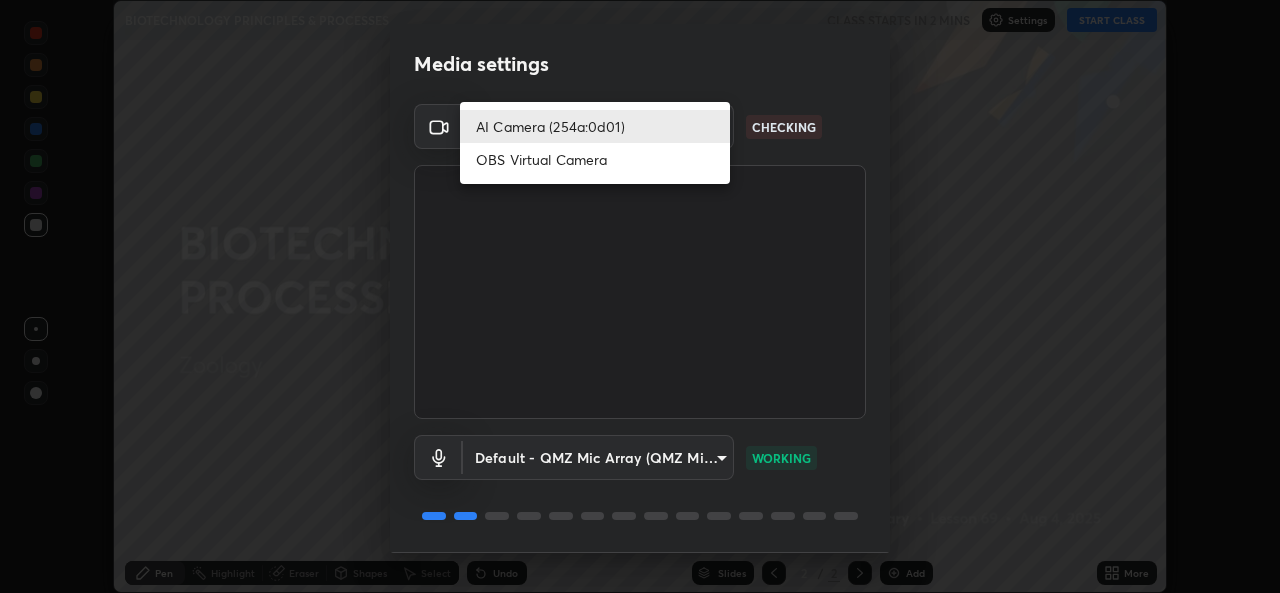 click on "OBS Virtual Camera" at bounding box center [595, 159] 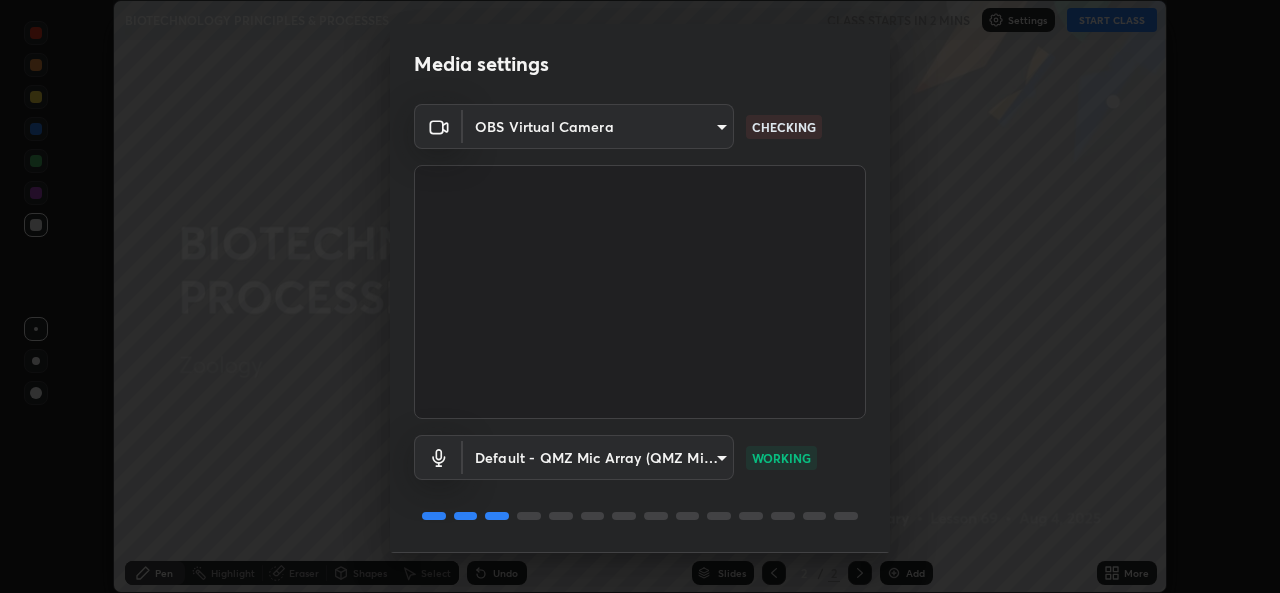 click on "Erase all BIOTECHNOLOGY PRINCIPLES & PROCESSES CLASS STARTS IN 2 MINS Settings START CLASS Setting up your live class BIOTECHNOLOGY PRINCIPLES & PROCESSES • L69 of Zoology [FIRST] [LAST] Pen Highlight Eraser Shapes Select Undo Slides 2 / 2 Add More Enable hand raising Enable raise hand to speak to learners. Once enabled, chat will be turned off temporarily. Enable x   No doubts shared Encourage your learners to ask a doubt for better clarity Report an issue Reason for reporting Buffering Chat not working Audio - Video sync issue Educator video quality low ​ Attach an image Report Media settings OBS Virtual Camera 23ecdee00fc8481d57f8da8848314160e63842a1fbd5eb144bd692f50f9501ac CHECKING Default - QMZ Mic Array (QMZ Mic Array) default WORKING 1 / 5 Next" at bounding box center (640, 296) 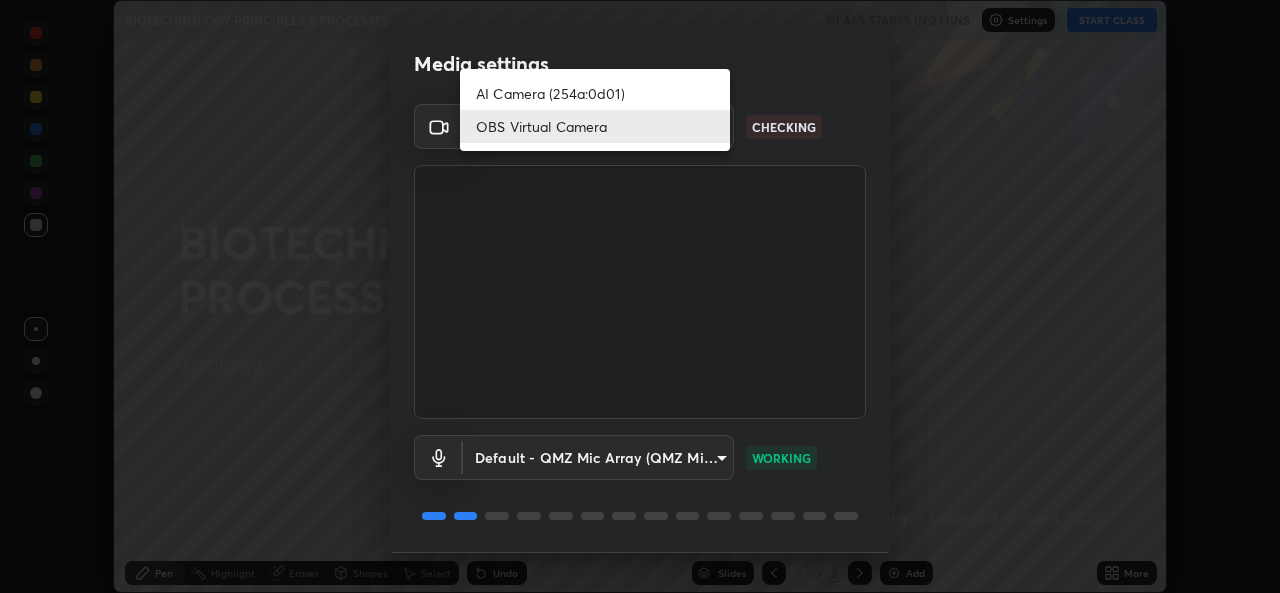 click on "AI Camera (254a:0d01)" at bounding box center (595, 93) 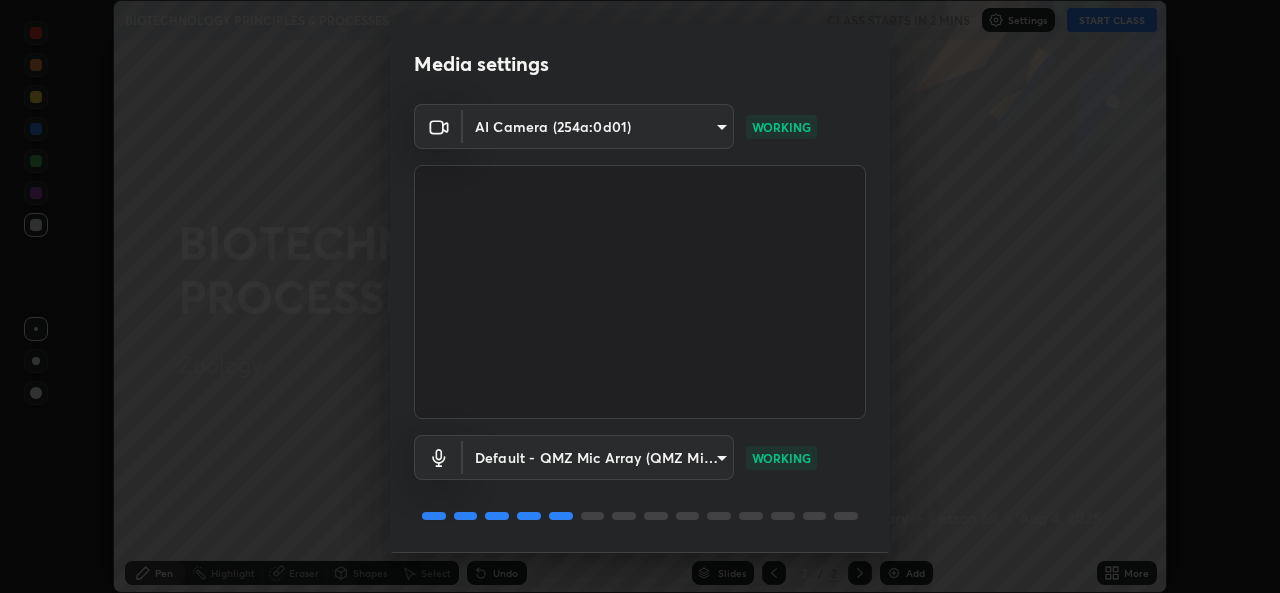 scroll, scrollTop: 63, scrollLeft: 0, axis: vertical 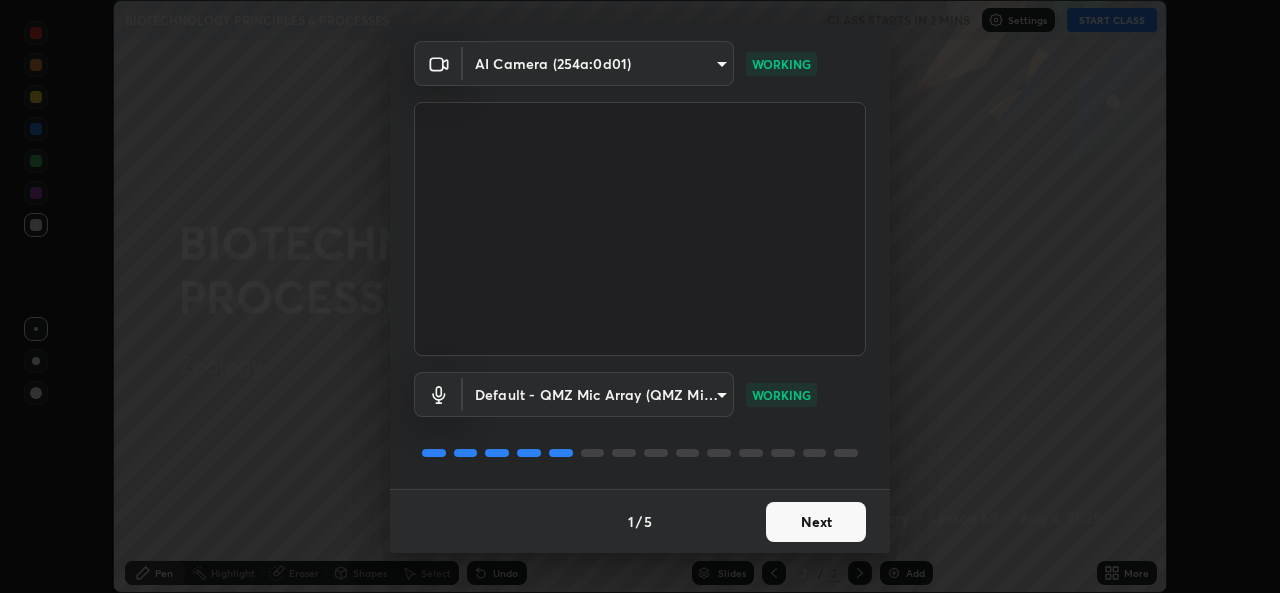 click on "Next" at bounding box center (816, 522) 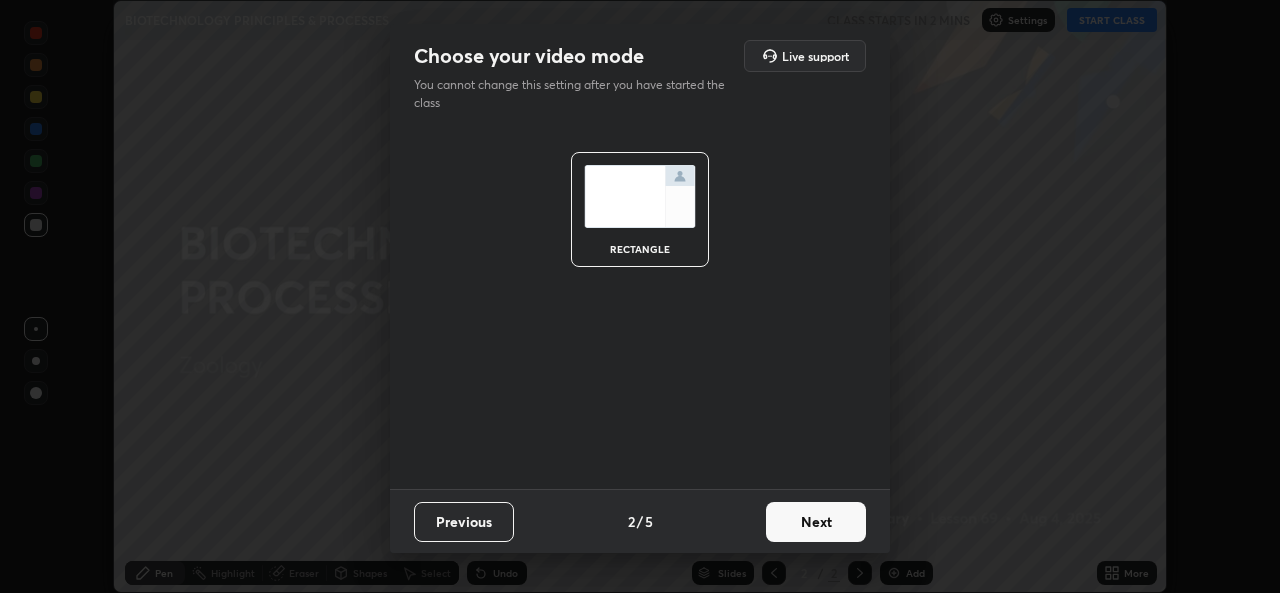 scroll, scrollTop: 0, scrollLeft: 0, axis: both 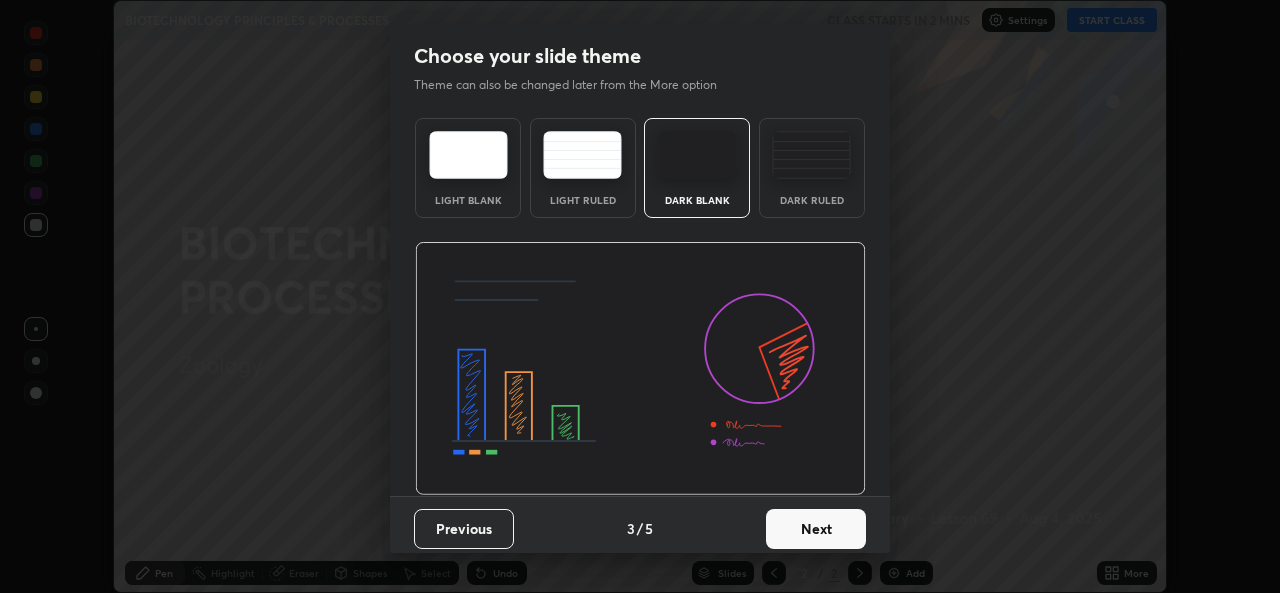 click on "Next" at bounding box center (816, 529) 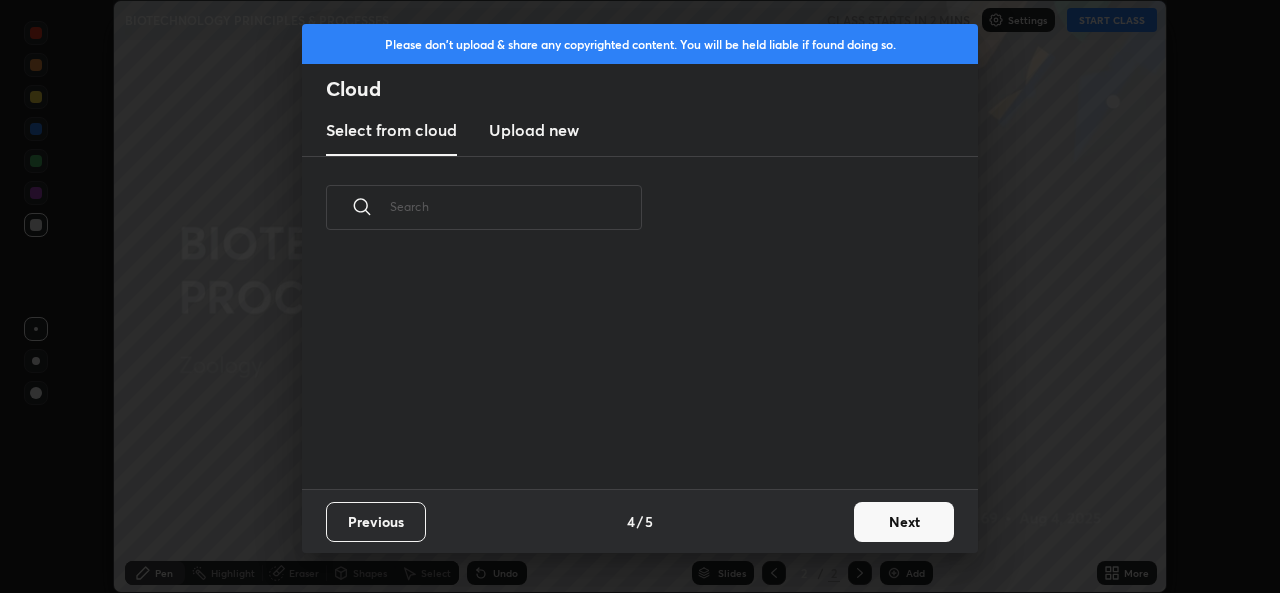 click on "Next" at bounding box center [904, 522] 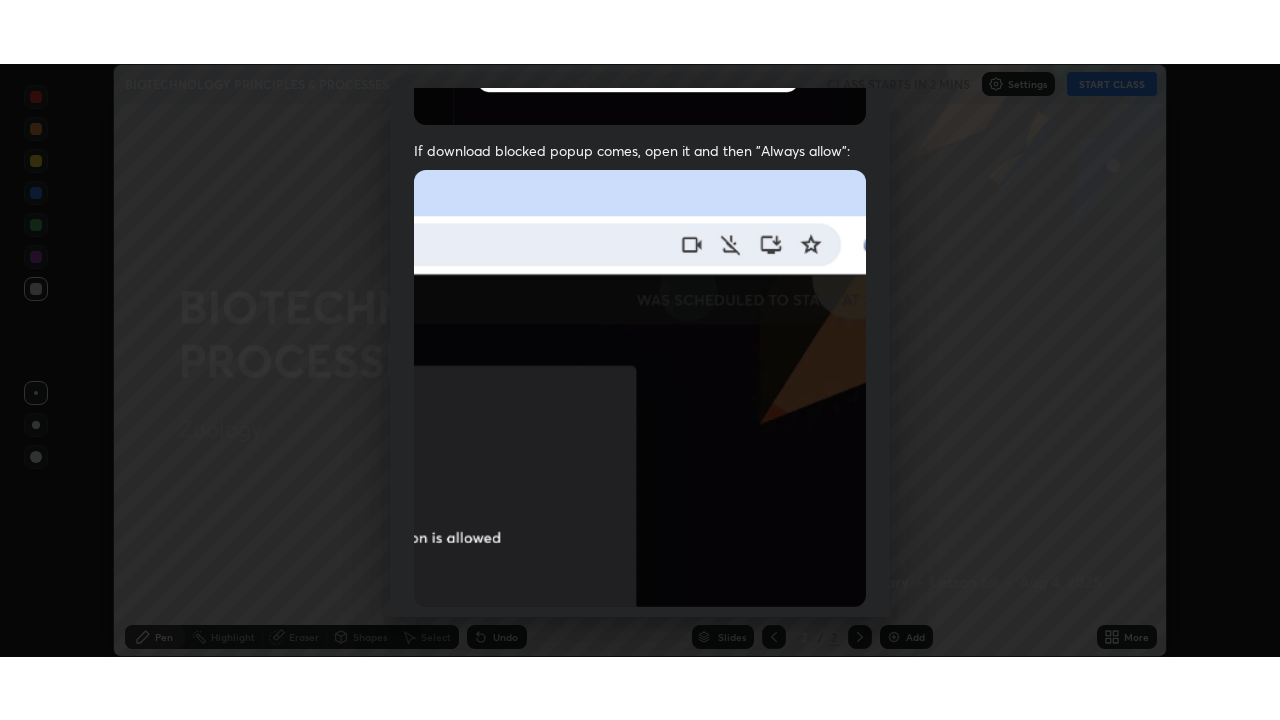 scroll, scrollTop: 471, scrollLeft: 0, axis: vertical 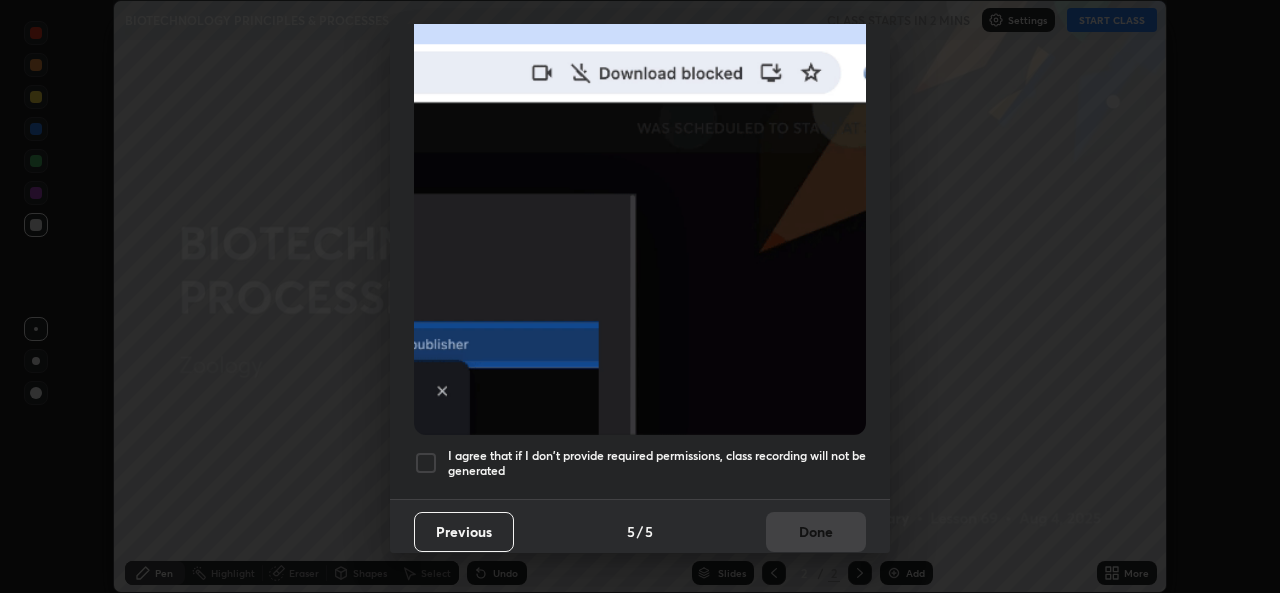 click on "I agree that if I don't provide required permissions, class recording will not be generated" at bounding box center (657, 463) 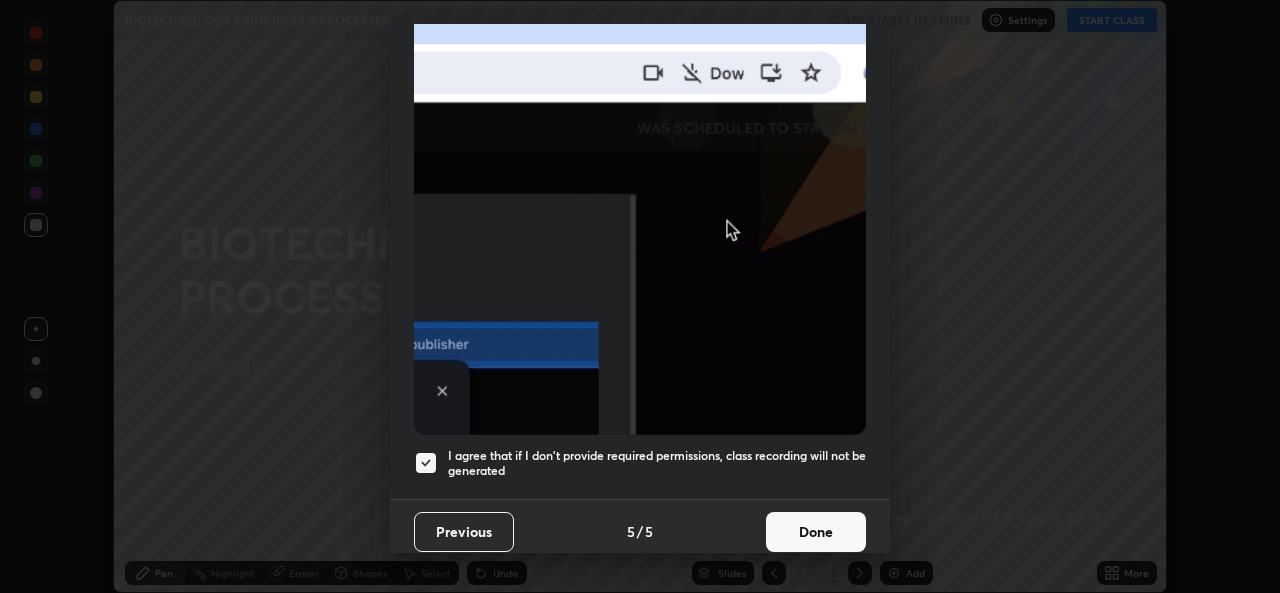 click on "Done" at bounding box center (816, 532) 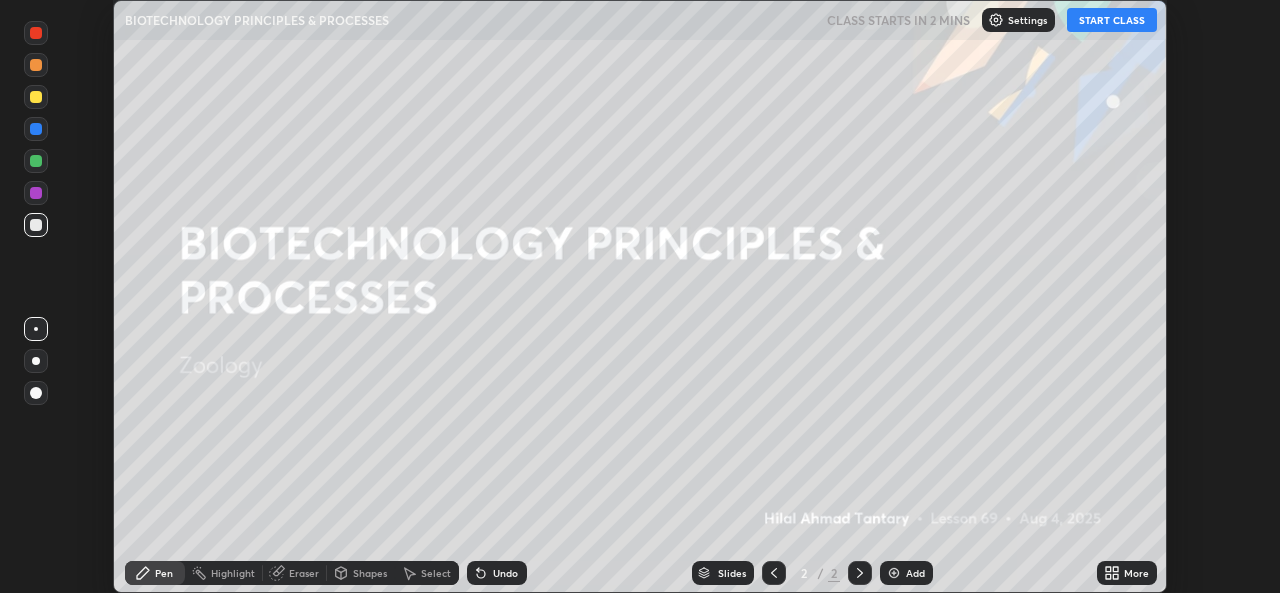 click on "START CLASS" at bounding box center (1112, 20) 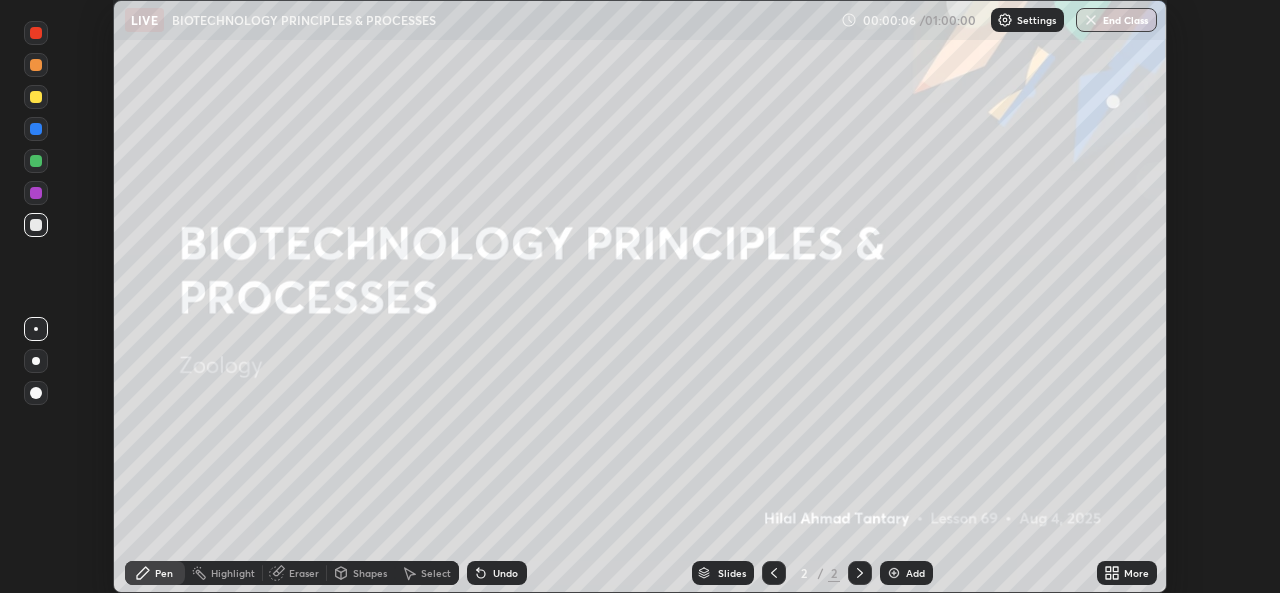 click at bounding box center (36, 361) 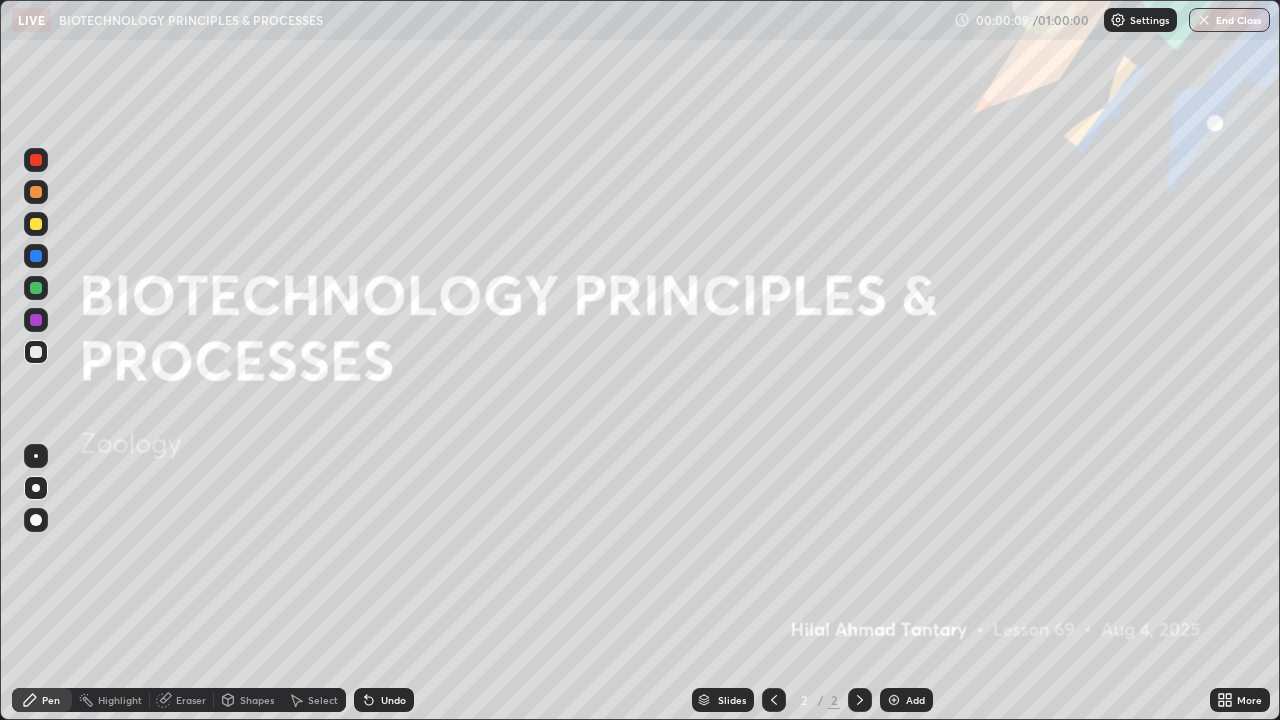 scroll, scrollTop: 99280, scrollLeft: 98720, axis: both 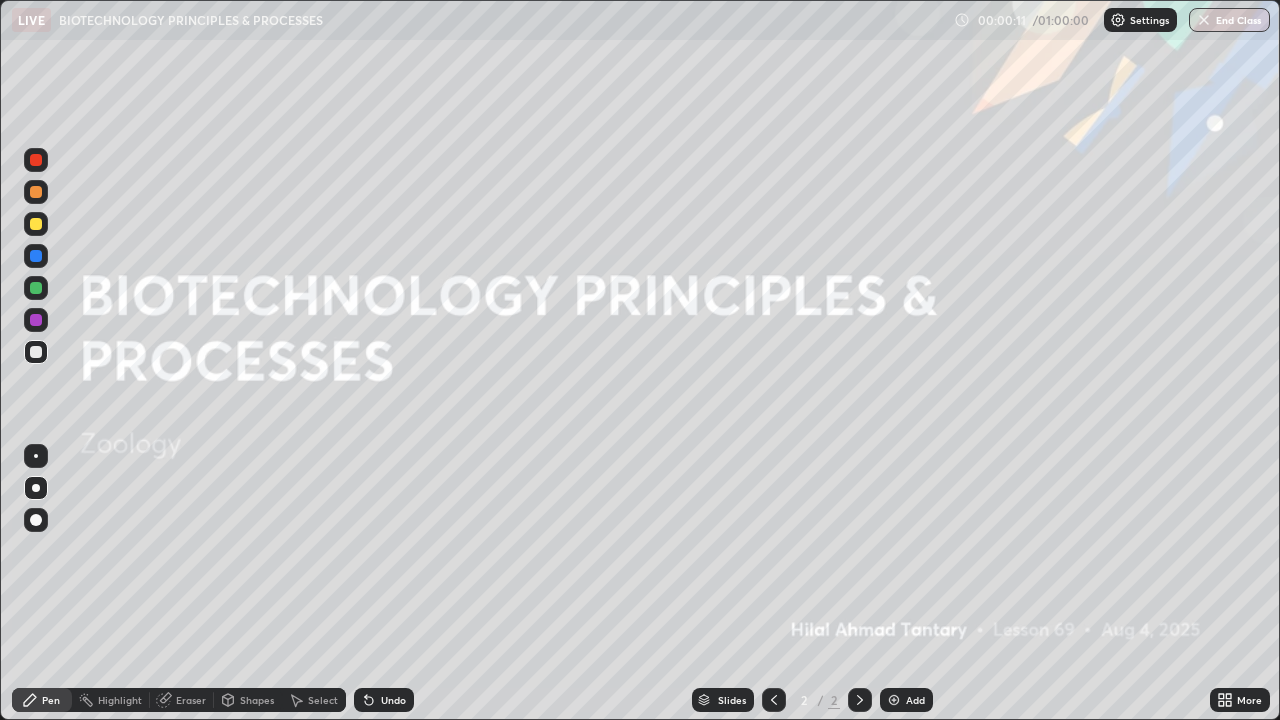 click on "Undo" at bounding box center [393, 700] 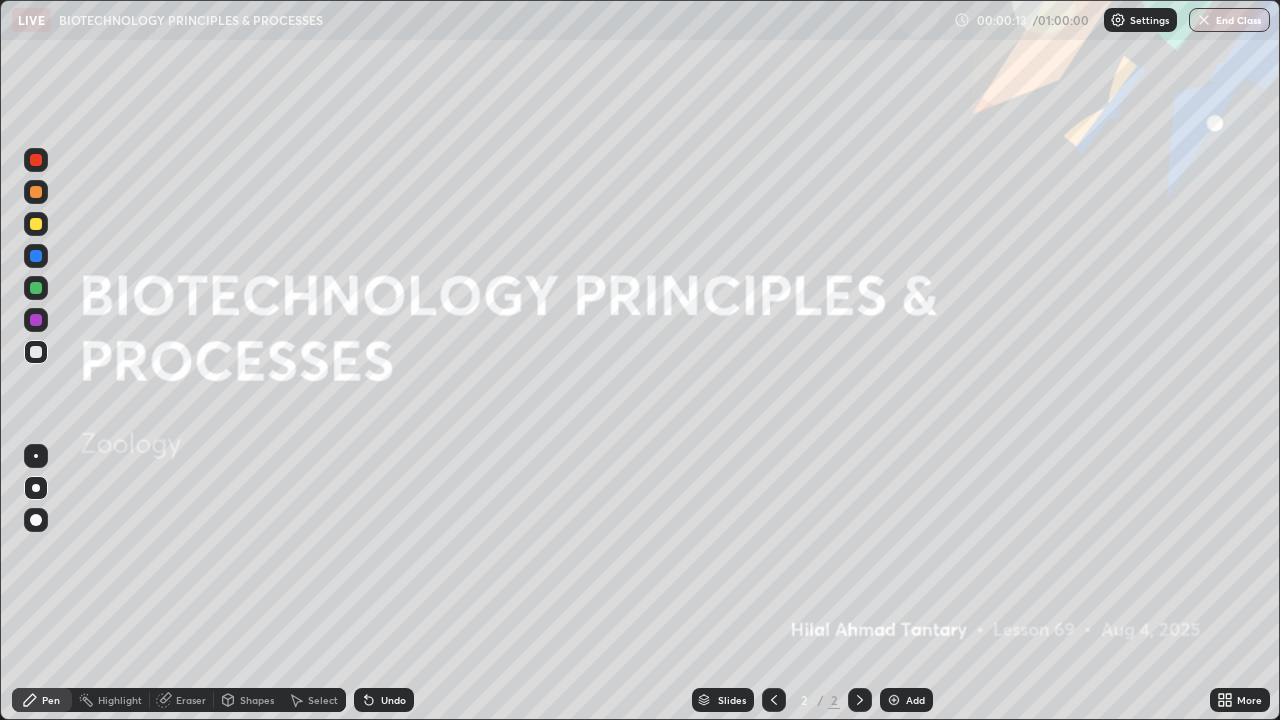 click 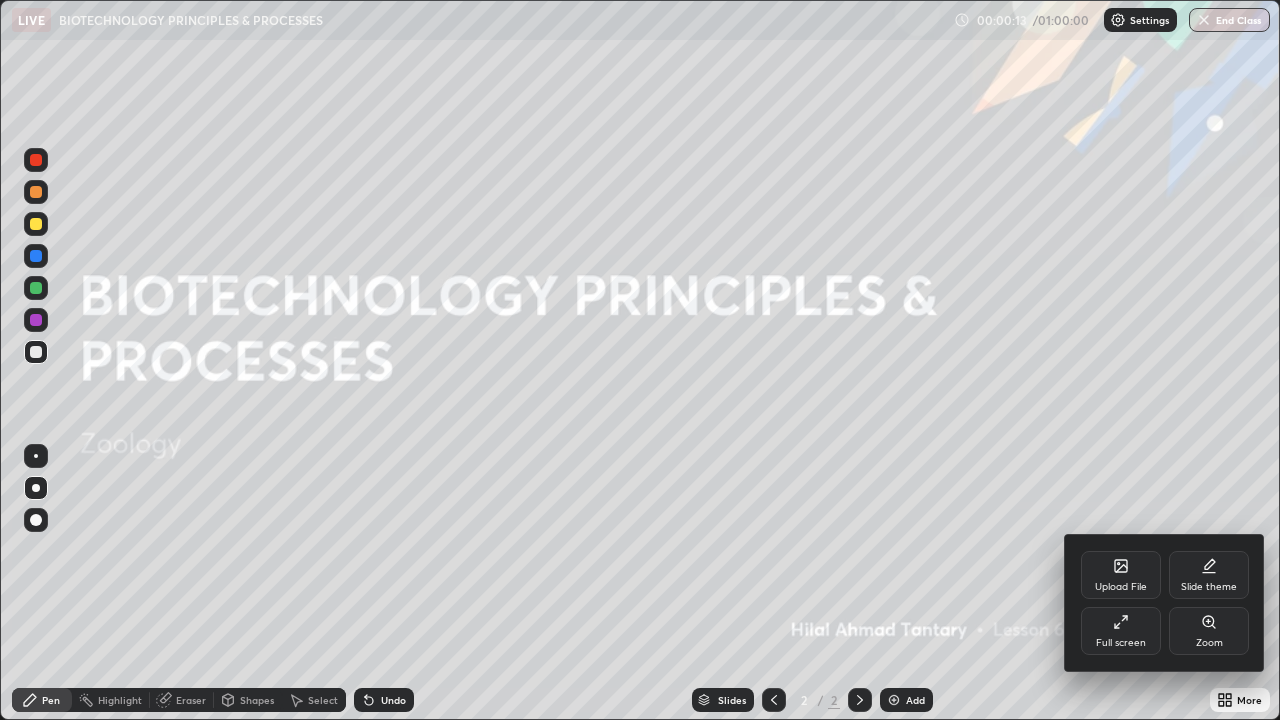 click on "Full screen" at bounding box center [1121, 643] 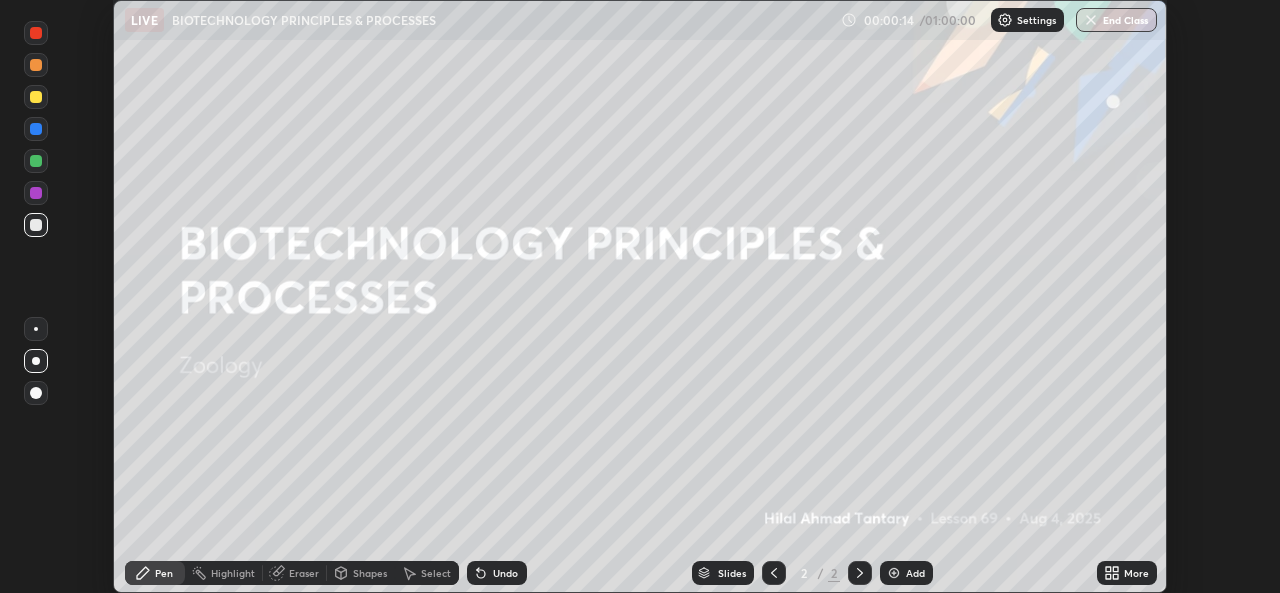 scroll, scrollTop: 593, scrollLeft: 1280, axis: both 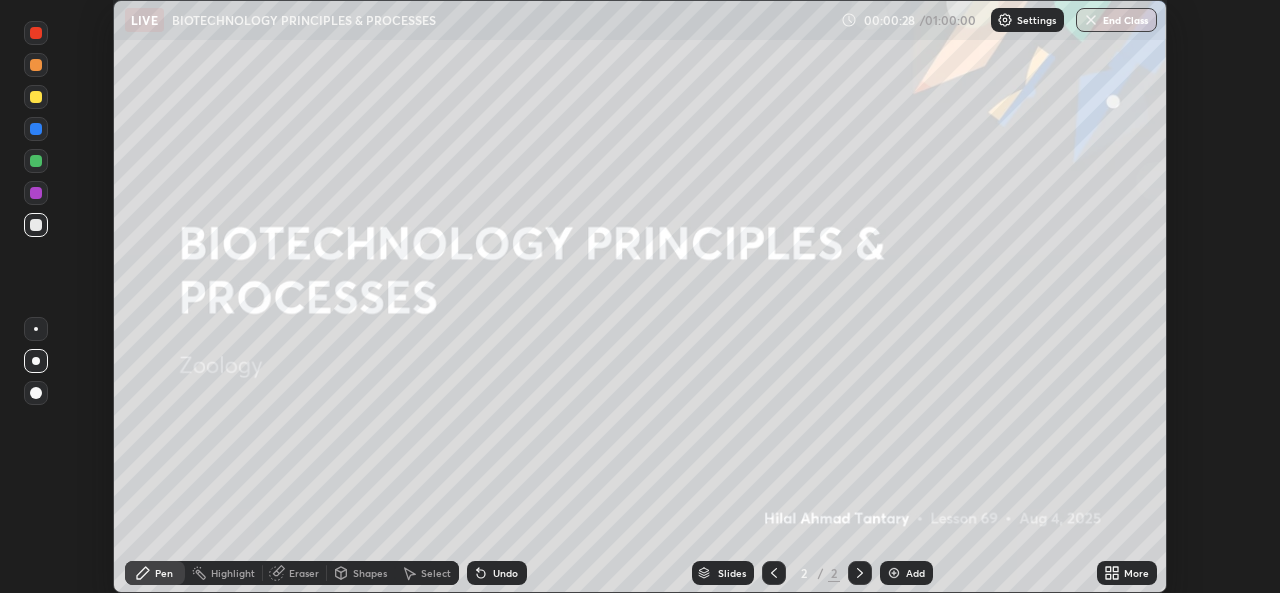 click on "Shapes" at bounding box center [370, 573] 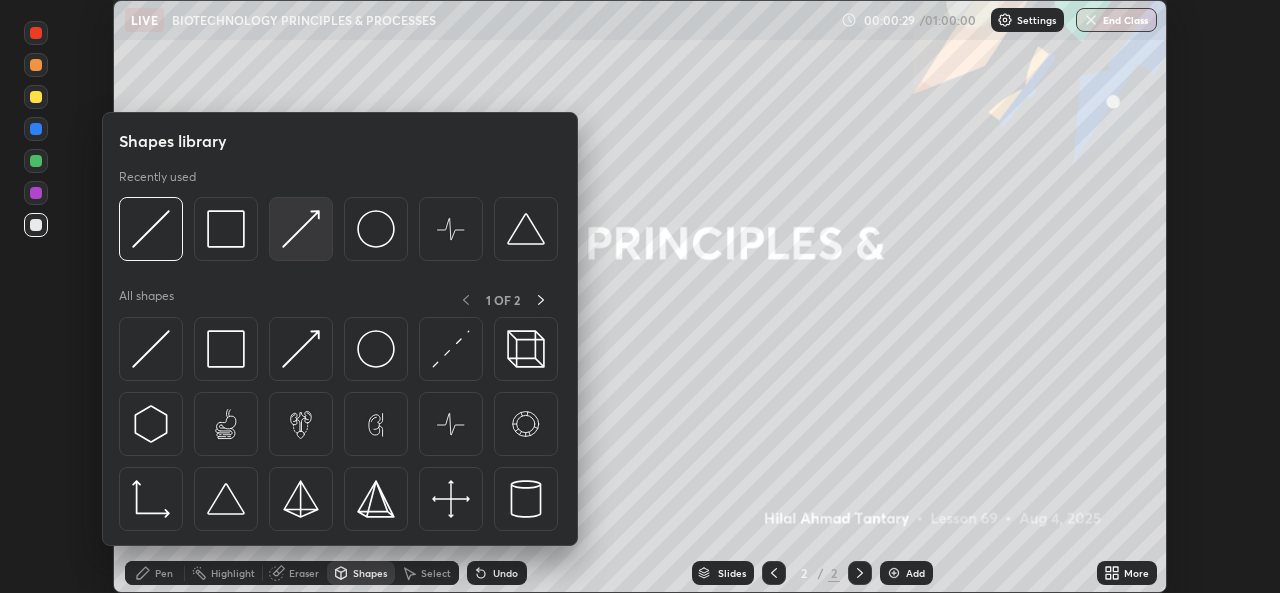 click at bounding box center [301, 229] 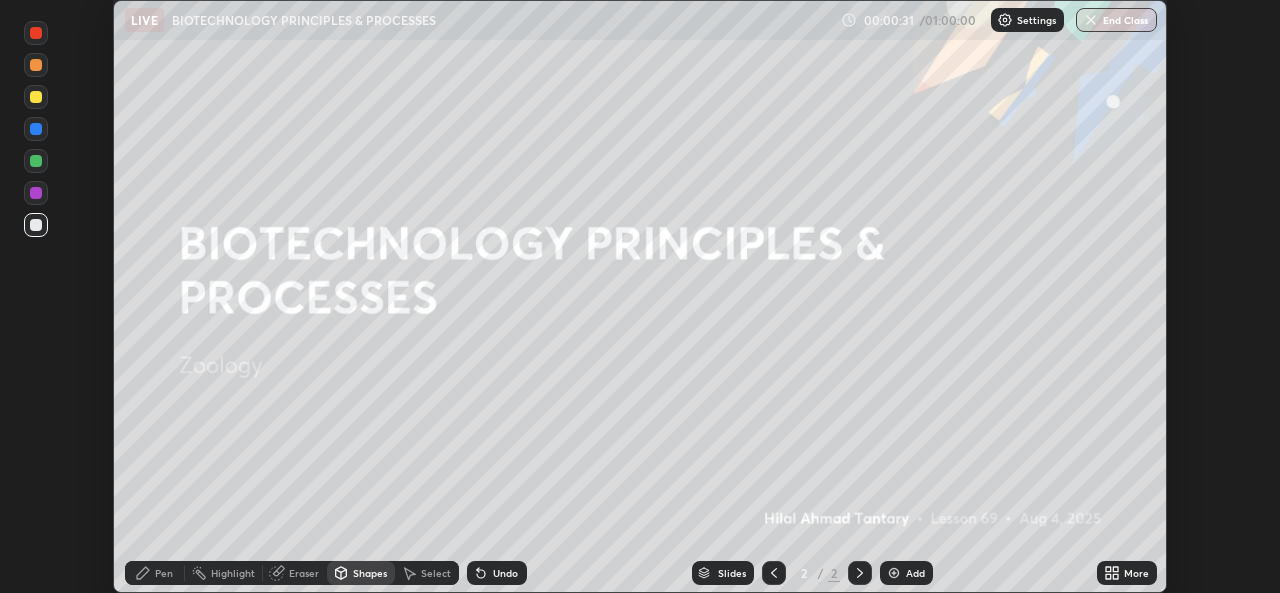 click on "Pen" at bounding box center [164, 573] 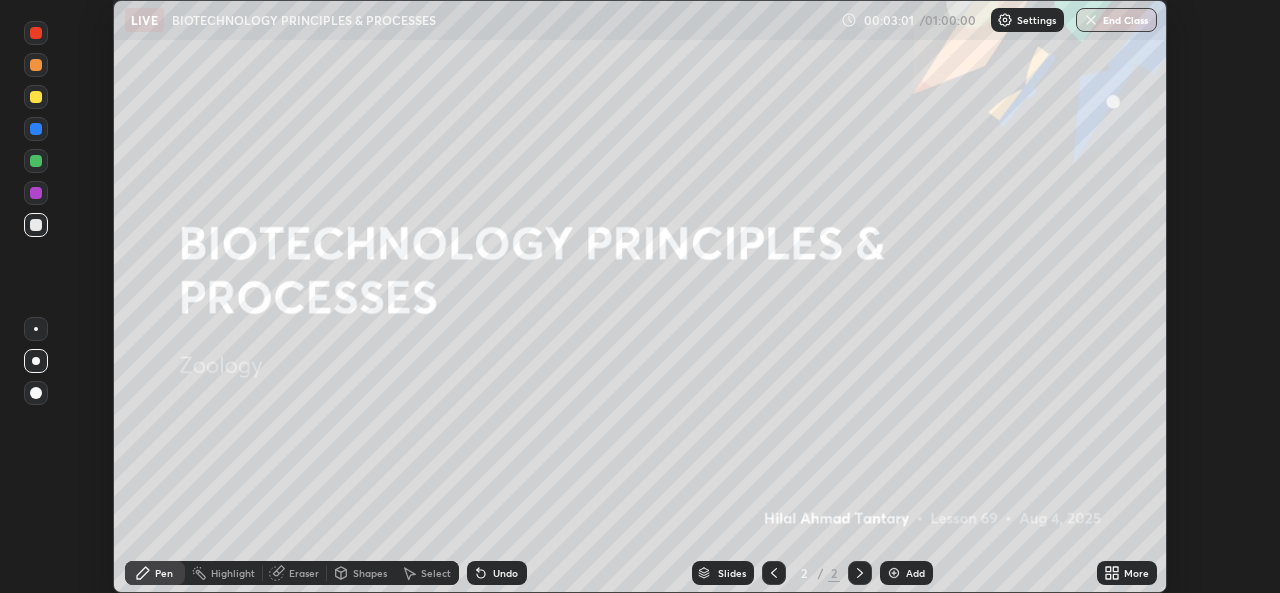 click on "Shapes" at bounding box center (361, 573) 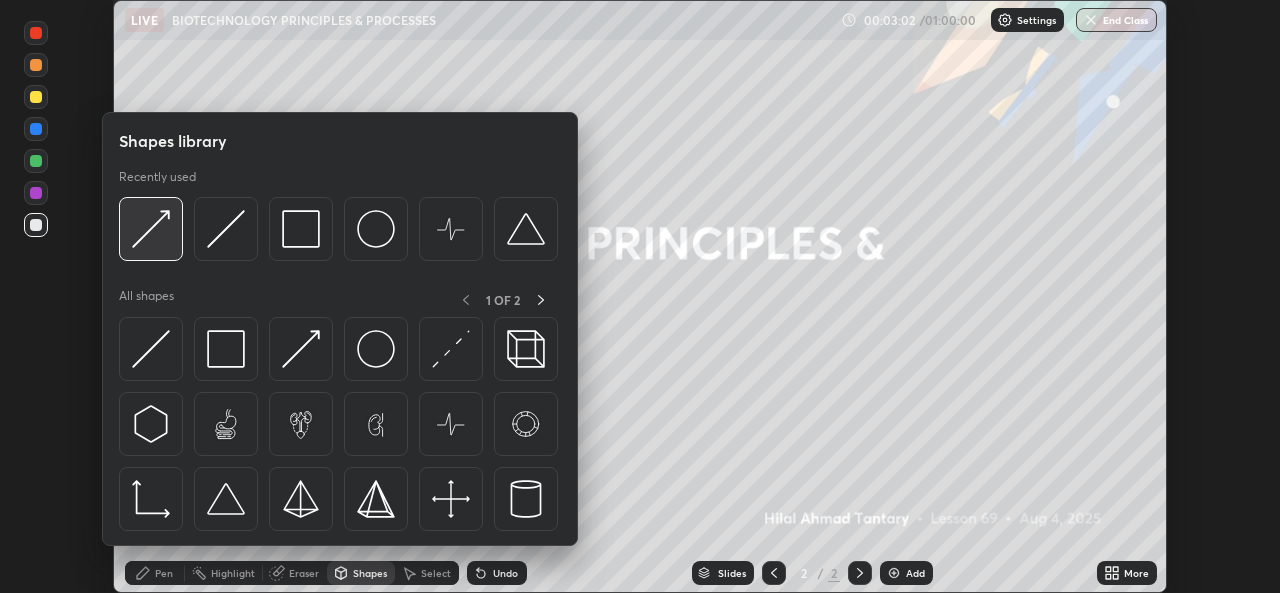 click at bounding box center [151, 229] 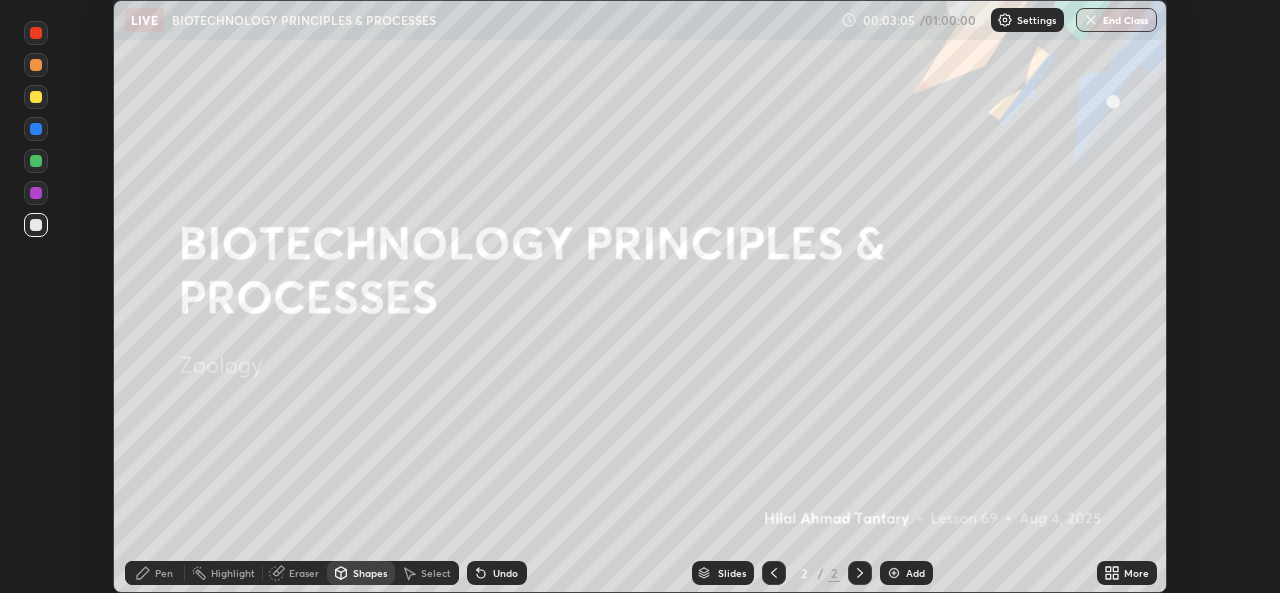 click on "Pen" at bounding box center [155, 573] 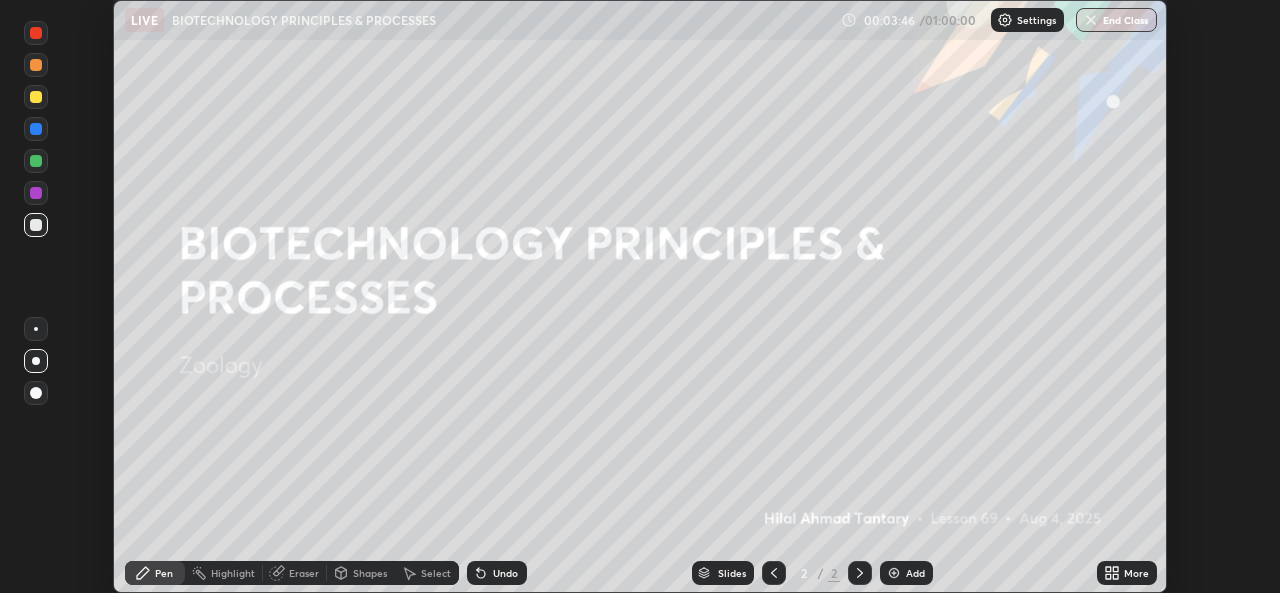click at bounding box center (36, 129) 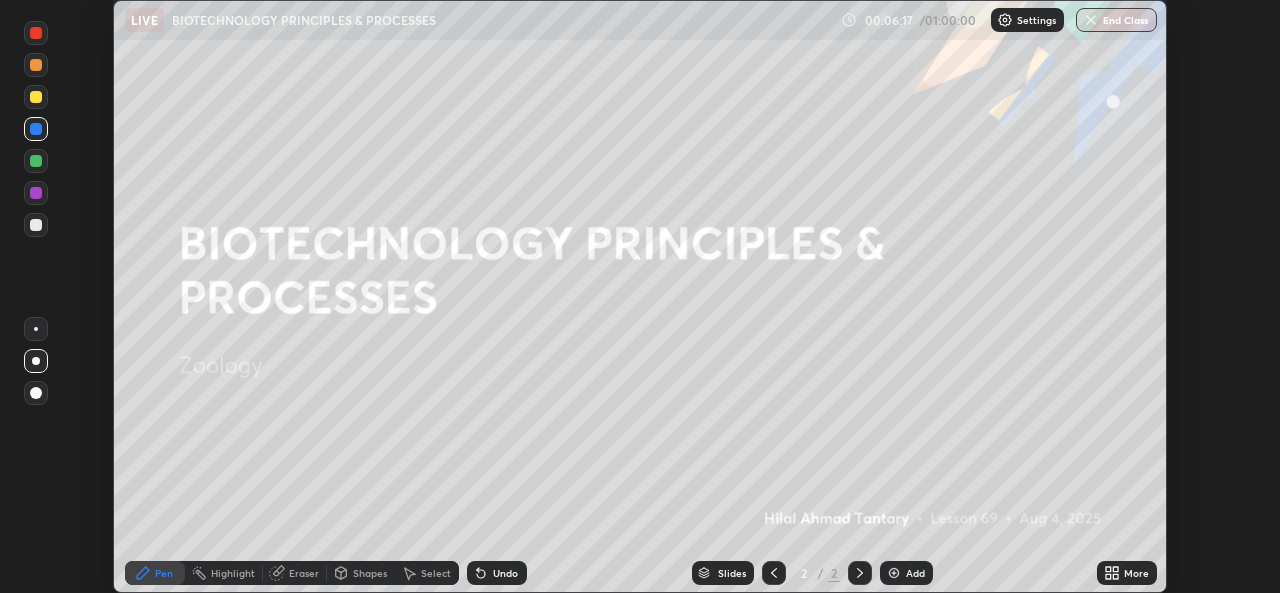 click on "Undo" at bounding box center (505, 573) 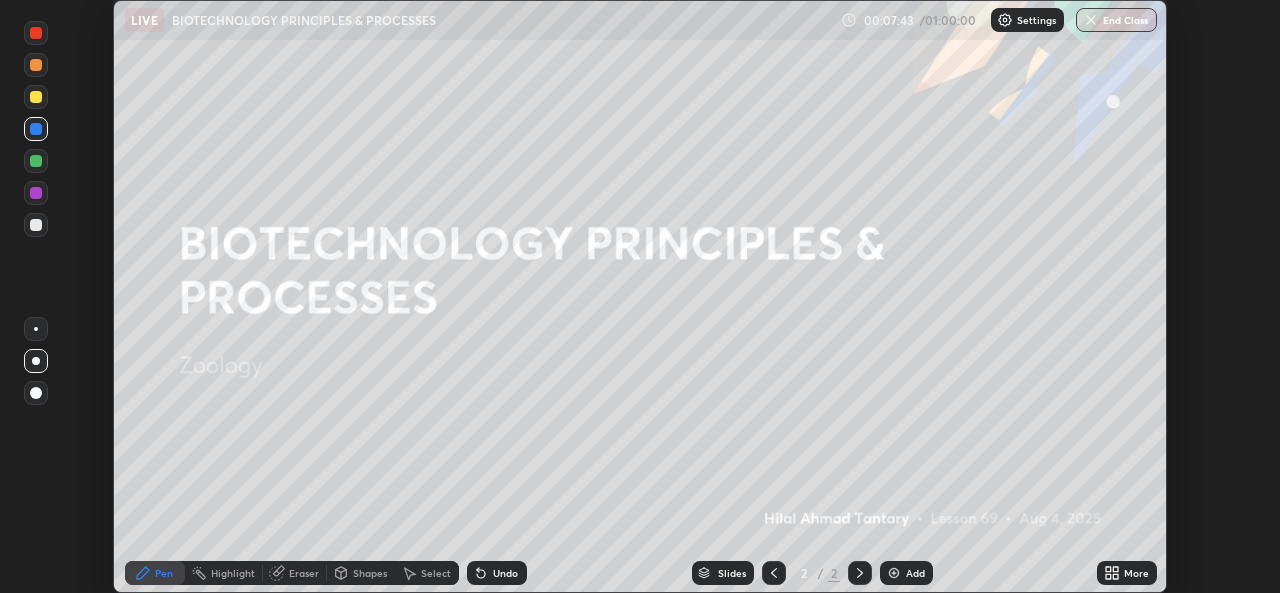 click on "Undo" at bounding box center [505, 573] 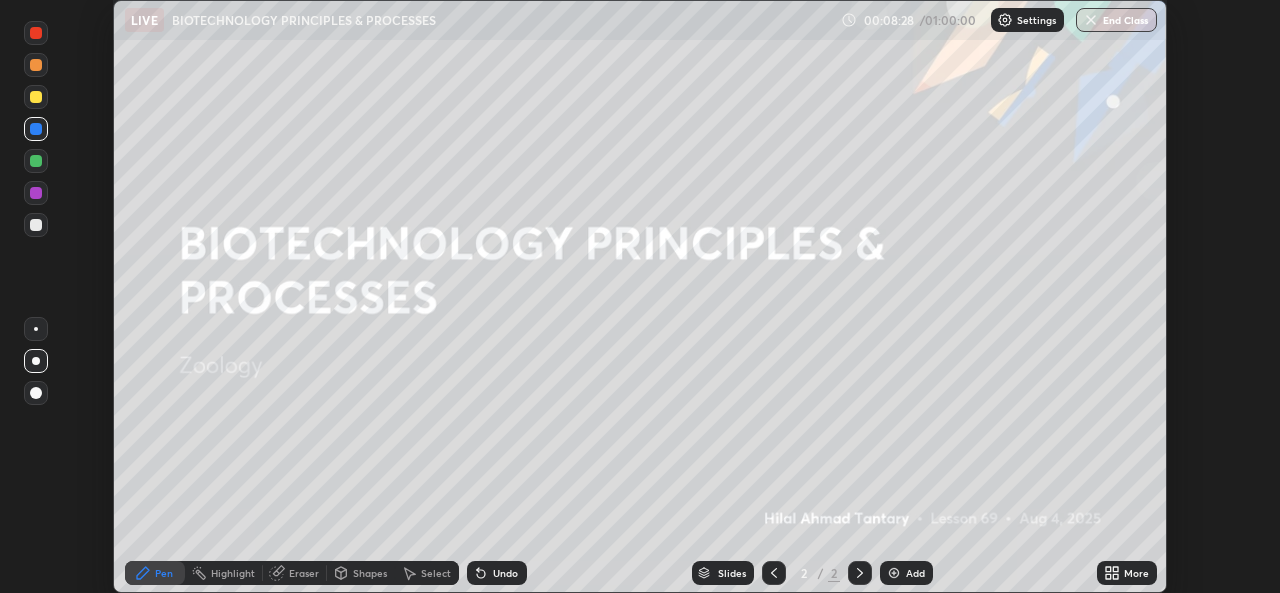 click on "Shapes" at bounding box center [370, 573] 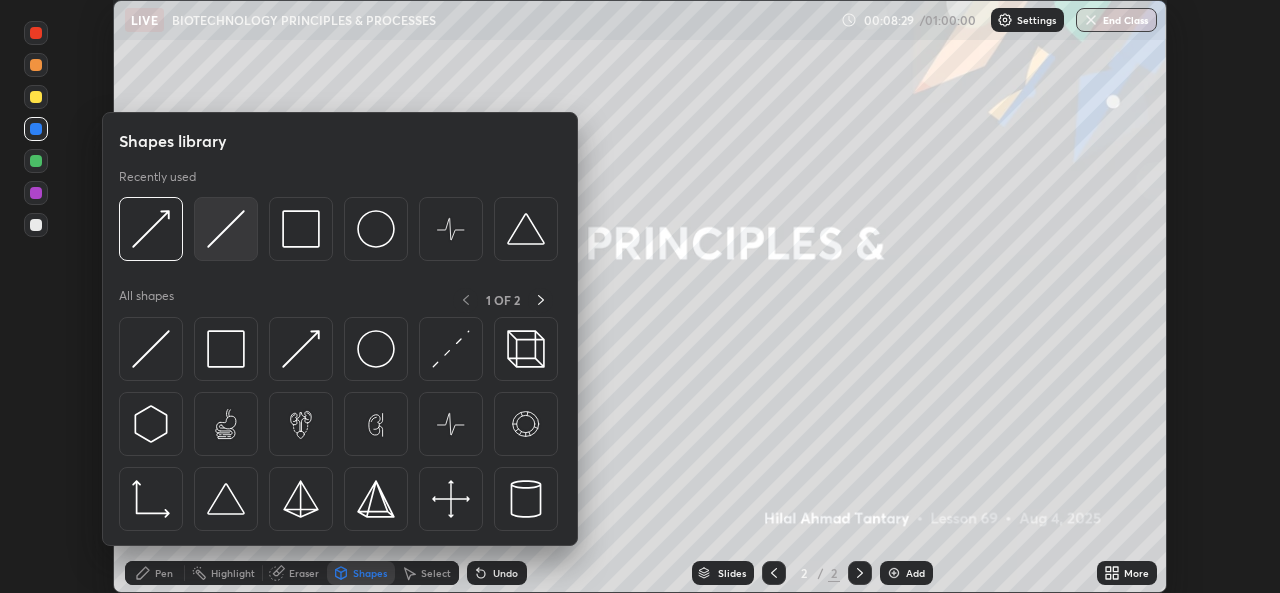 click at bounding box center [226, 229] 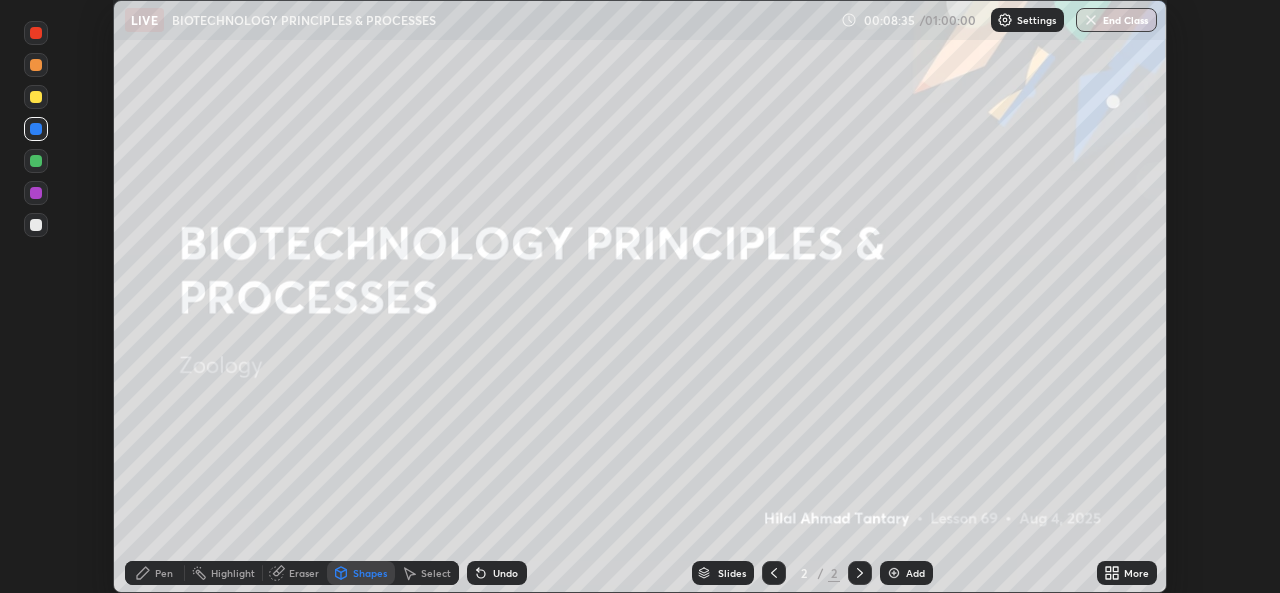 click at bounding box center [36, 33] 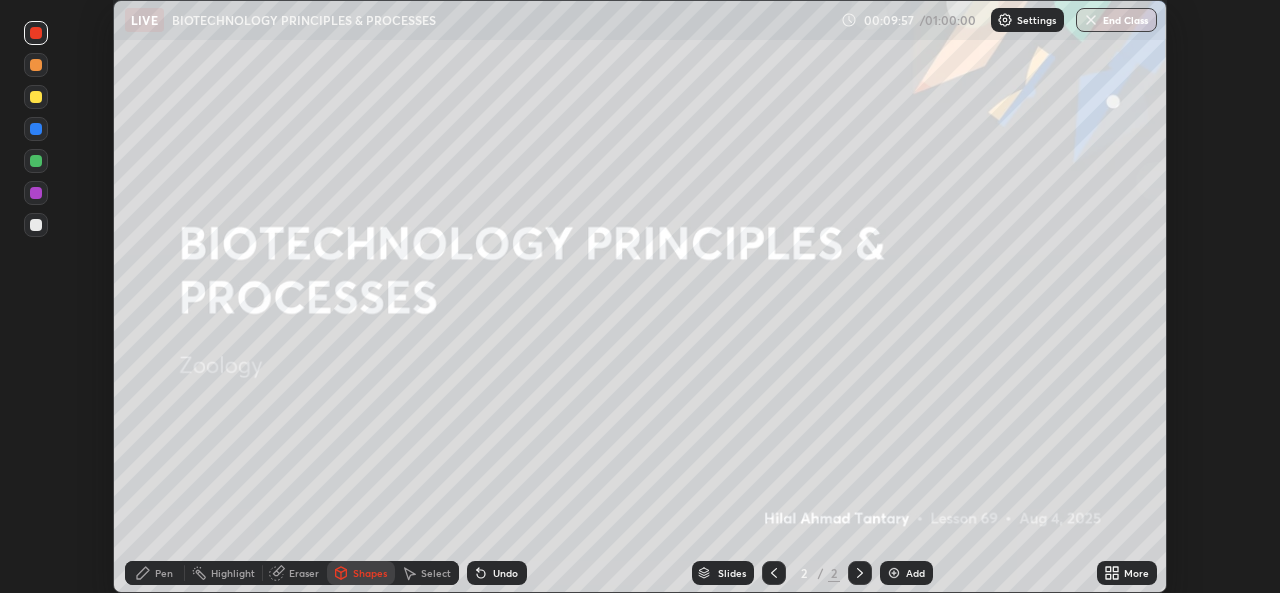 click on "Shapes" at bounding box center [370, 573] 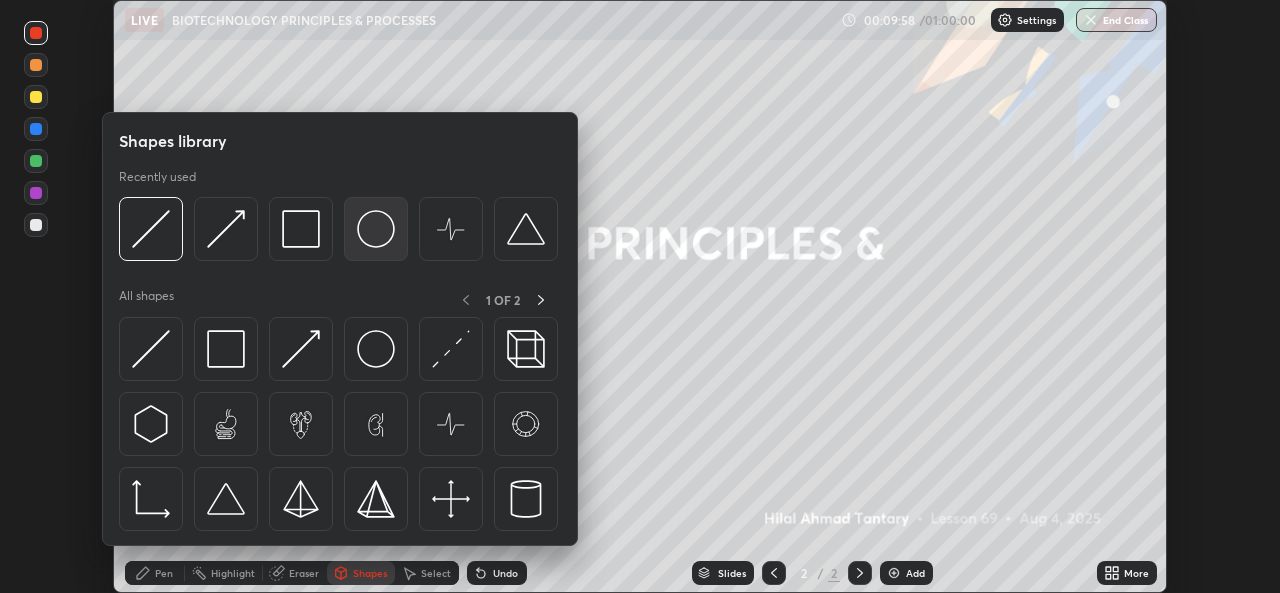 click at bounding box center [376, 229] 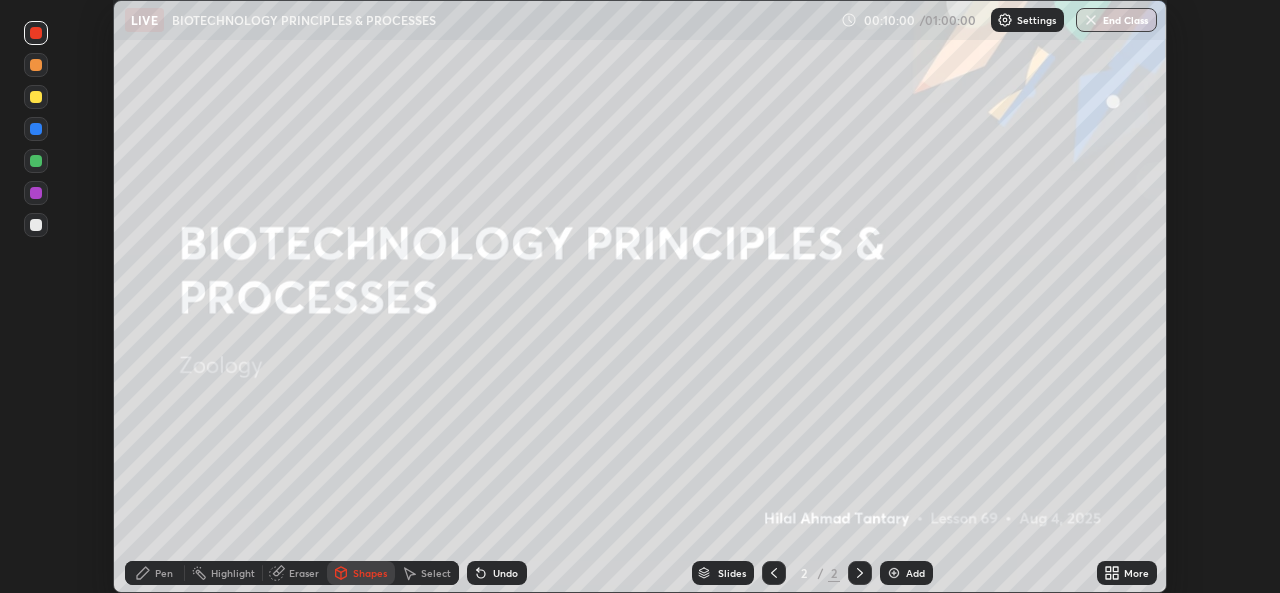 click on "Pen" at bounding box center (164, 573) 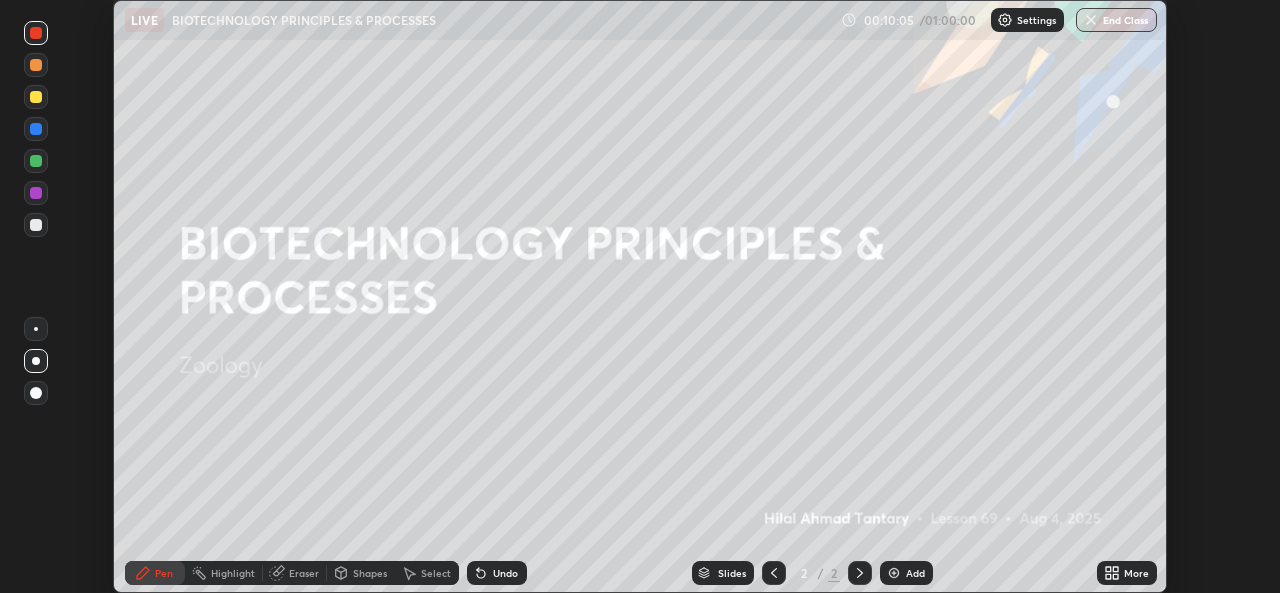 click on "Shapes" at bounding box center (370, 573) 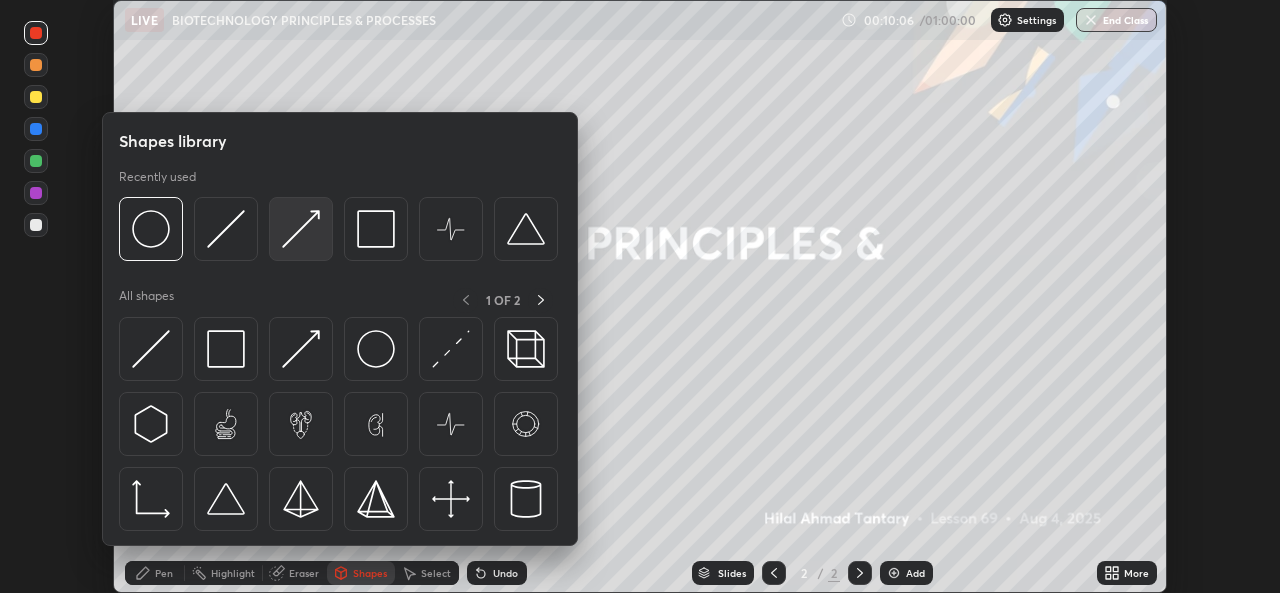 click at bounding box center [301, 229] 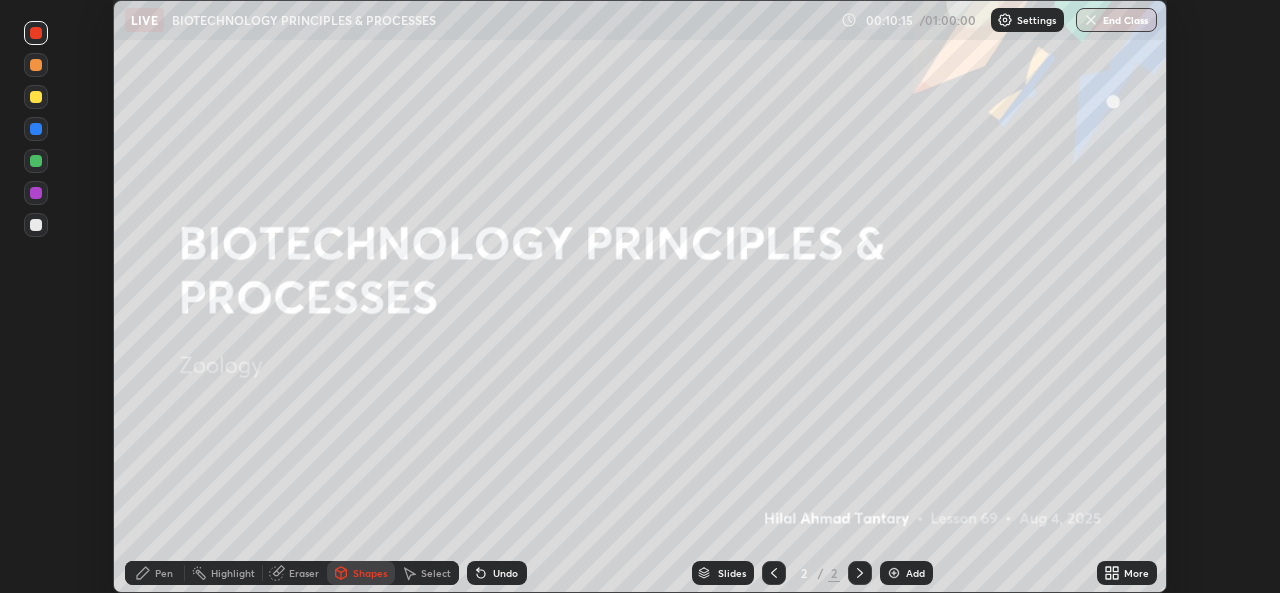 click on "Undo" at bounding box center (505, 573) 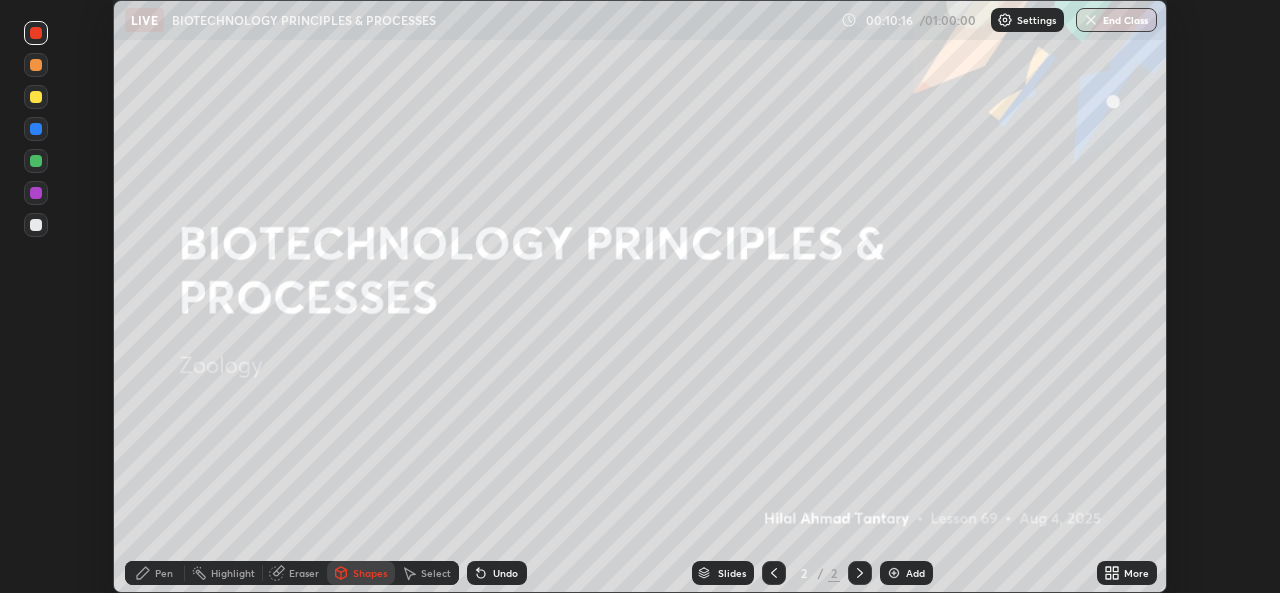 click on "Pen" at bounding box center [155, 573] 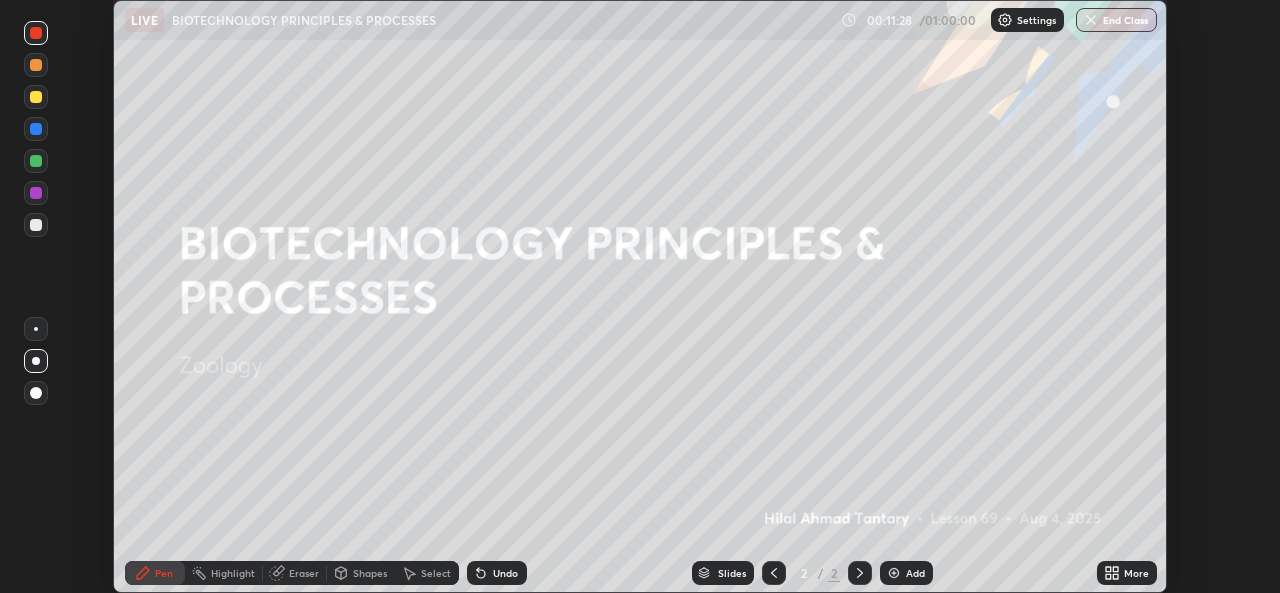 click on "Shapes" at bounding box center (370, 573) 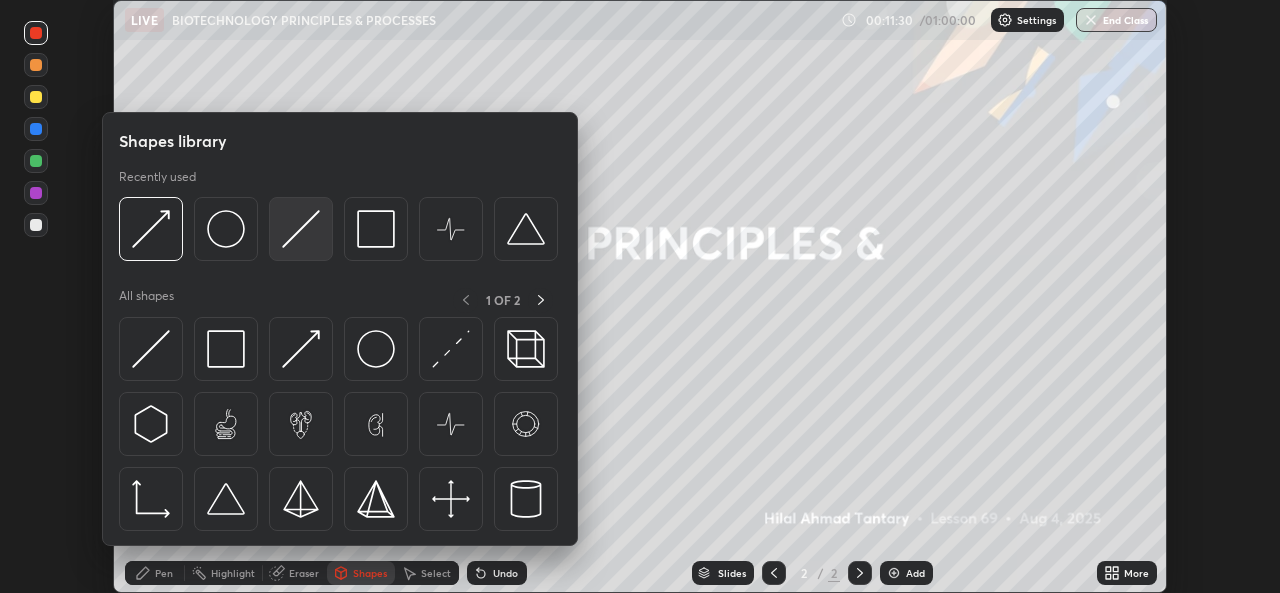 click at bounding box center (301, 229) 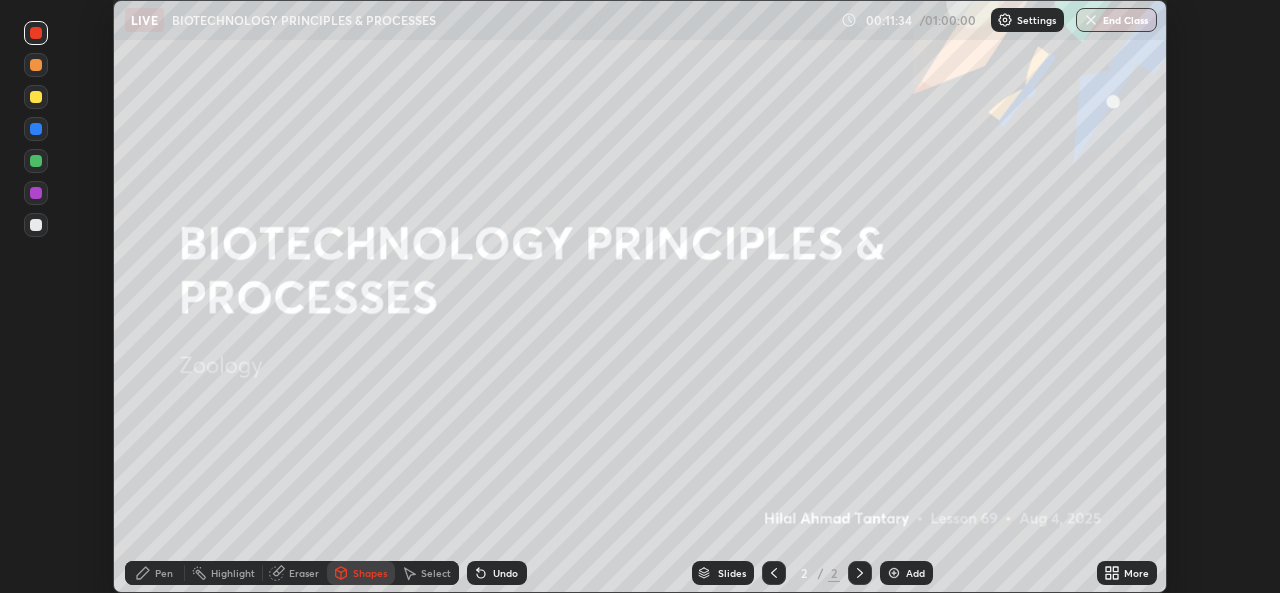 click on "Pen" at bounding box center (164, 573) 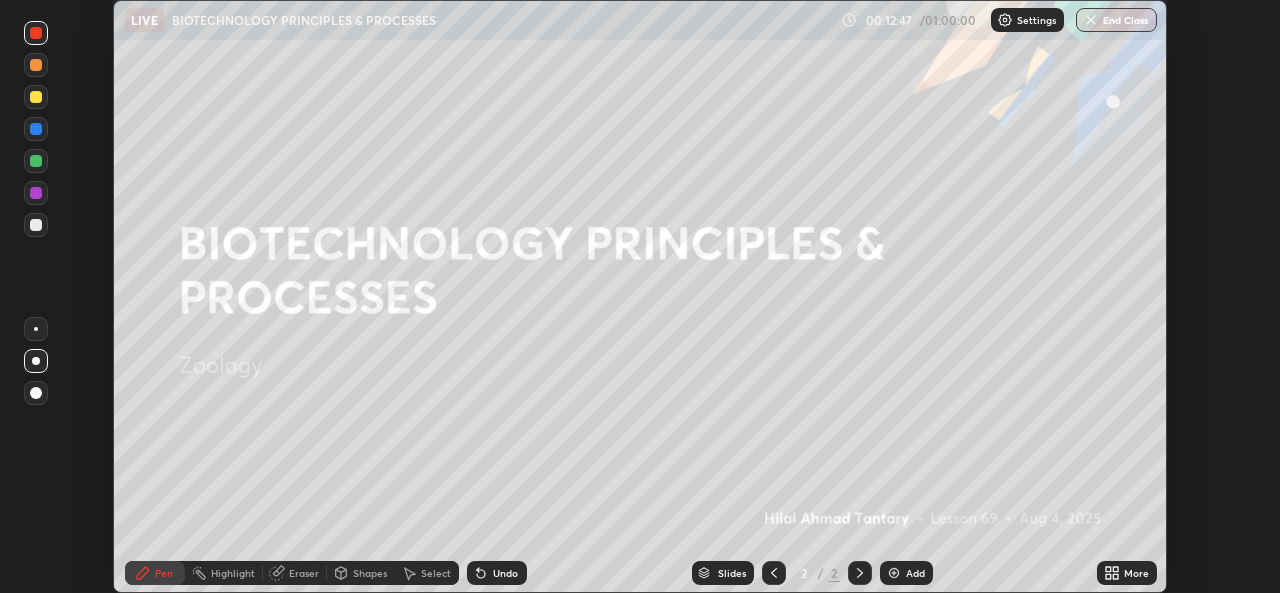 click on "Shapes" at bounding box center (370, 573) 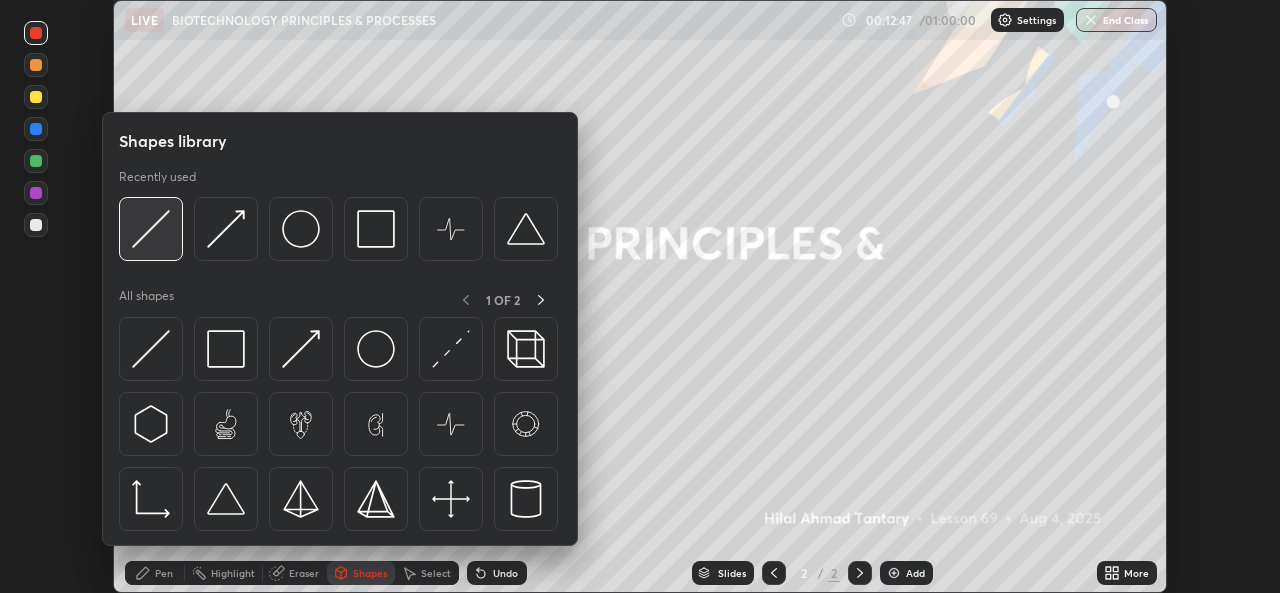 click at bounding box center (151, 229) 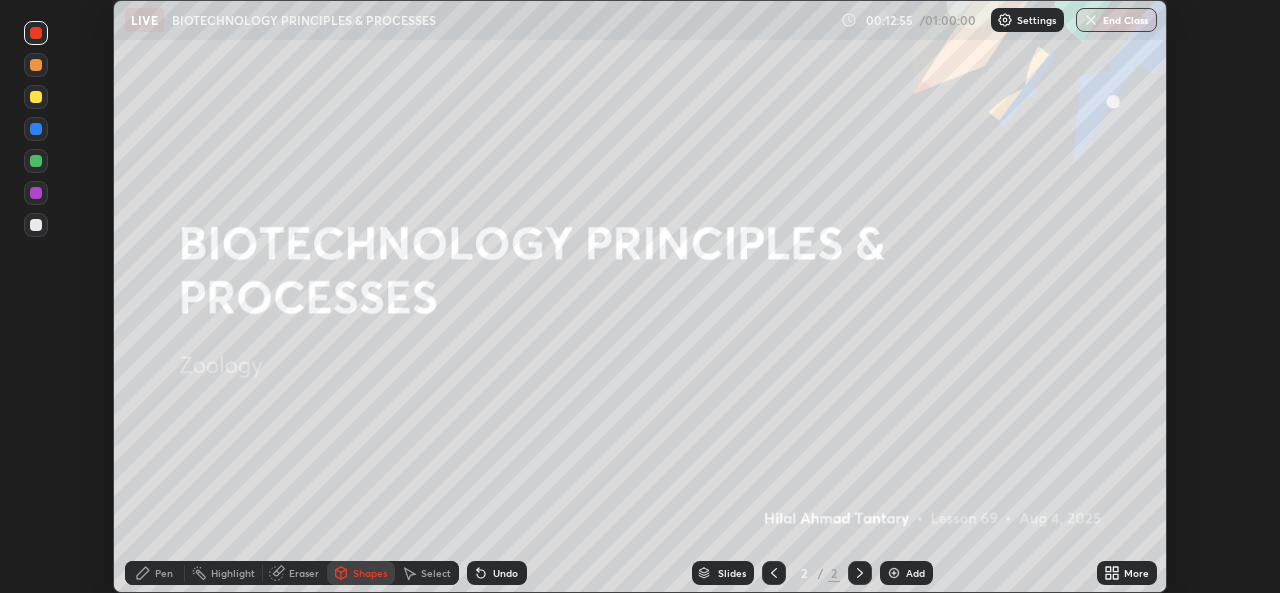 click on "Pen" at bounding box center (164, 573) 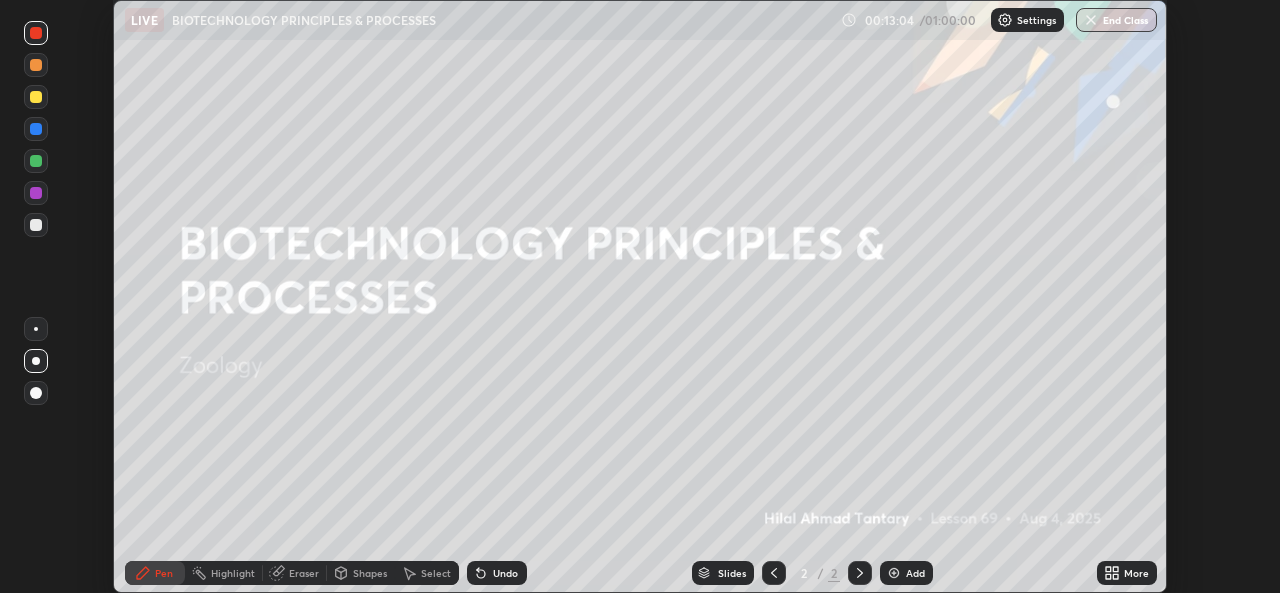 click on "Undo" at bounding box center (505, 573) 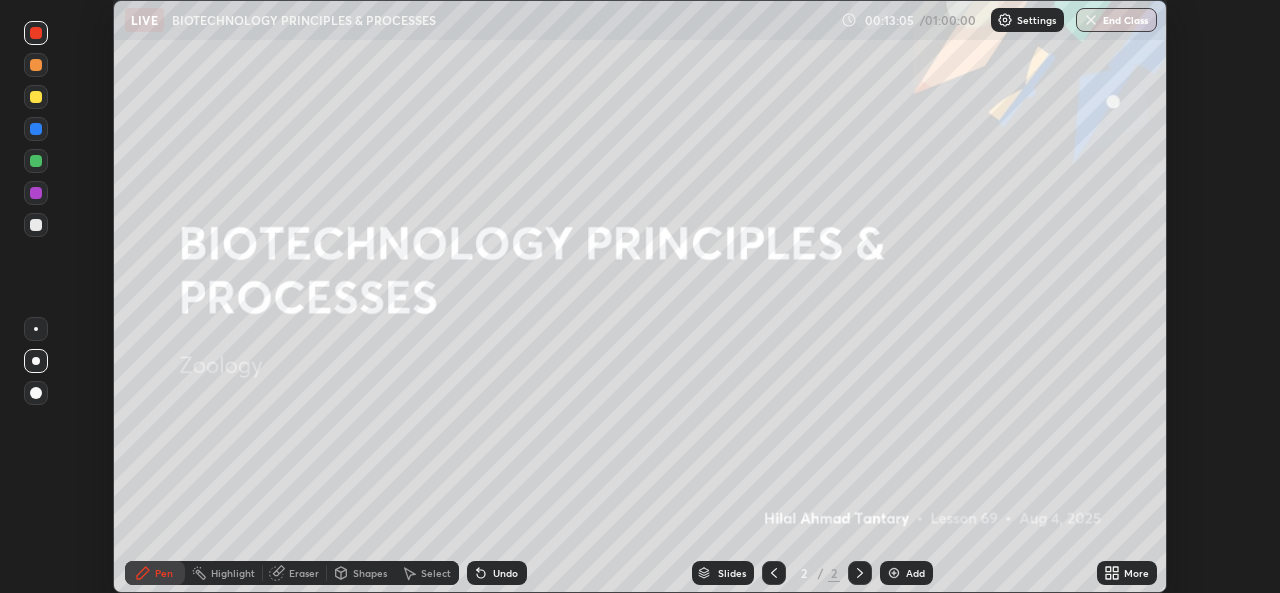 click on "Undo" at bounding box center [505, 573] 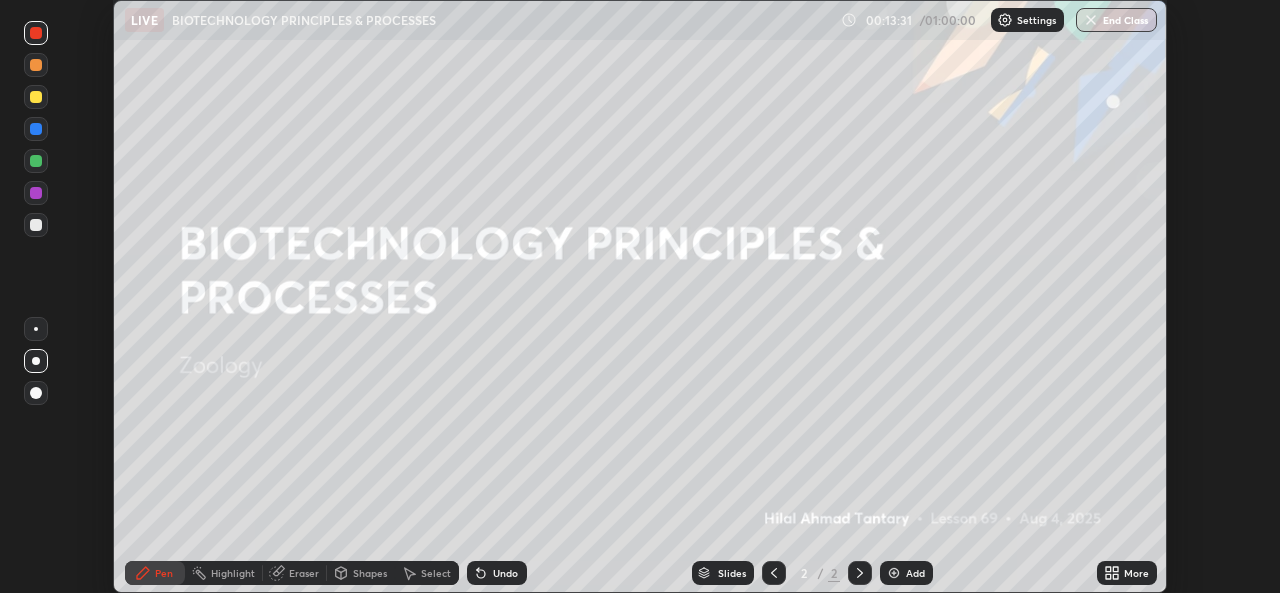 click on "Shapes" at bounding box center [370, 573] 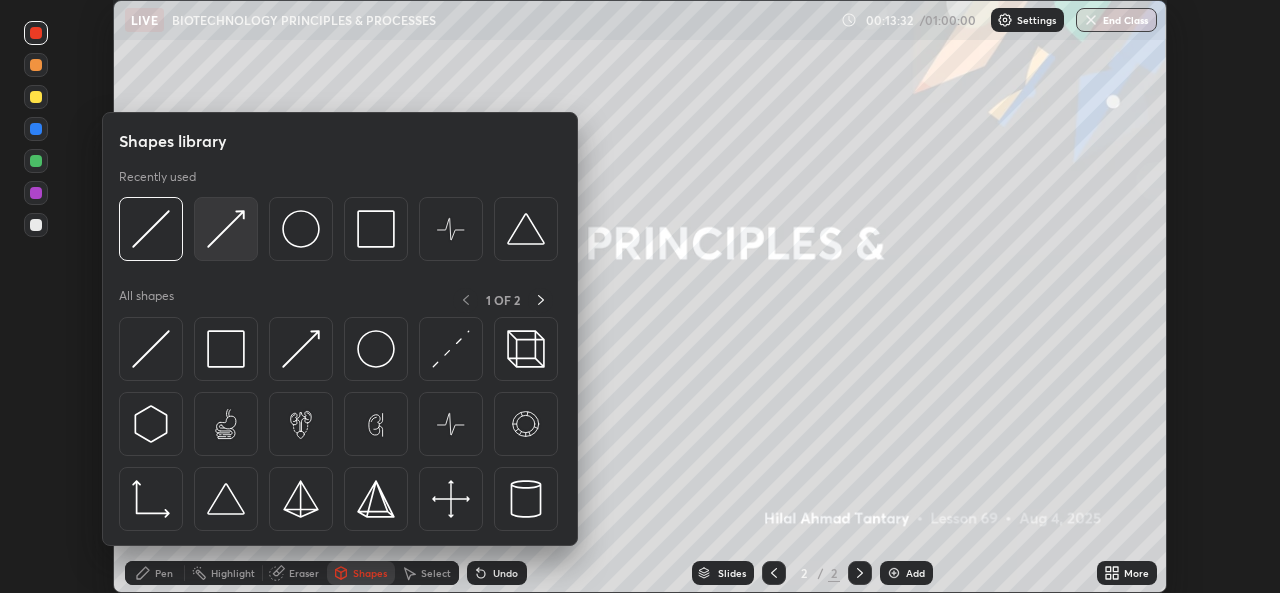 click at bounding box center [226, 229] 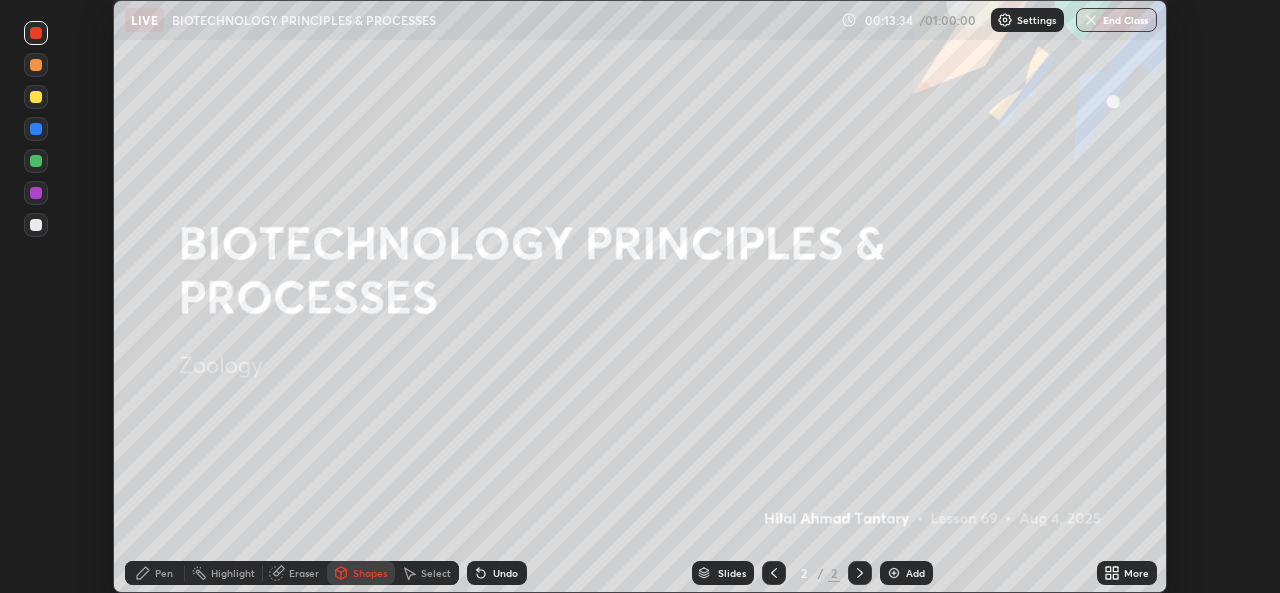 click on "Pen" at bounding box center [164, 573] 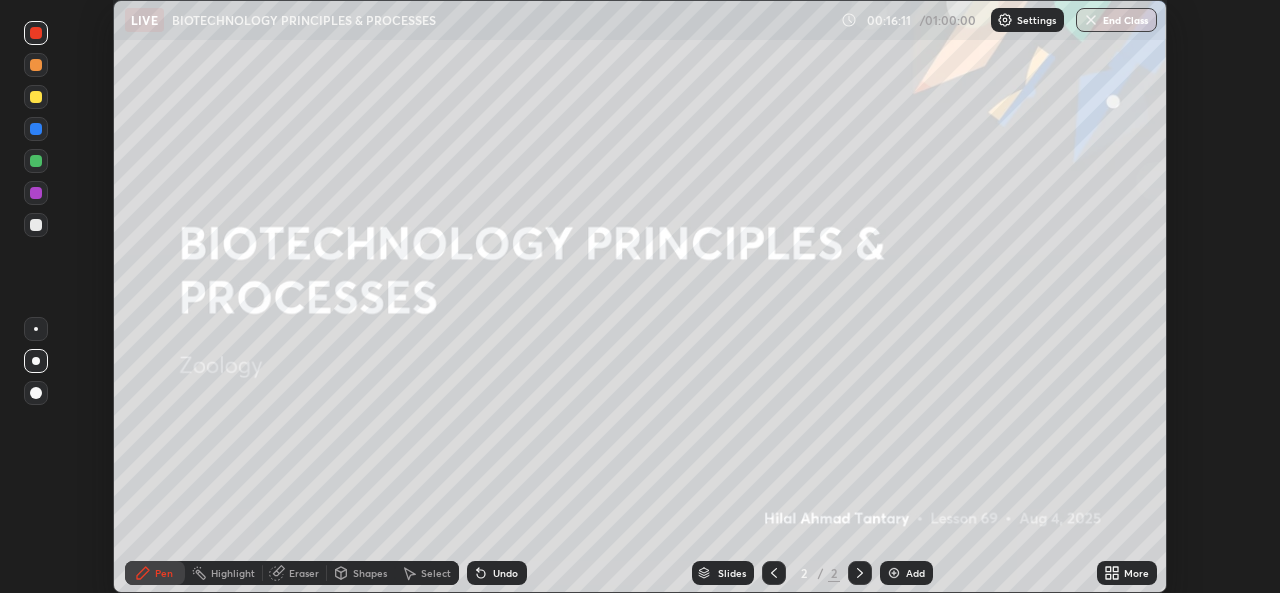 click at bounding box center (36, 225) 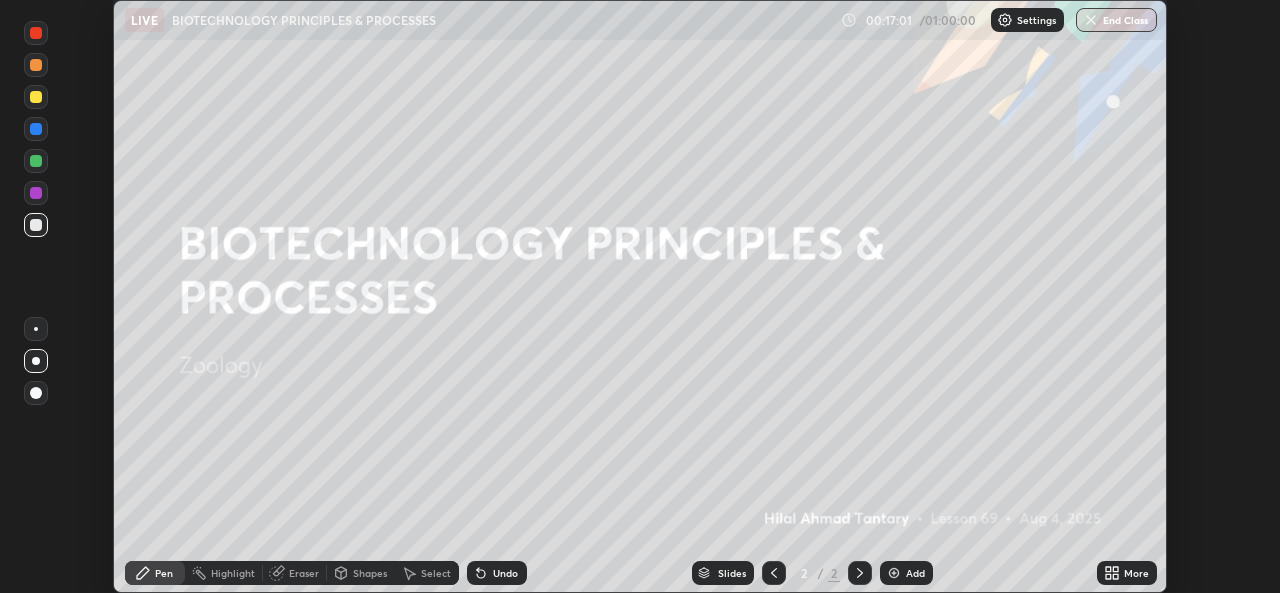 click on "Shapes" at bounding box center (370, 573) 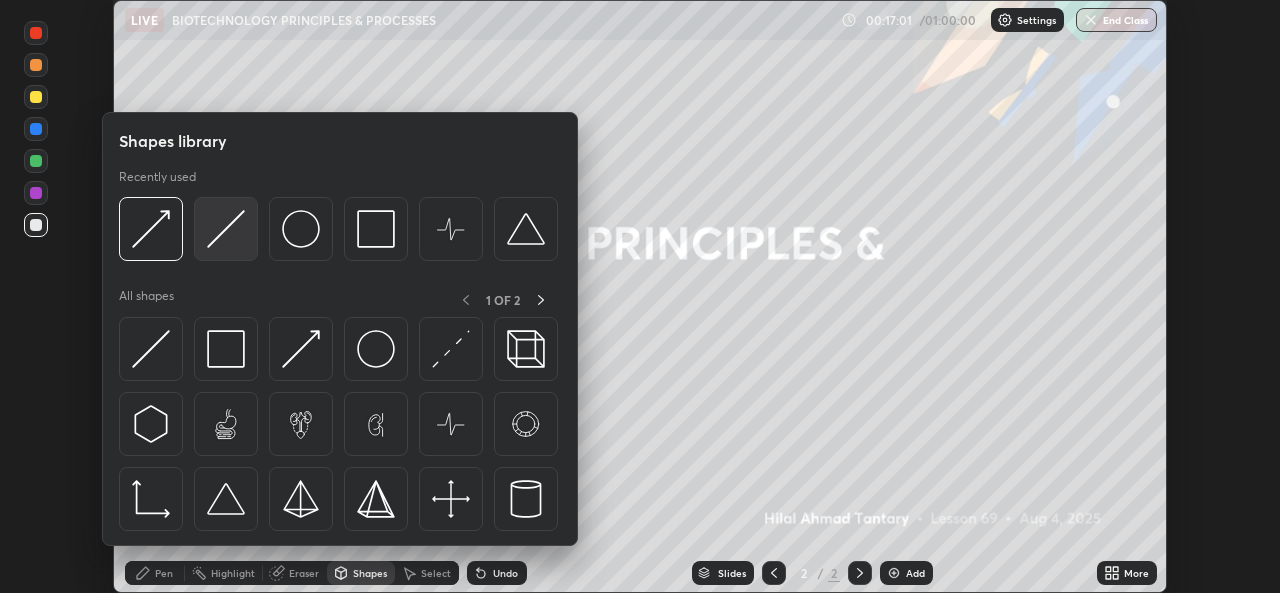 click at bounding box center [226, 229] 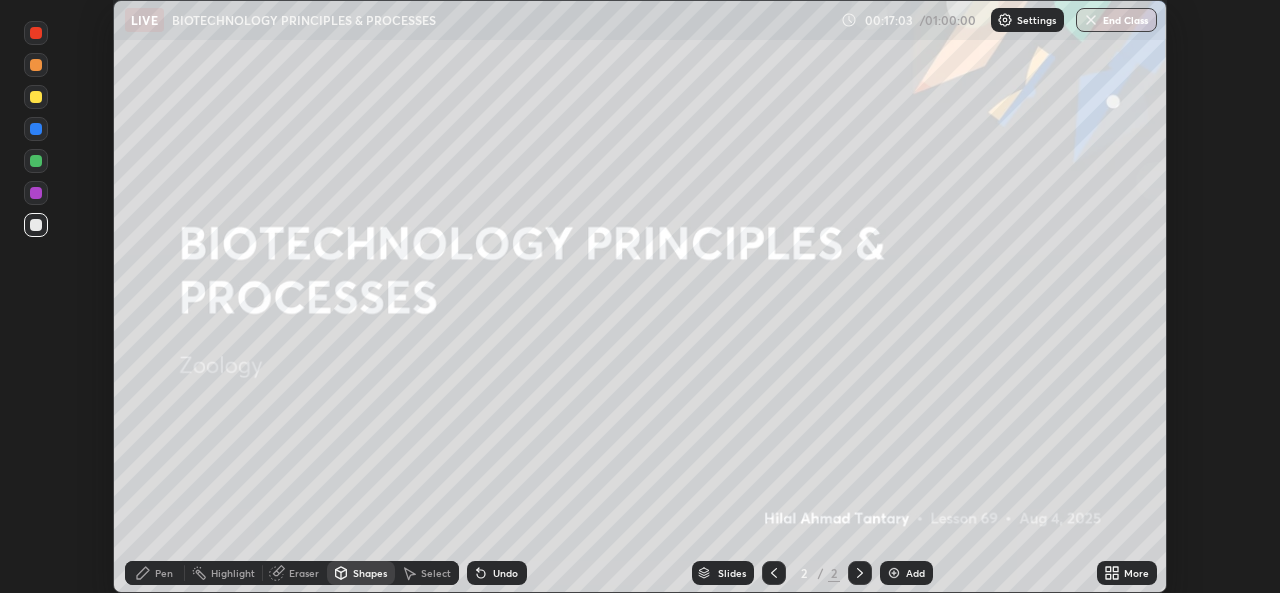 click at bounding box center (36, 97) 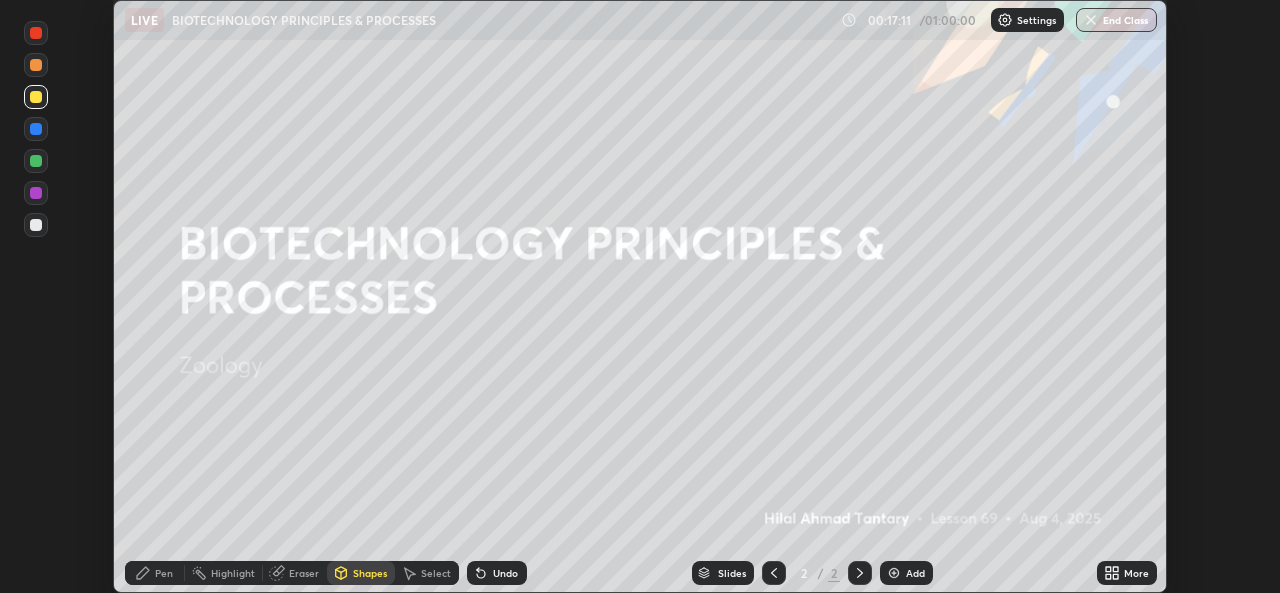 click on "Pen" at bounding box center [164, 573] 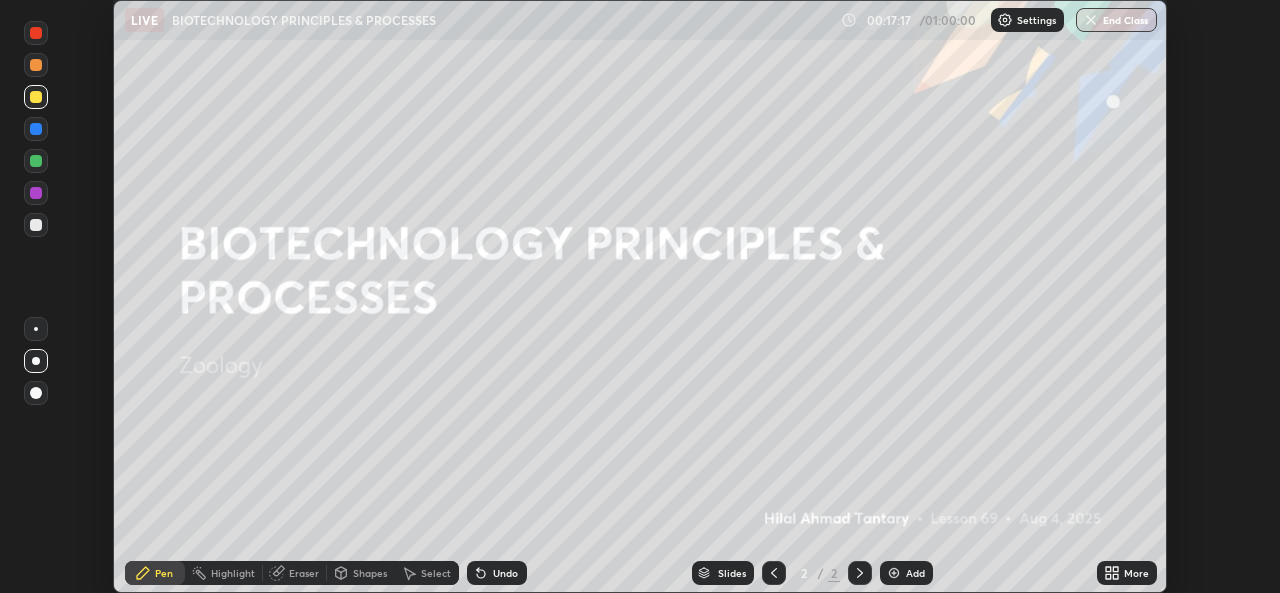 click at bounding box center (894, 573) 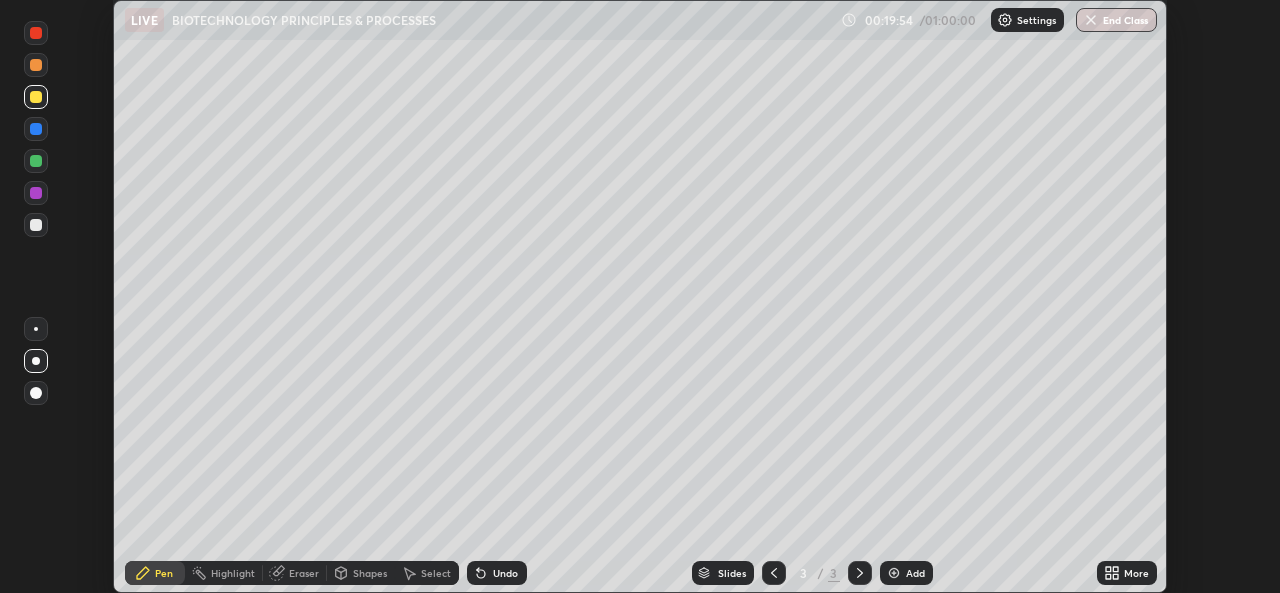 click on "Shapes" at bounding box center [370, 573] 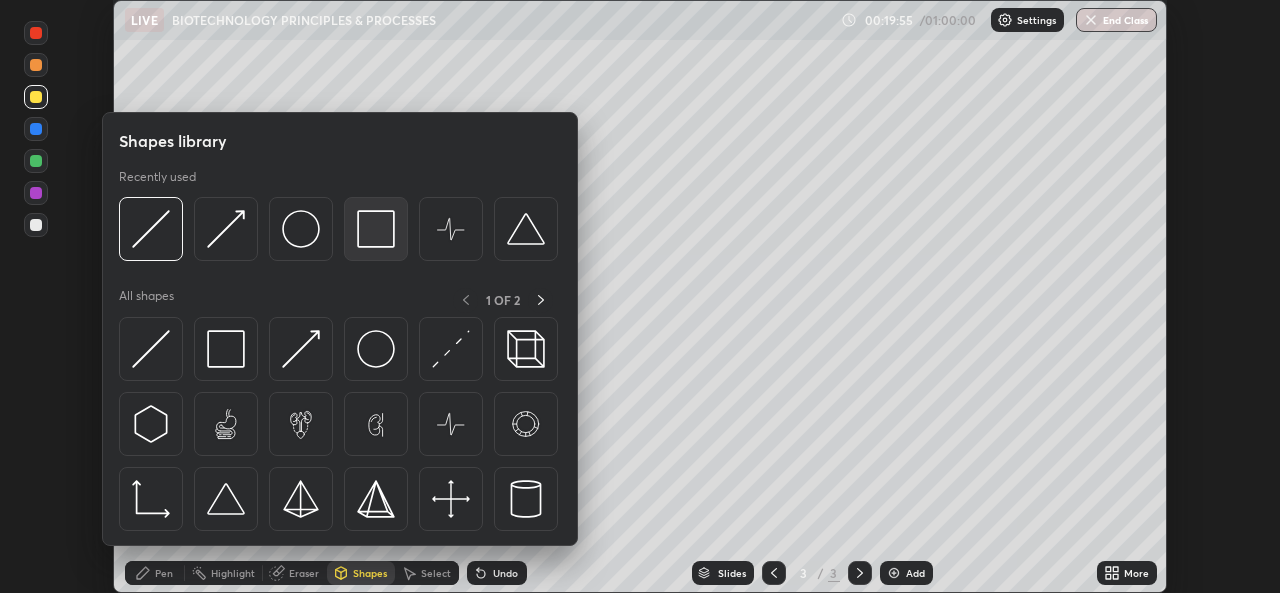 click at bounding box center [376, 229] 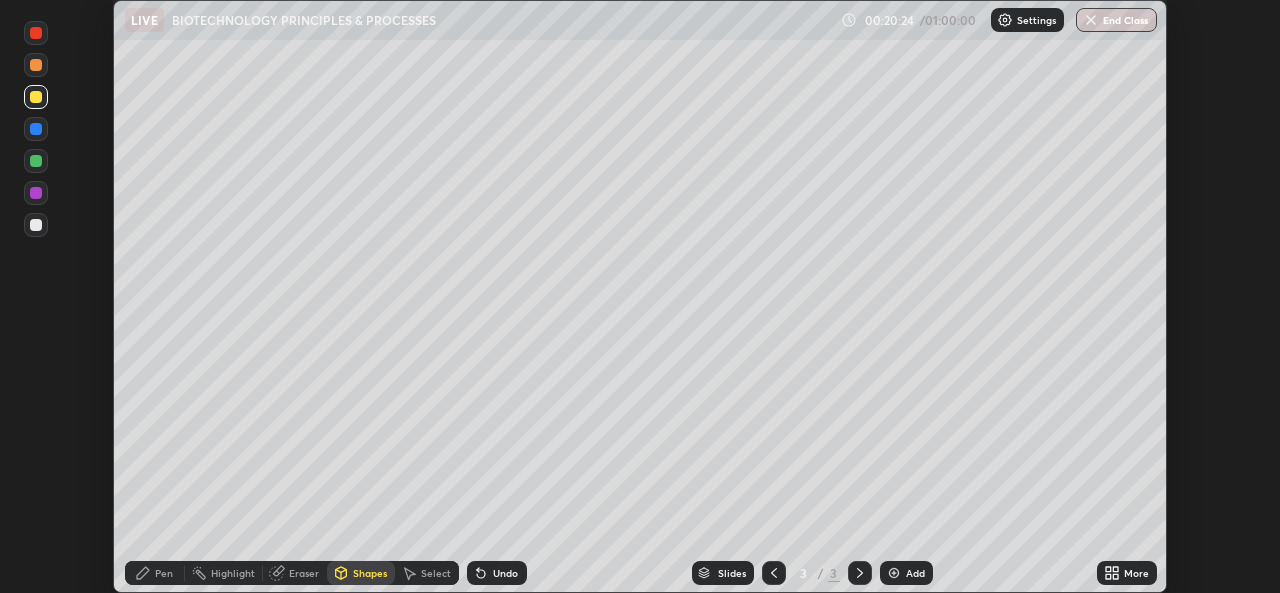 click on "Undo" at bounding box center [497, 573] 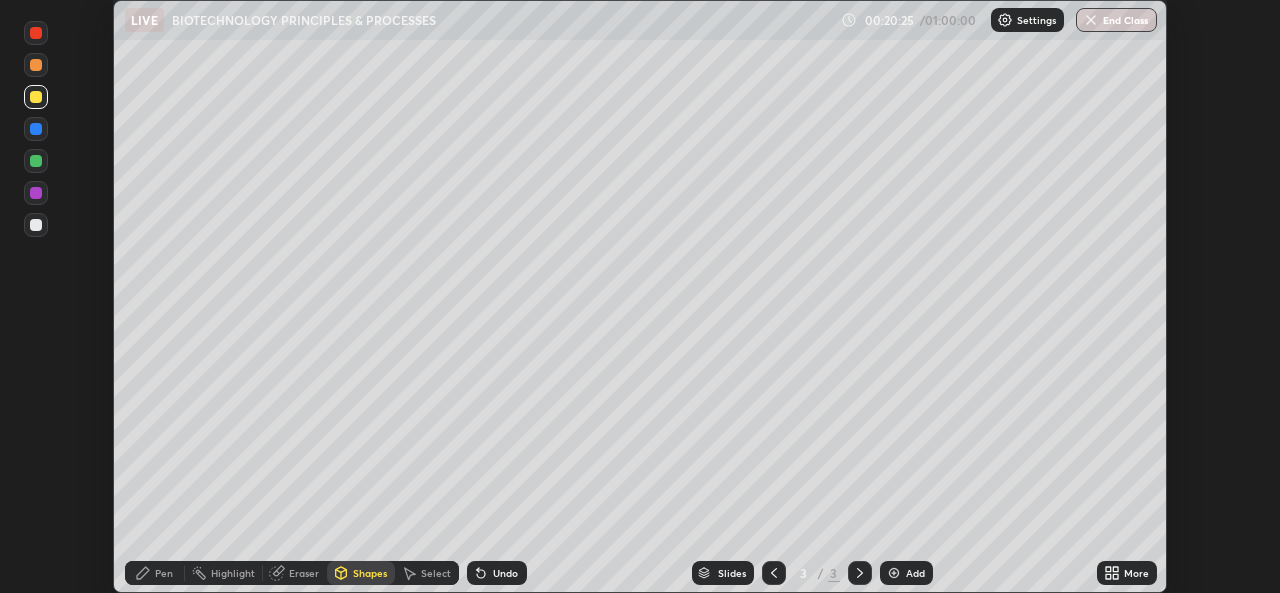 click 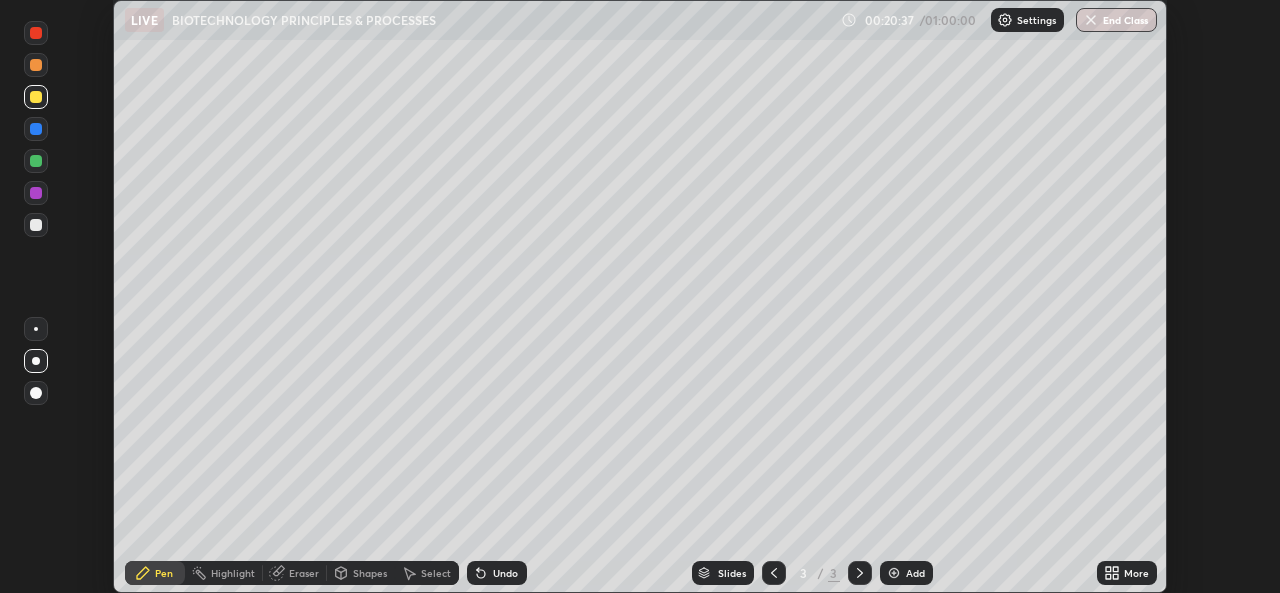 click at bounding box center (36, 65) 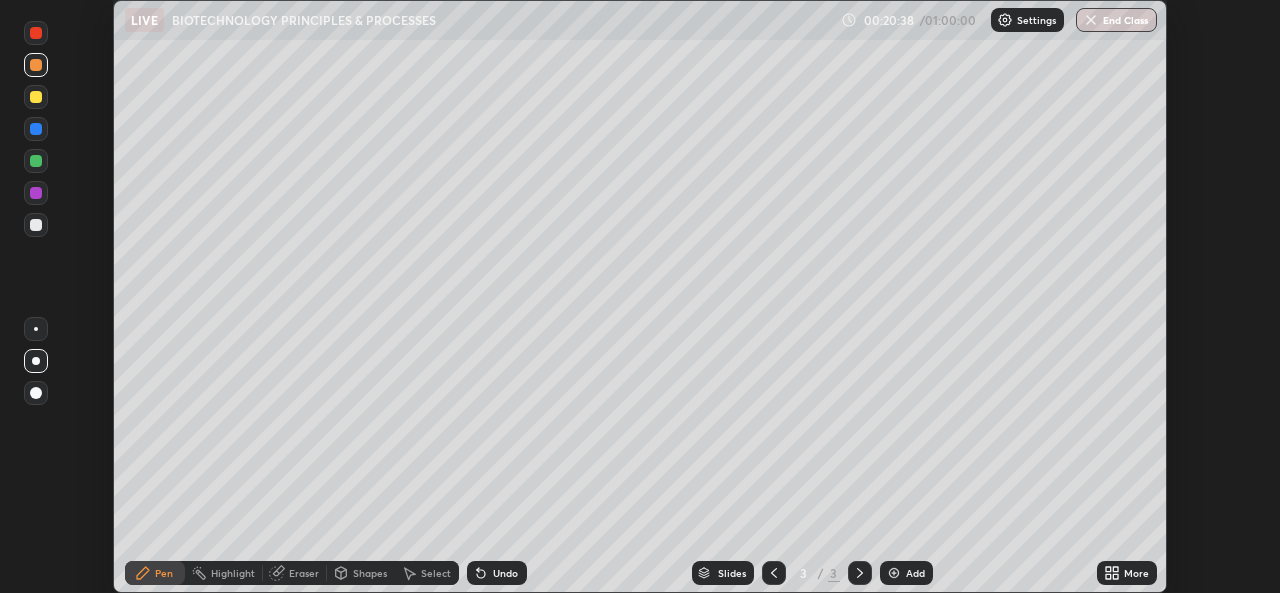 click on "Shapes" at bounding box center (370, 573) 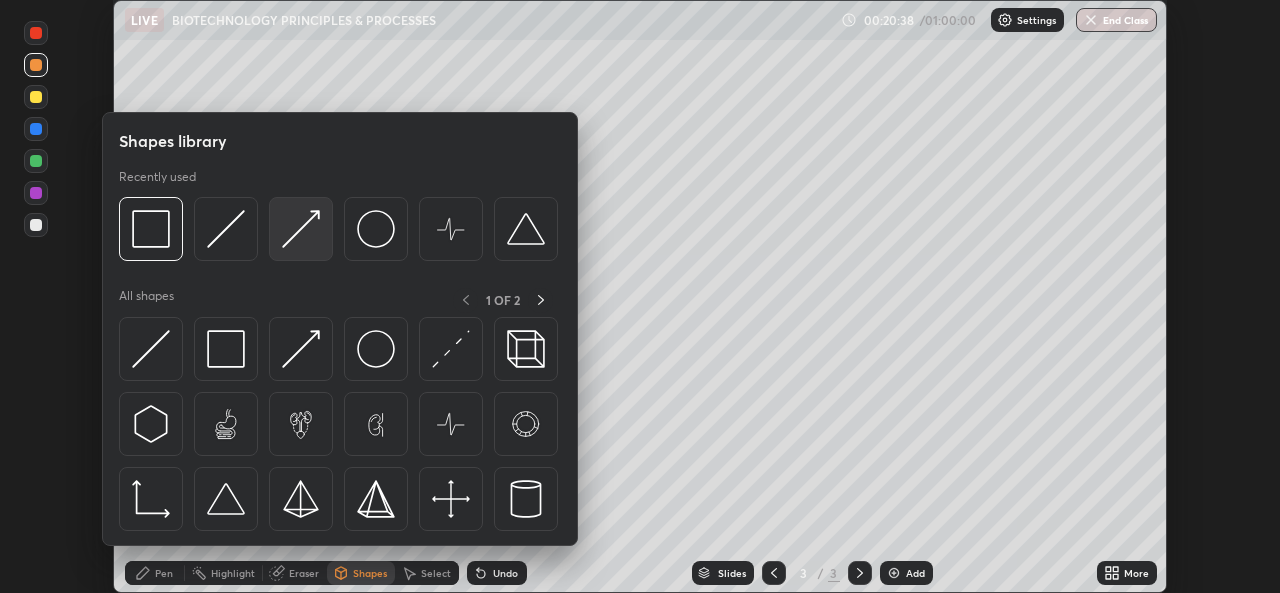 click at bounding box center (301, 229) 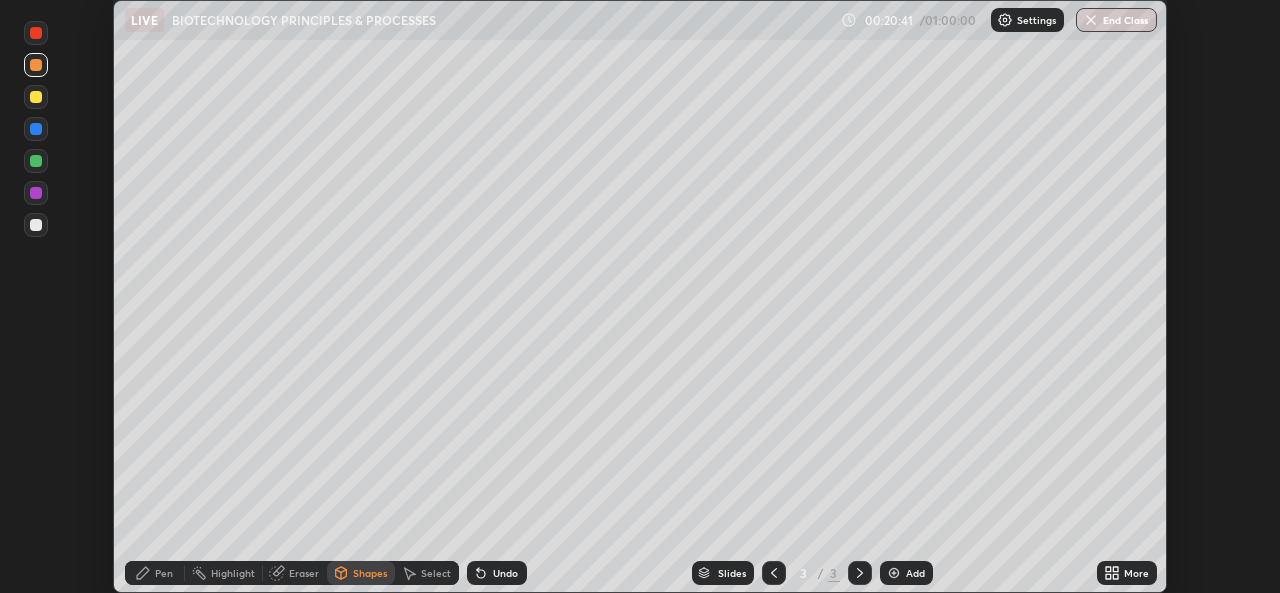 click on "Pen" at bounding box center (155, 573) 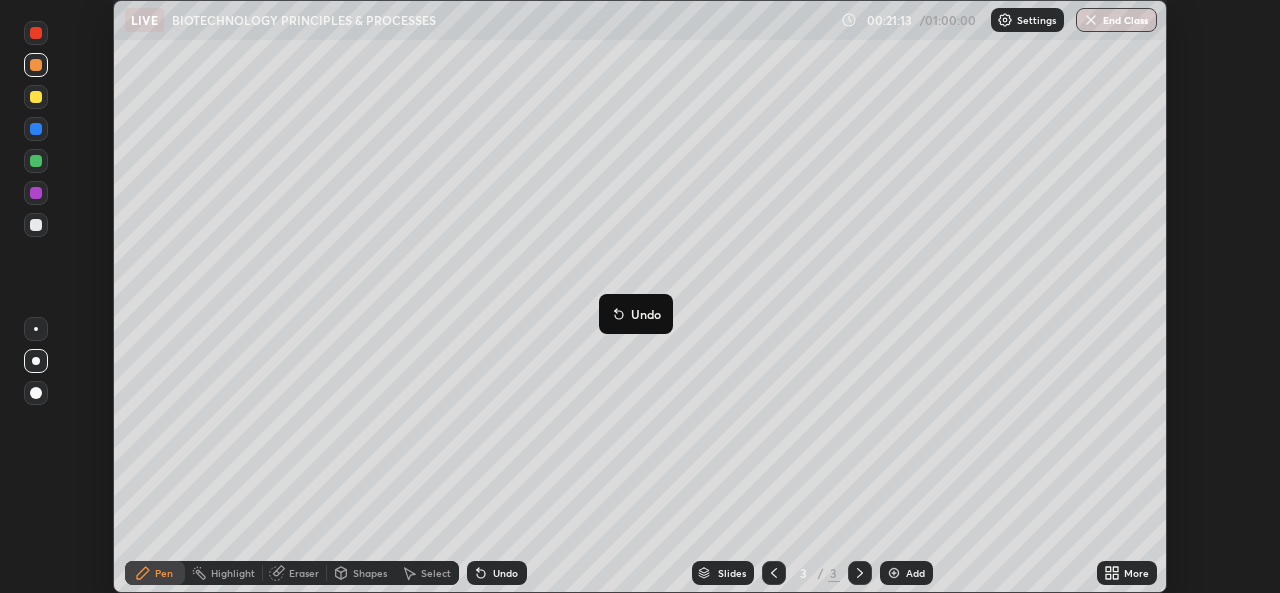 click on "Undo" at bounding box center [497, 573] 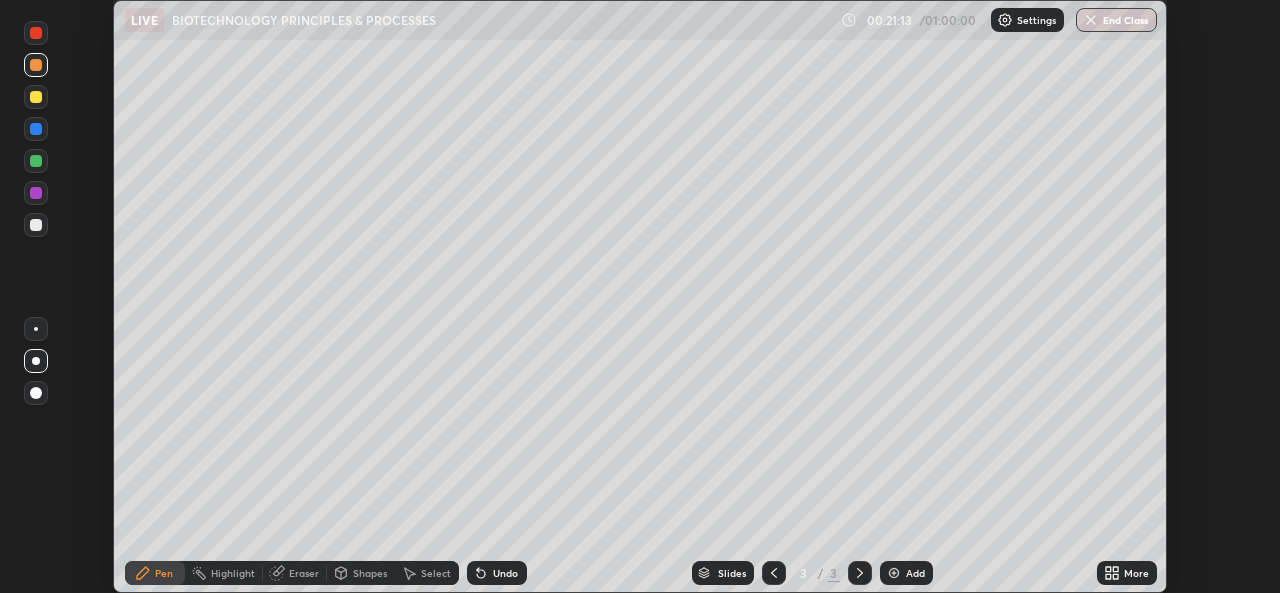 click 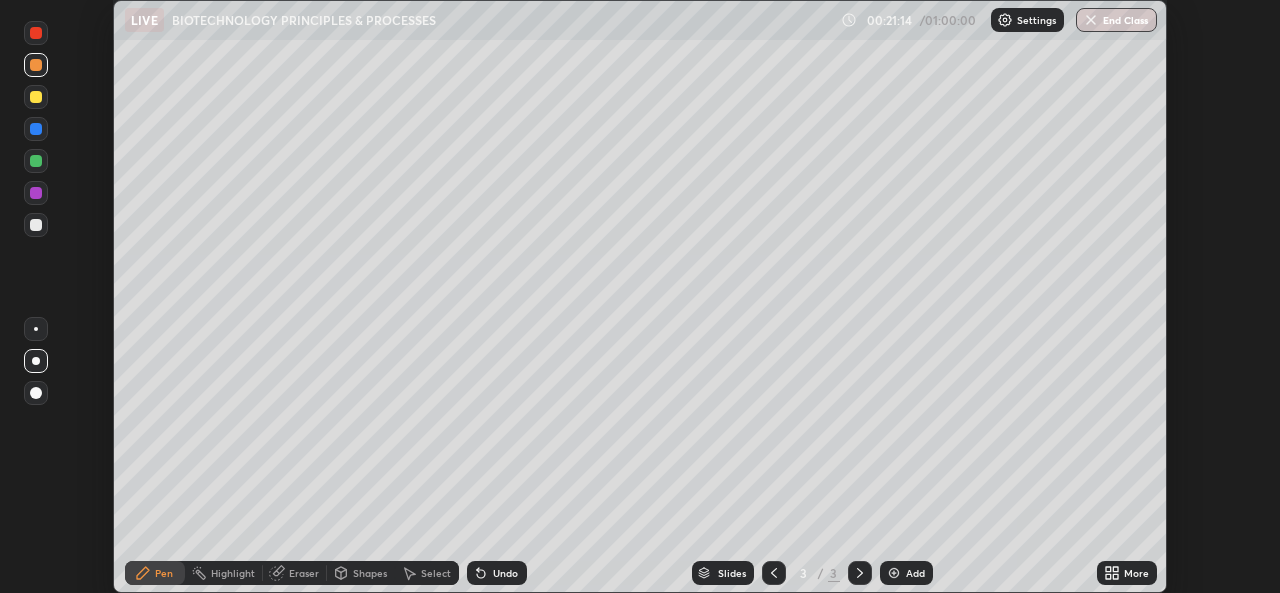 click on "Undo" at bounding box center [497, 573] 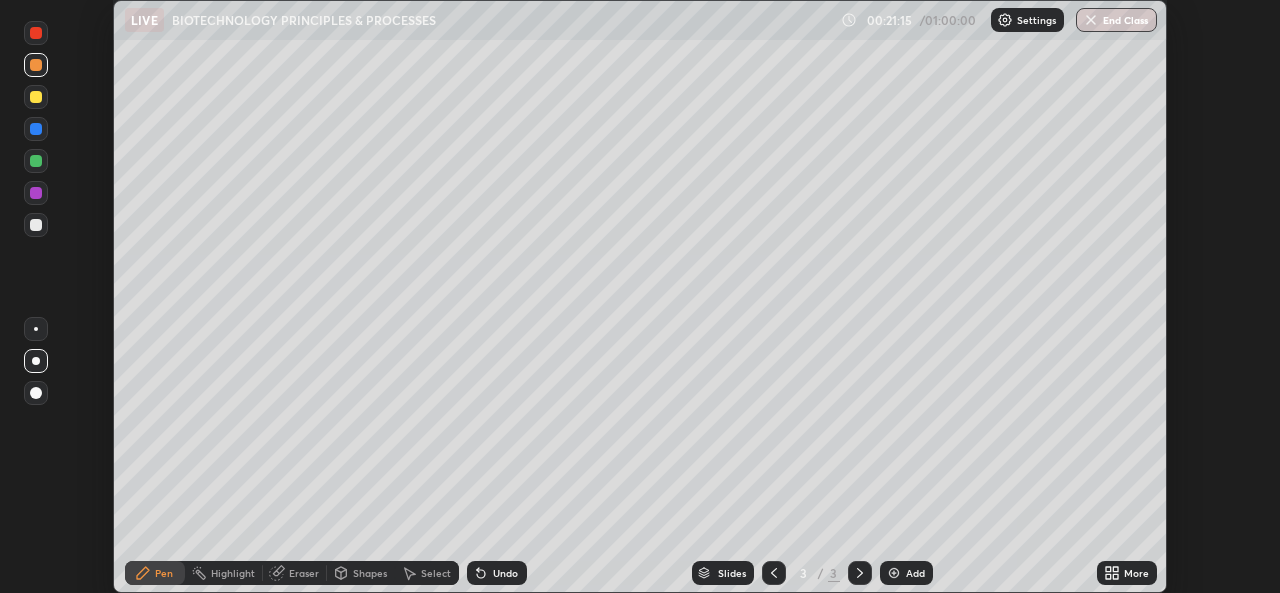 click 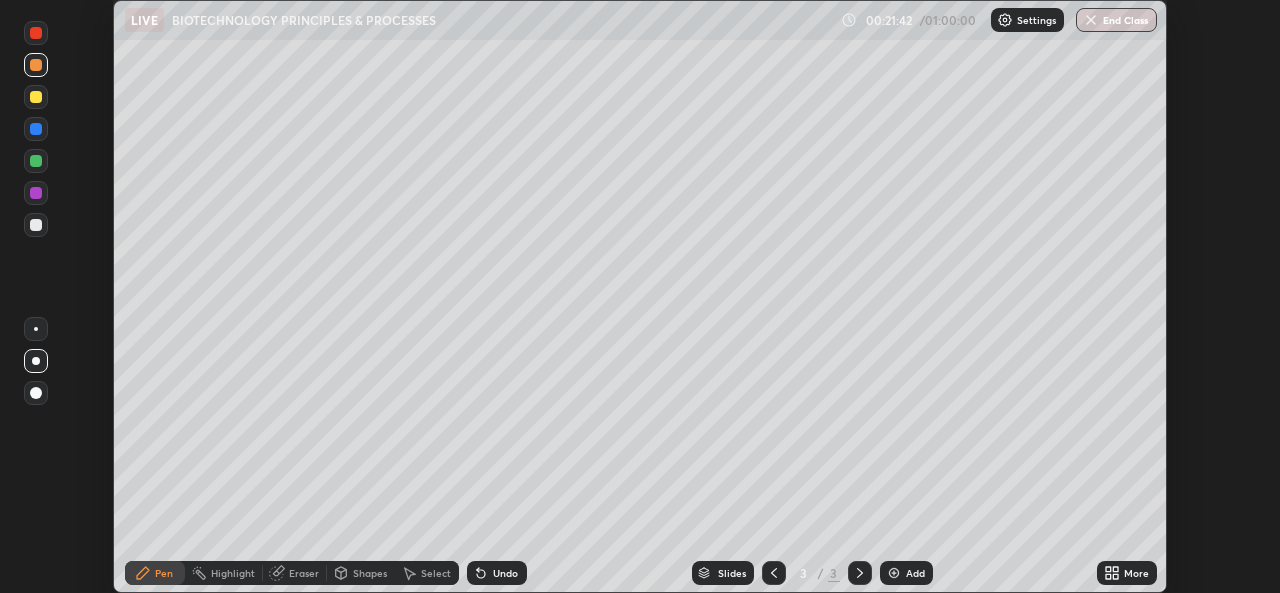 click on "Eraser" at bounding box center [304, 573] 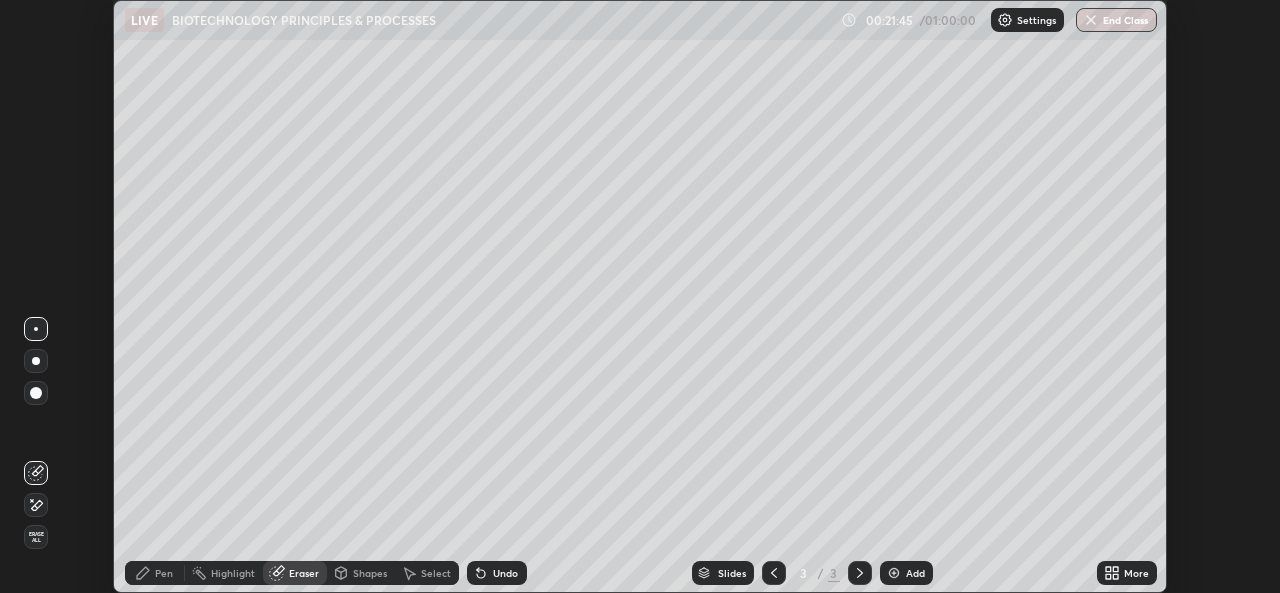 click on "Pen" at bounding box center (164, 573) 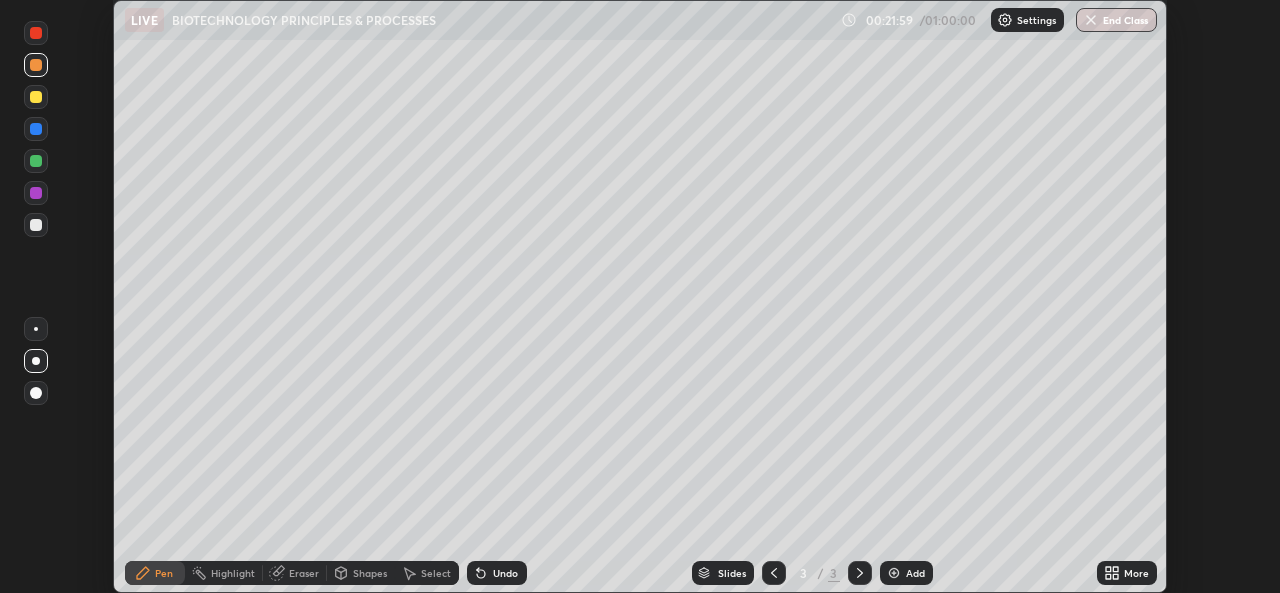 click on "Shapes" at bounding box center [370, 573] 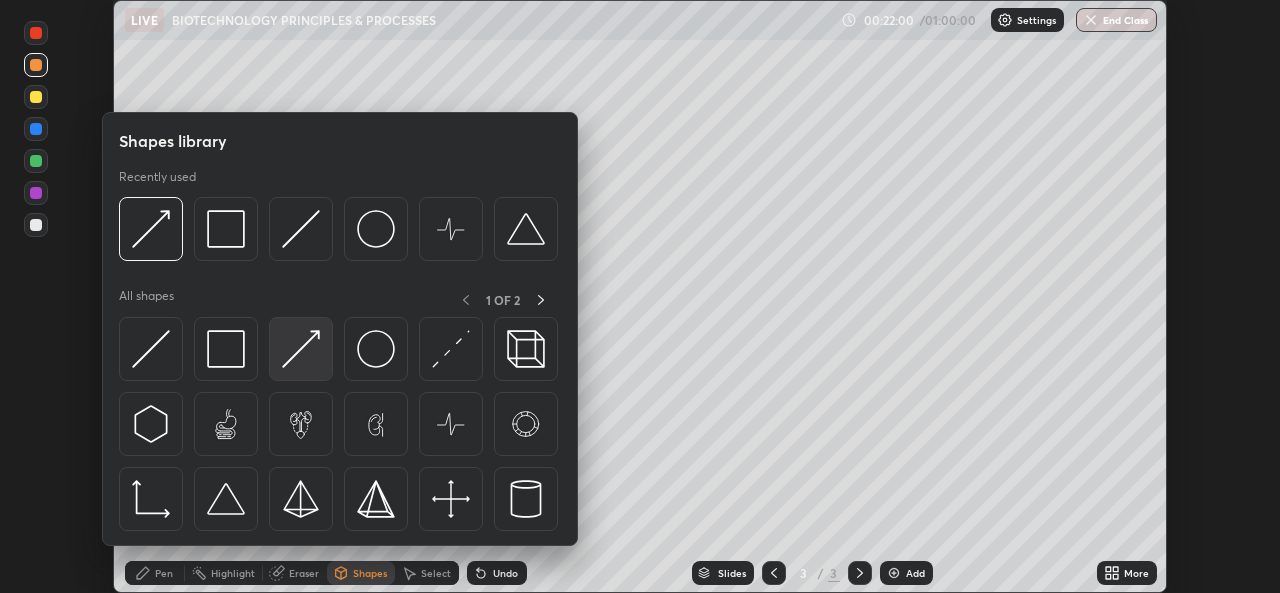 click at bounding box center [301, 349] 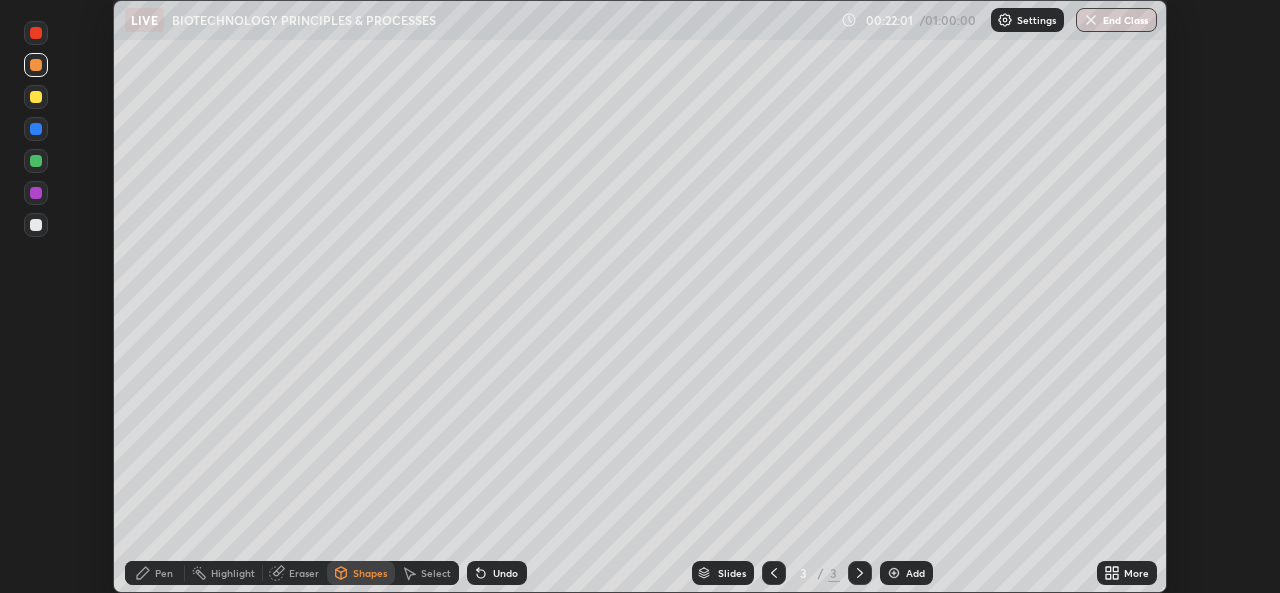 click on "Pen" at bounding box center [155, 573] 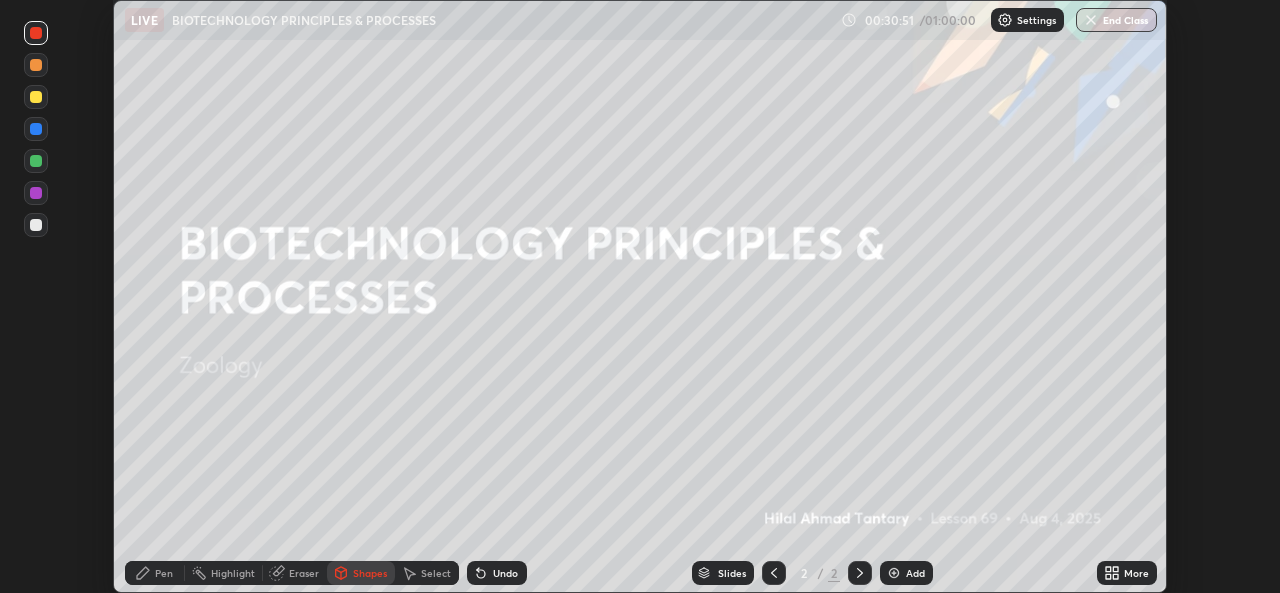 scroll, scrollTop: 0, scrollLeft: 0, axis: both 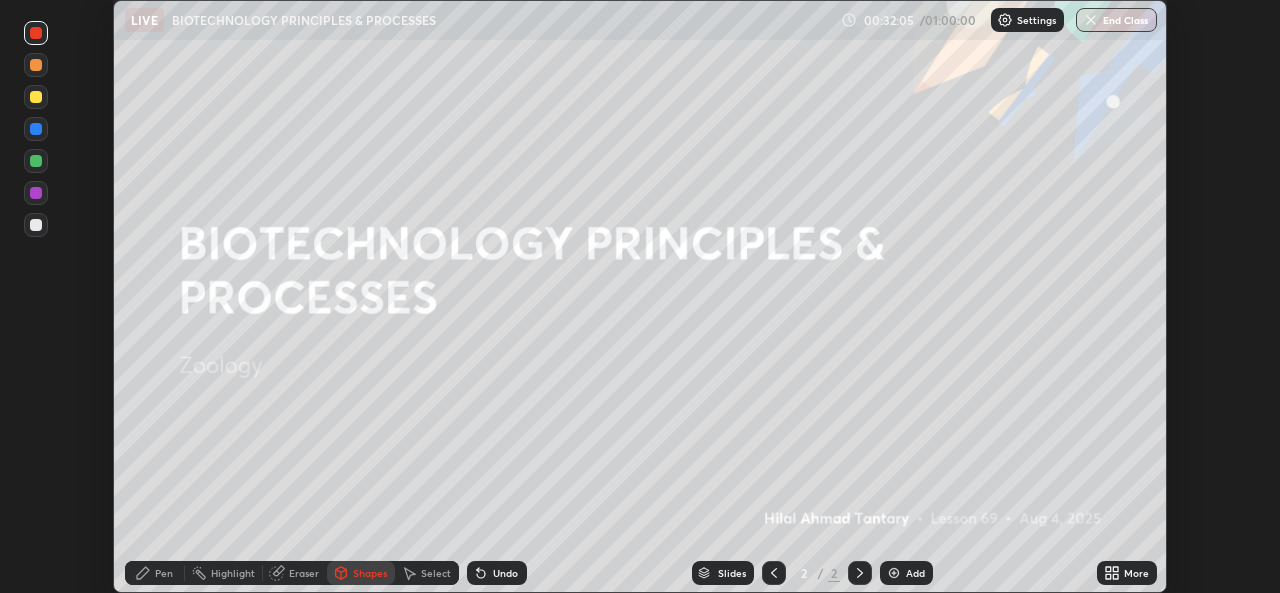 click 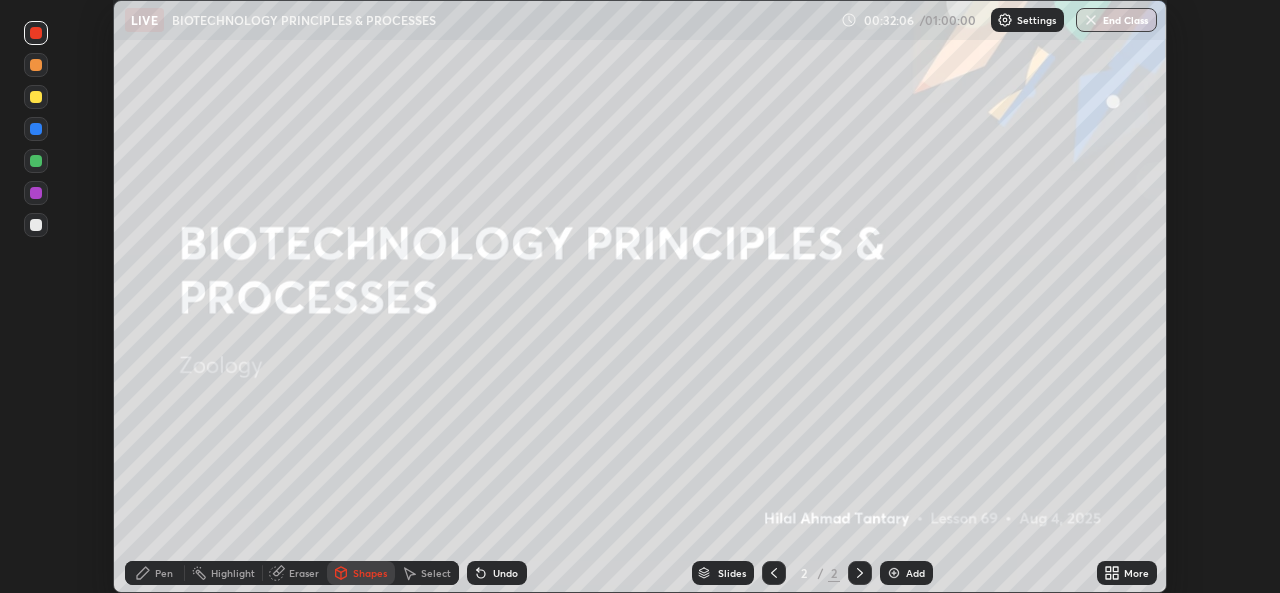 click at bounding box center [894, 573] 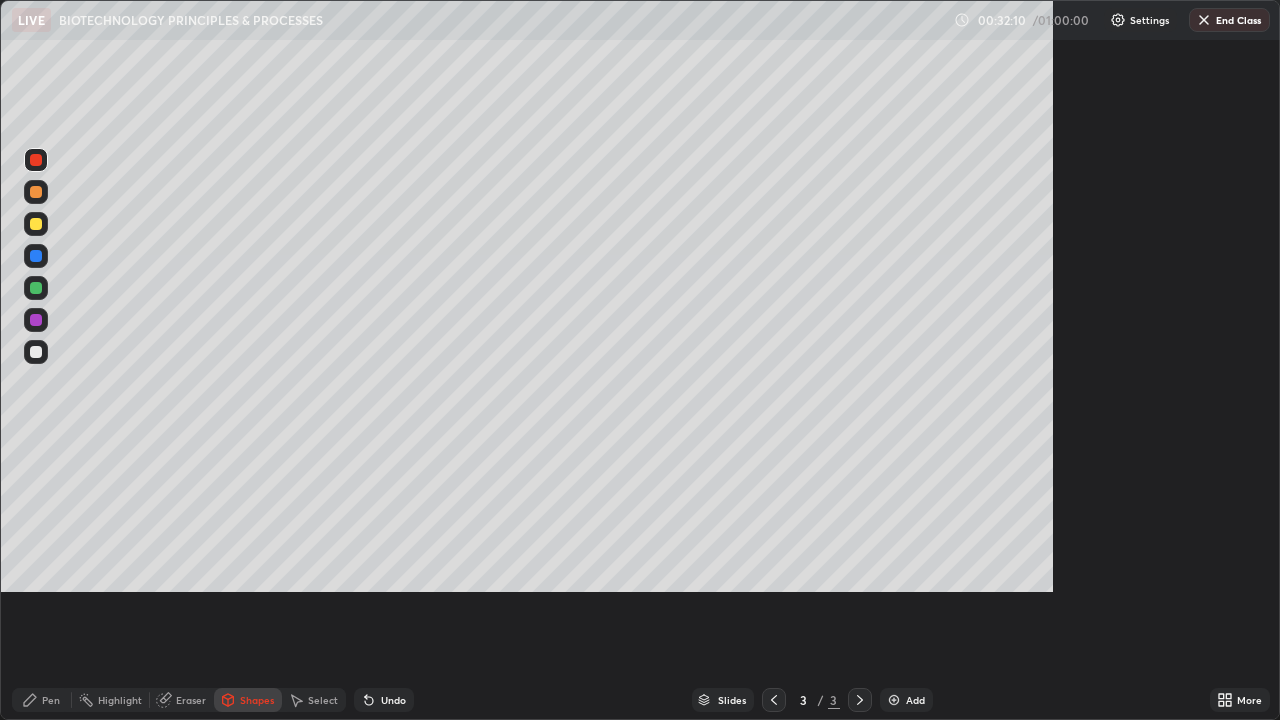 scroll, scrollTop: 99280, scrollLeft: 98720, axis: both 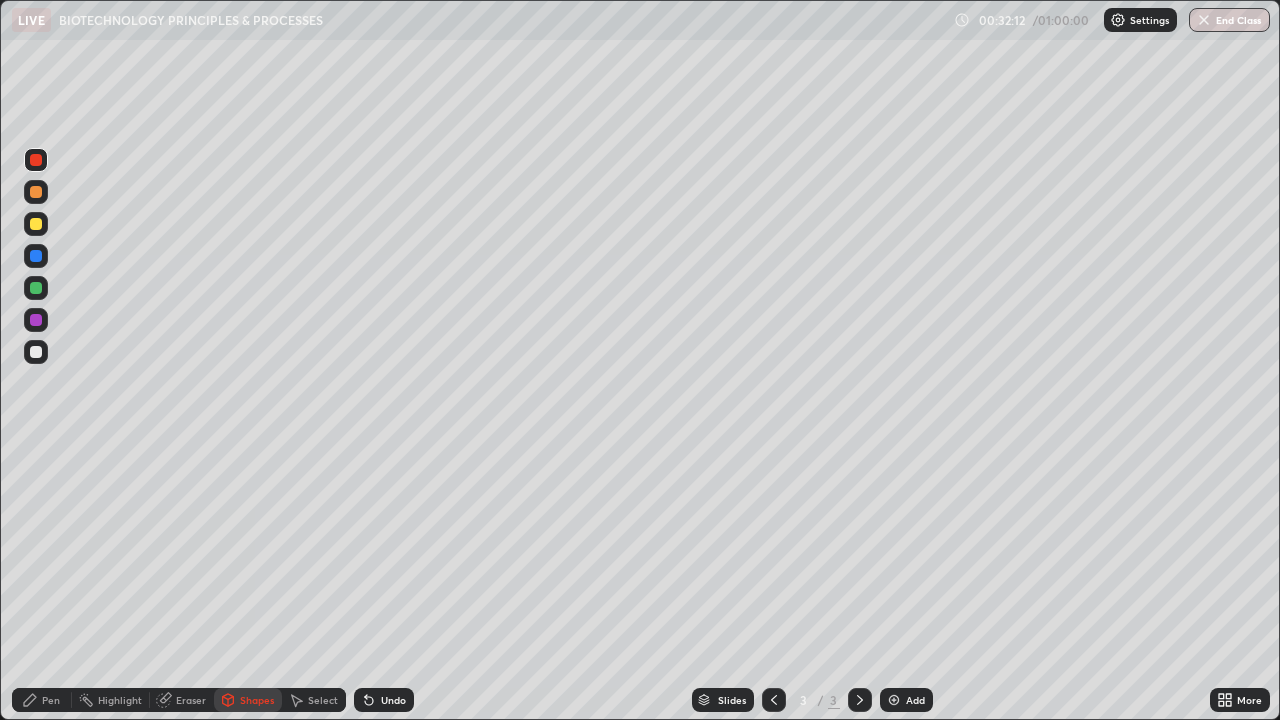 click 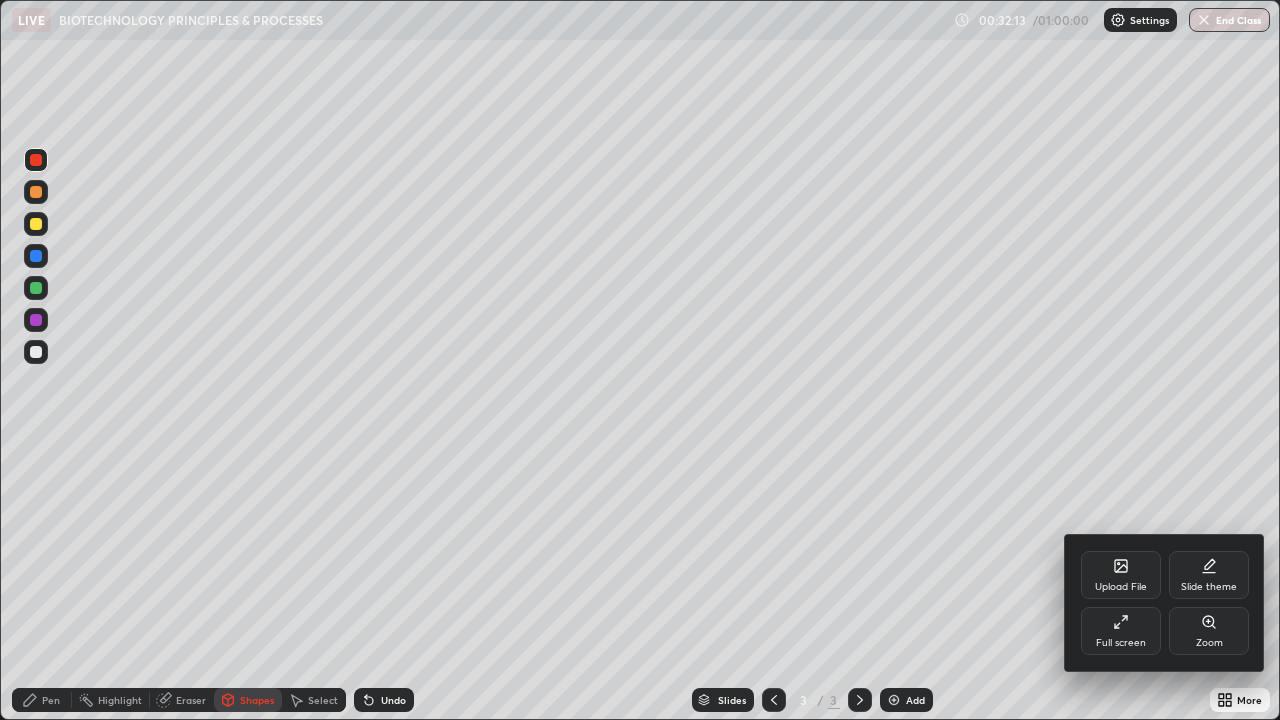 click on "Full screen" at bounding box center [1121, 631] 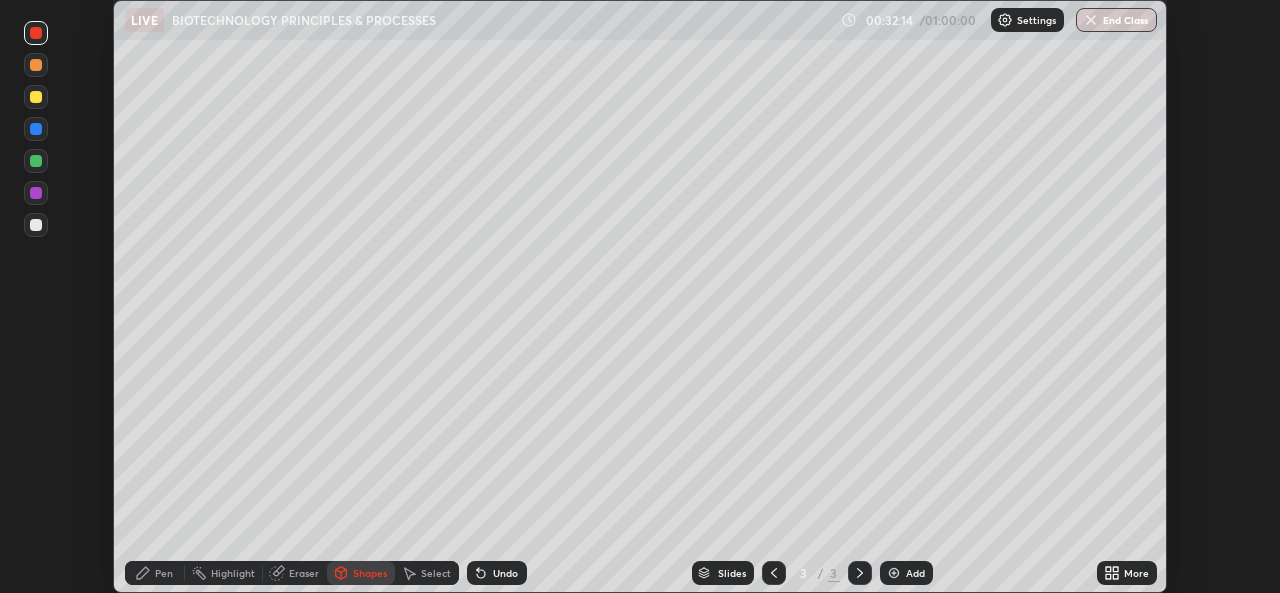 scroll, scrollTop: 593, scrollLeft: 1280, axis: both 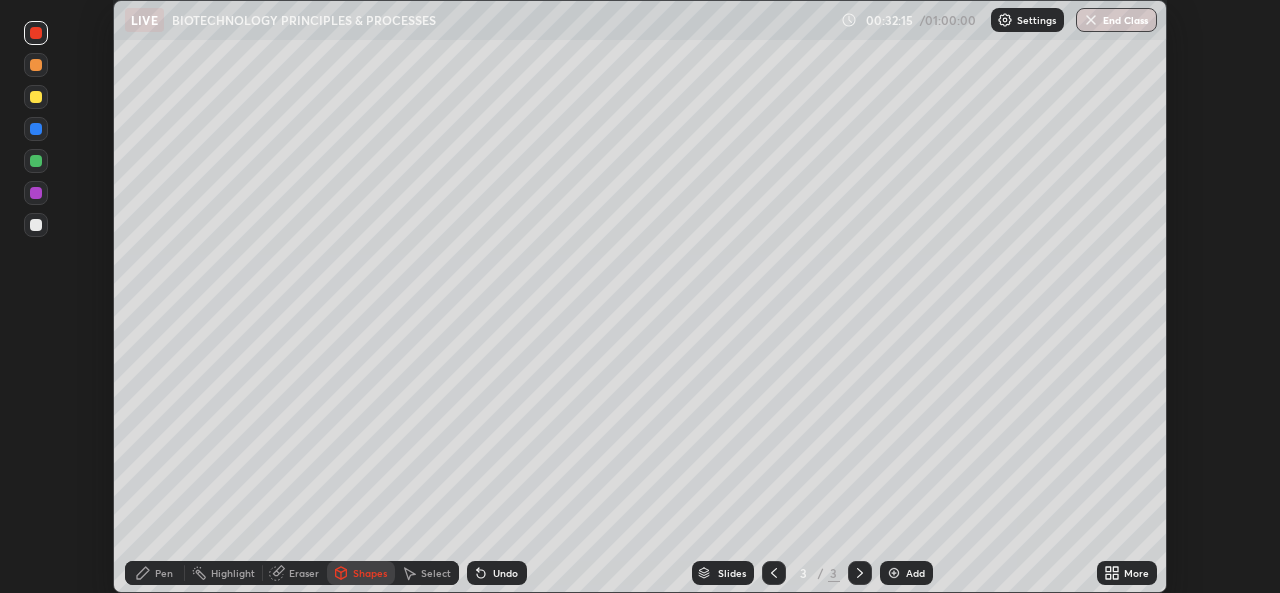 click on "Pen" at bounding box center [164, 573] 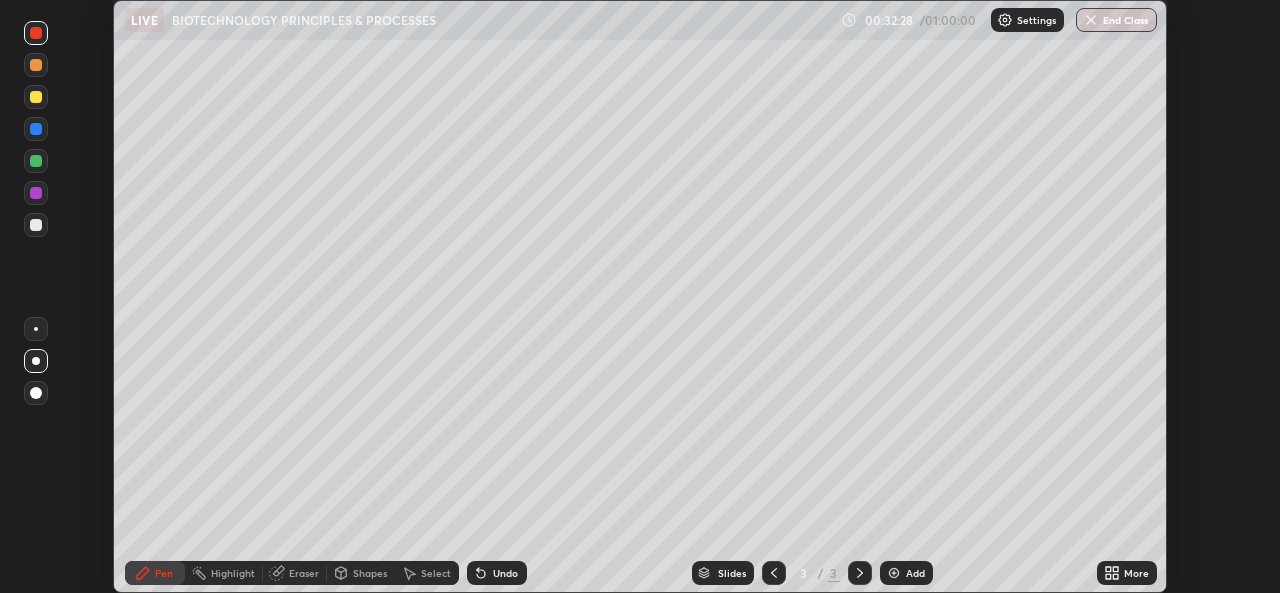 click on "Shapes" at bounding box center (370, 573) 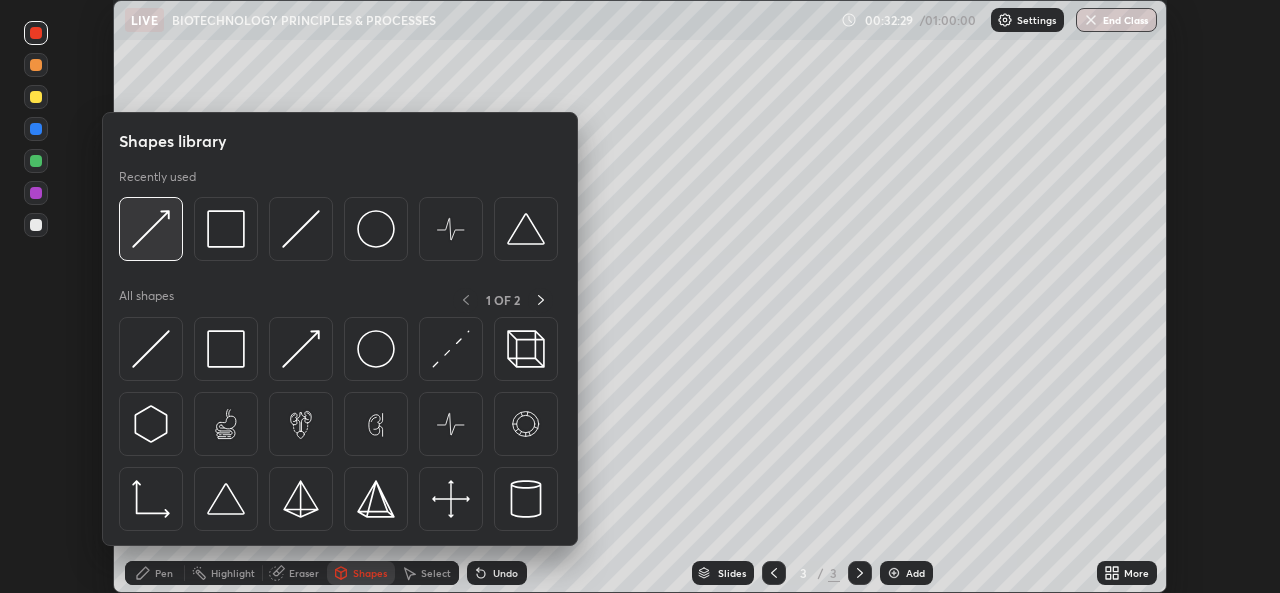 click at bounding box center (151, 229) 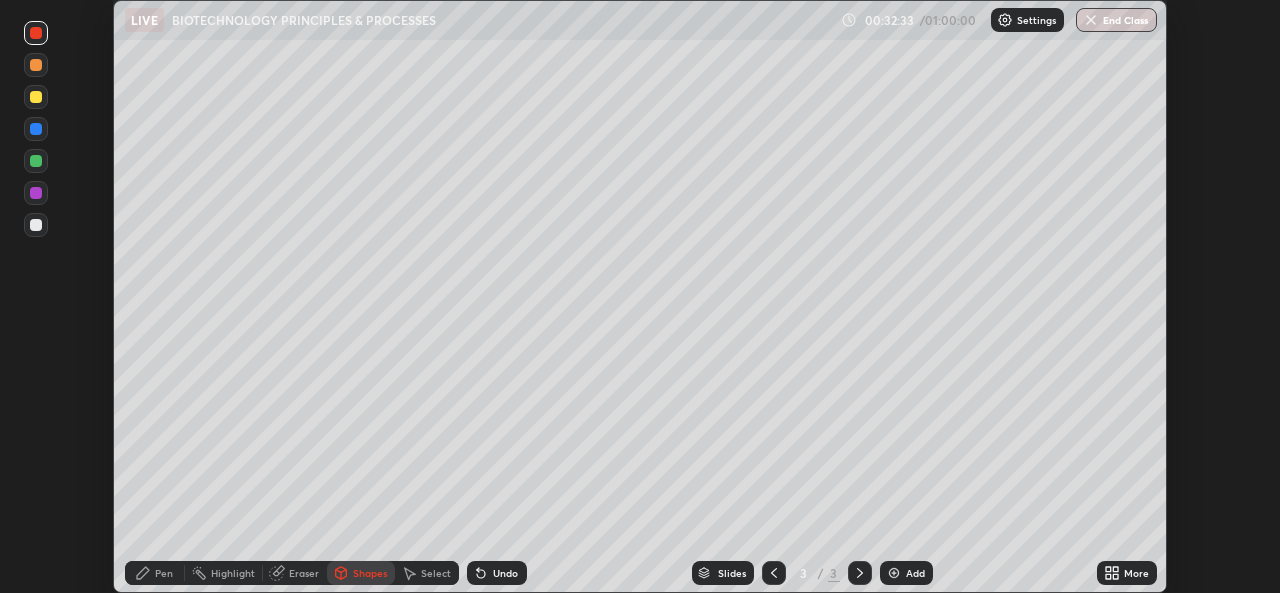 click on "Pen" at bounding box center [155, 573] 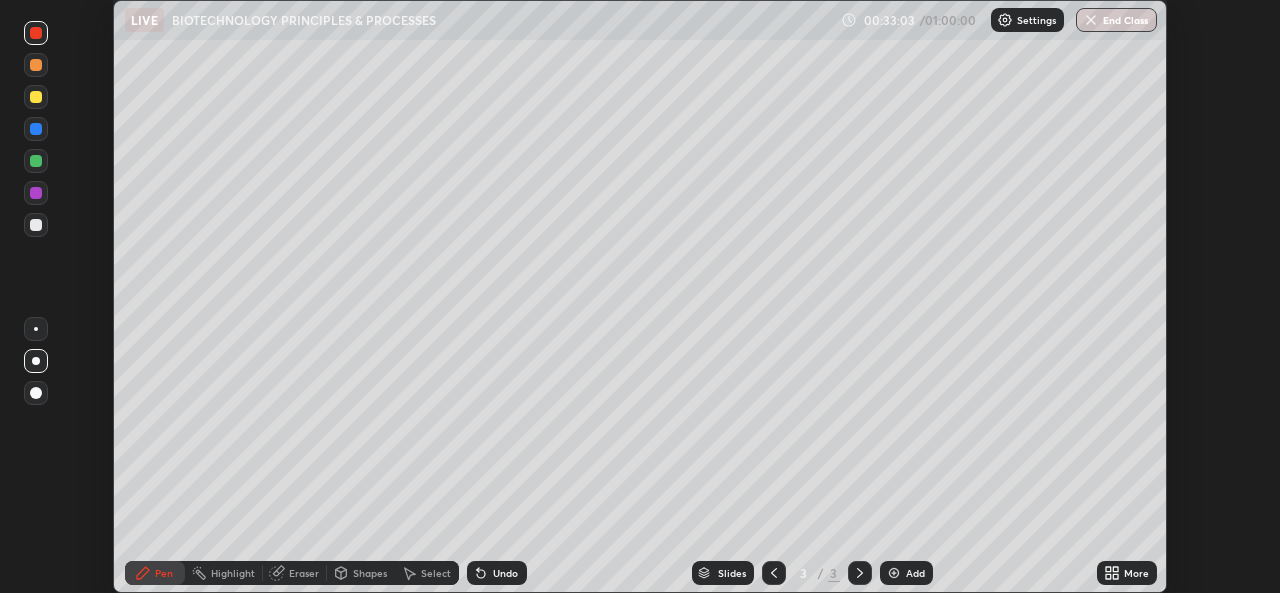 click 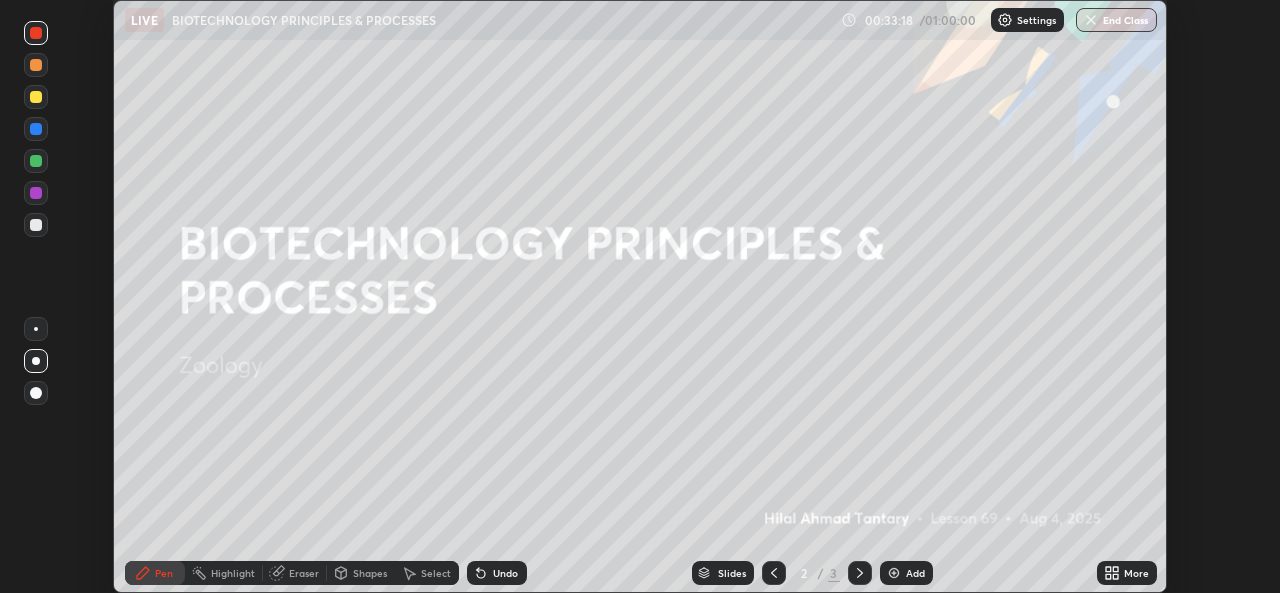 click 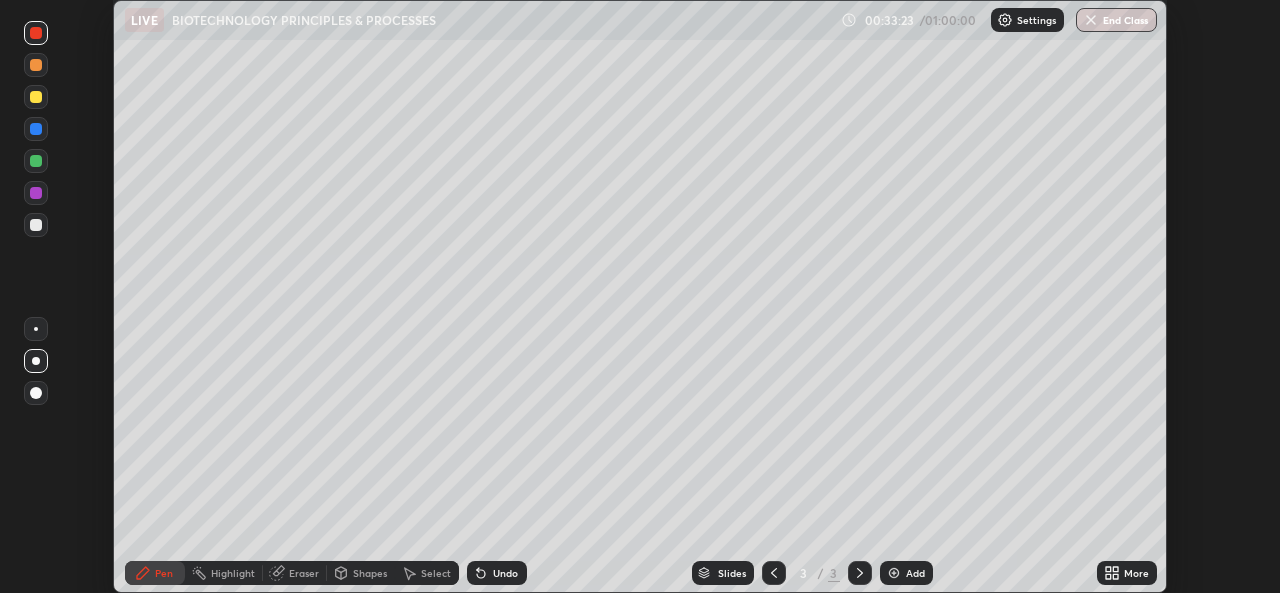 click at bounding box center [36, 129] 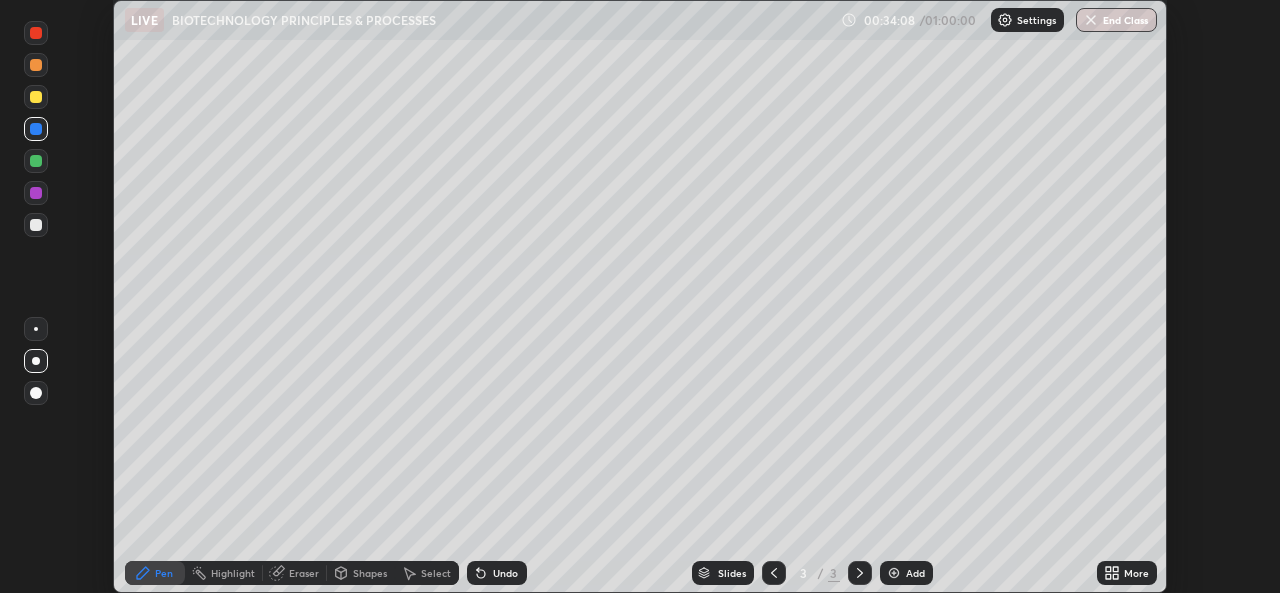 click on "Shapes" at bounding box center (370, 573) 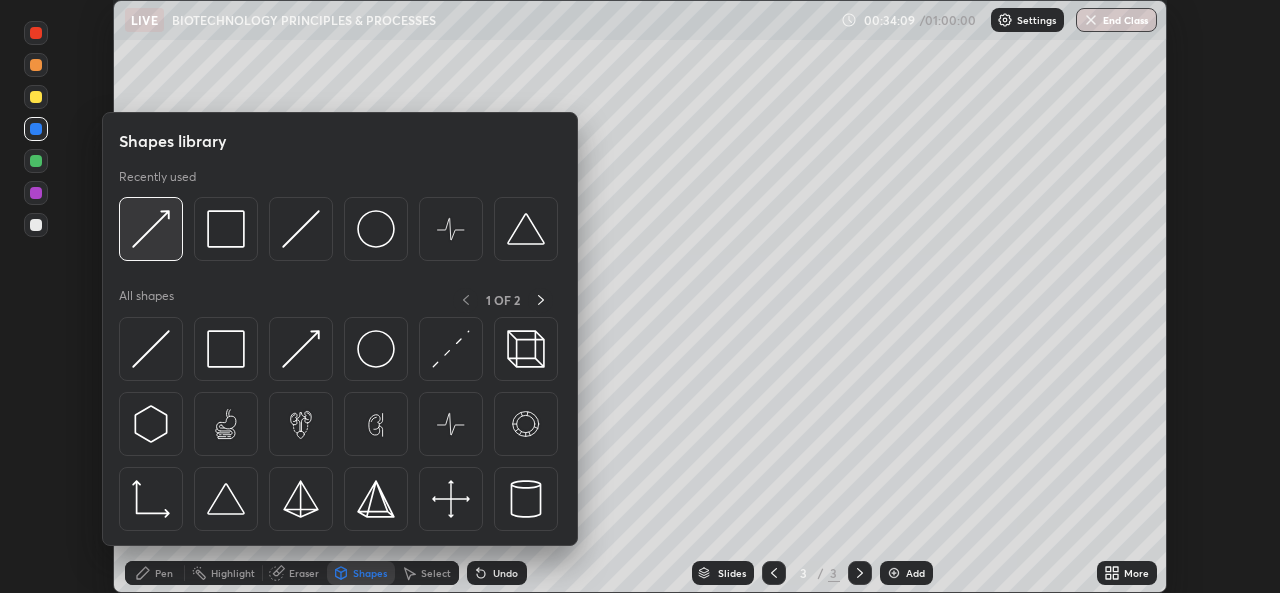 click at bounding box center (151, 229) 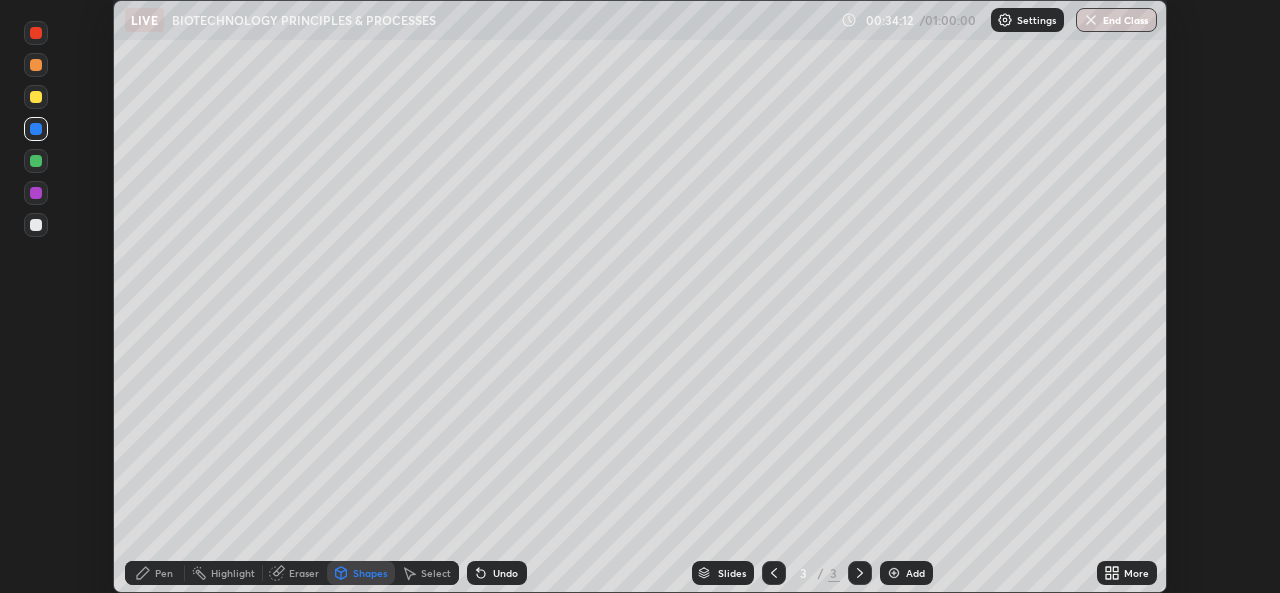 click at bounding box center [36, 161] 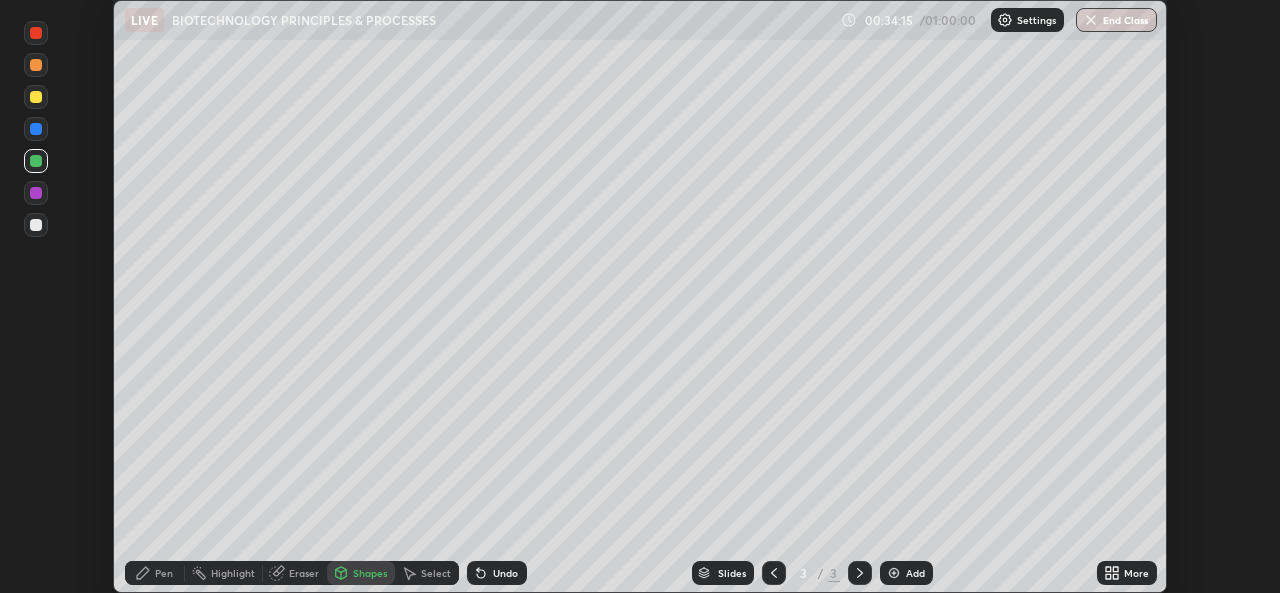 click on "Undo" at bounding box center [505, 573] 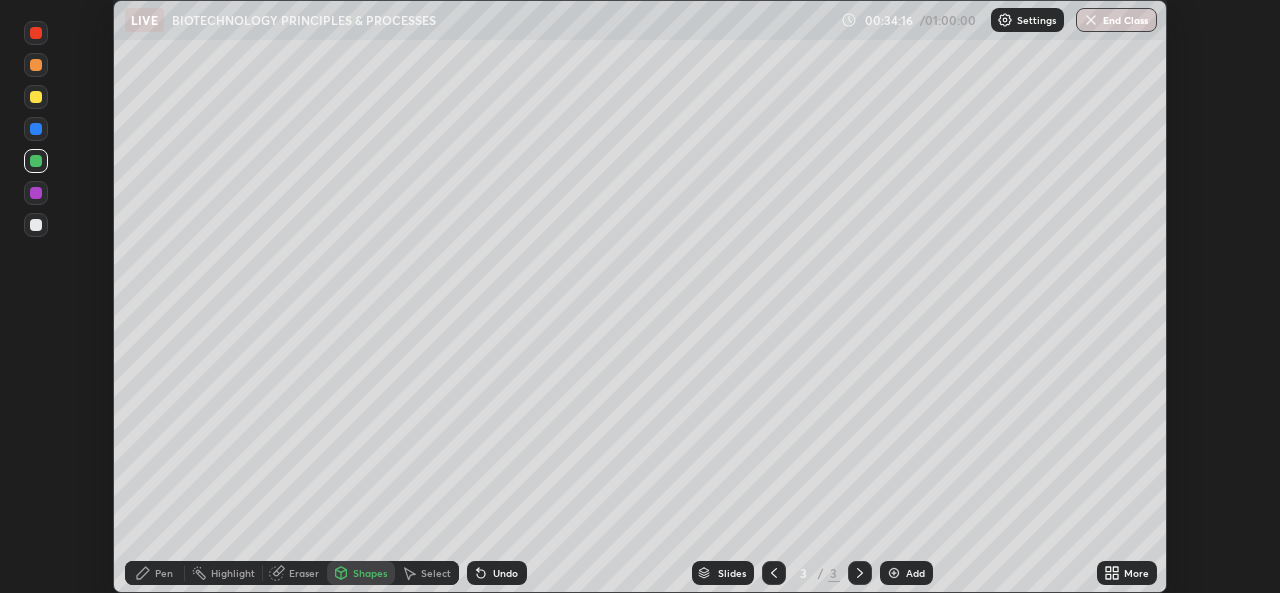 click 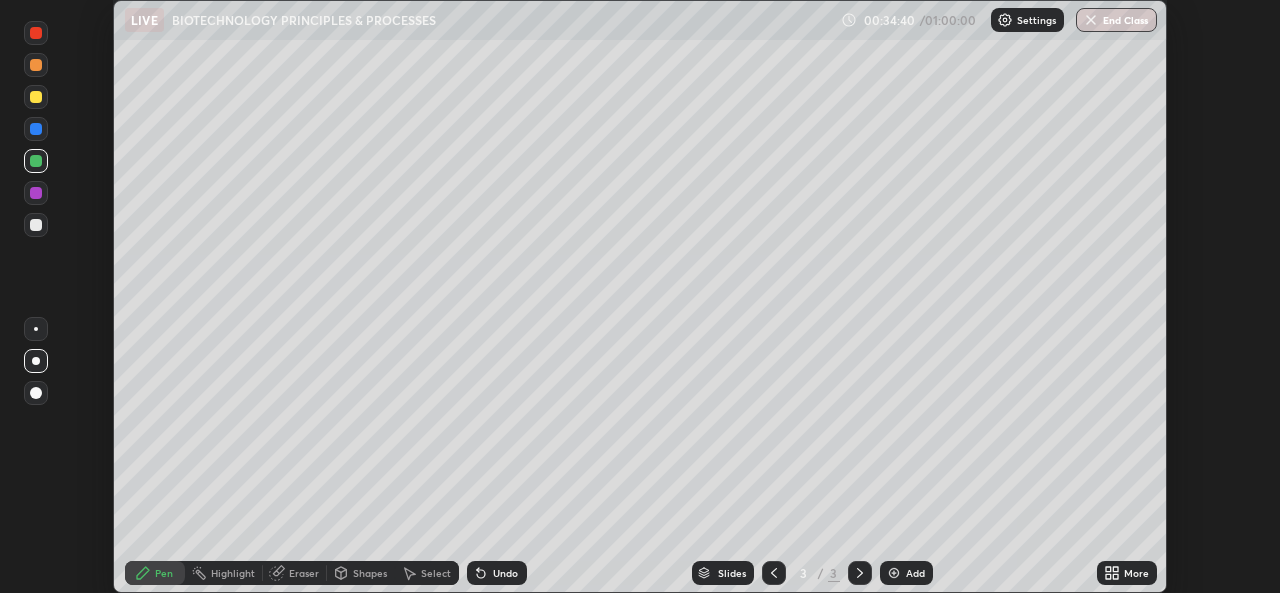 click on "Shapes" at bounding box center [370, 573] 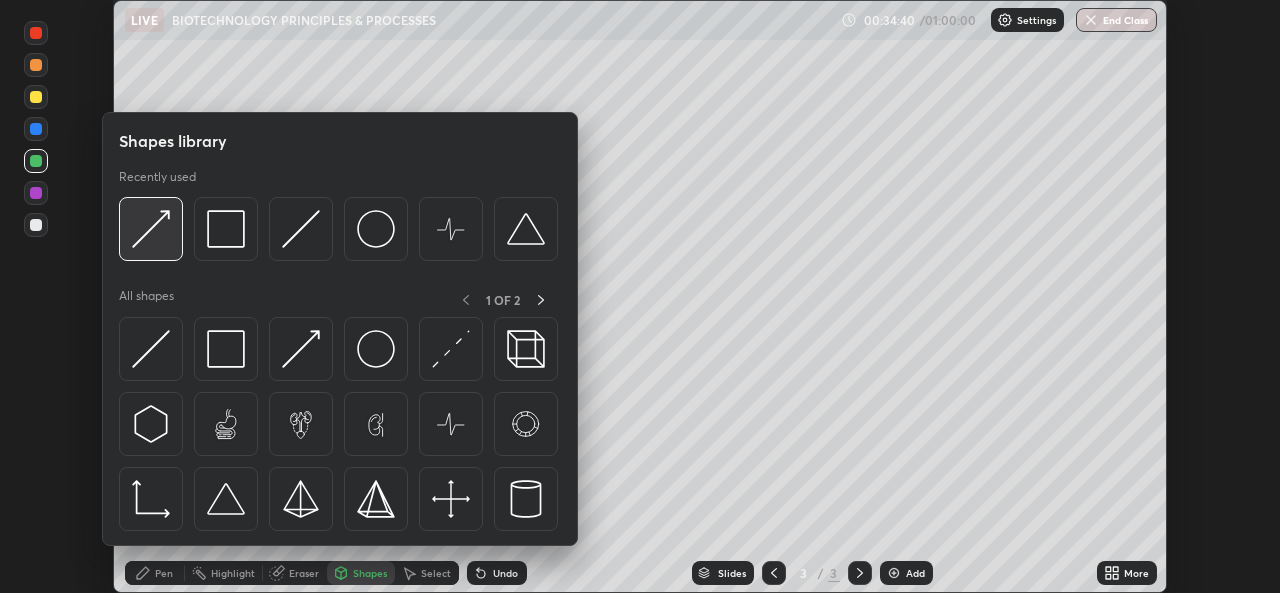 click at bounding box center (151, 229) 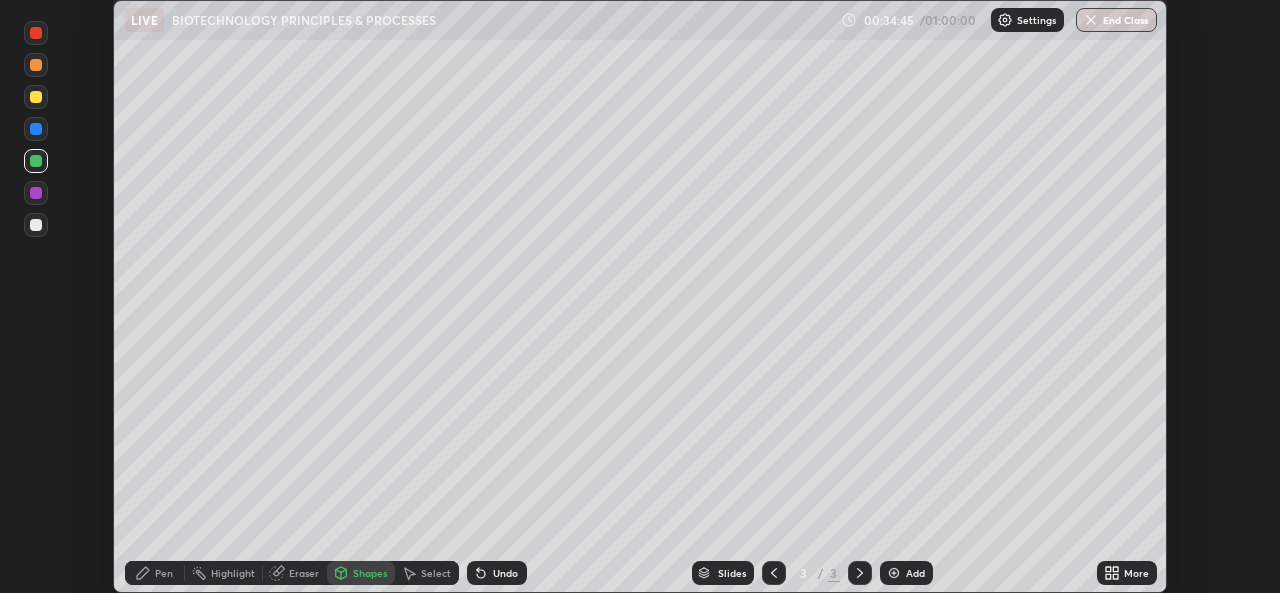 click on "Pen" at bounding box center [164, 573] 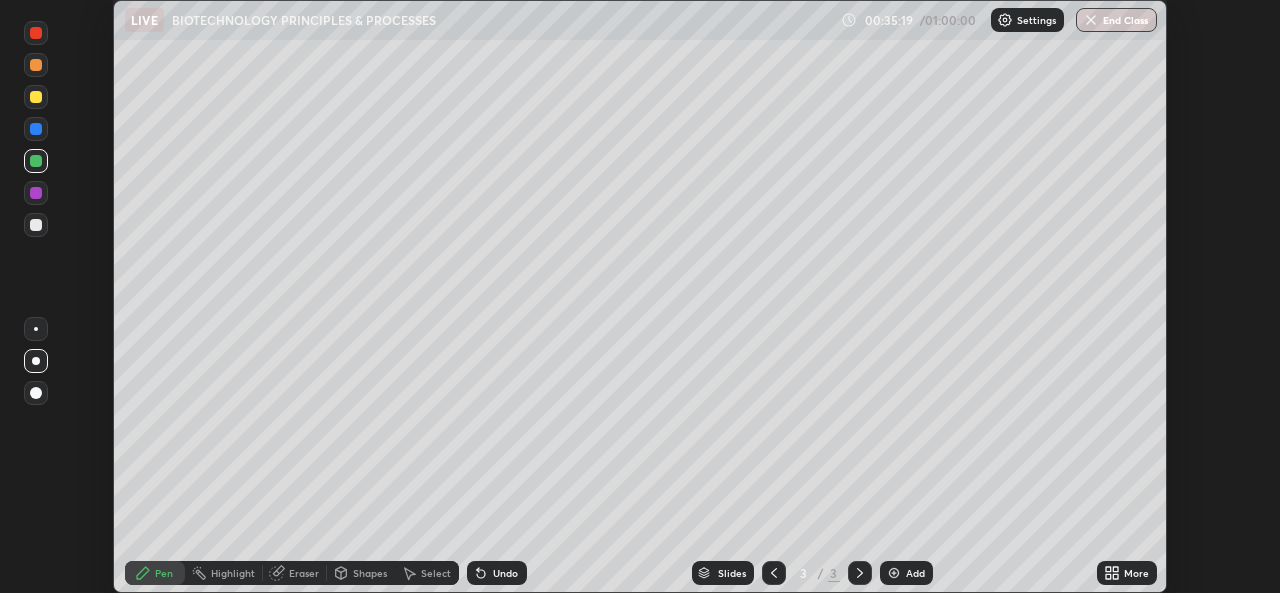 click on "Shapes" at bounding box center (370, 573) 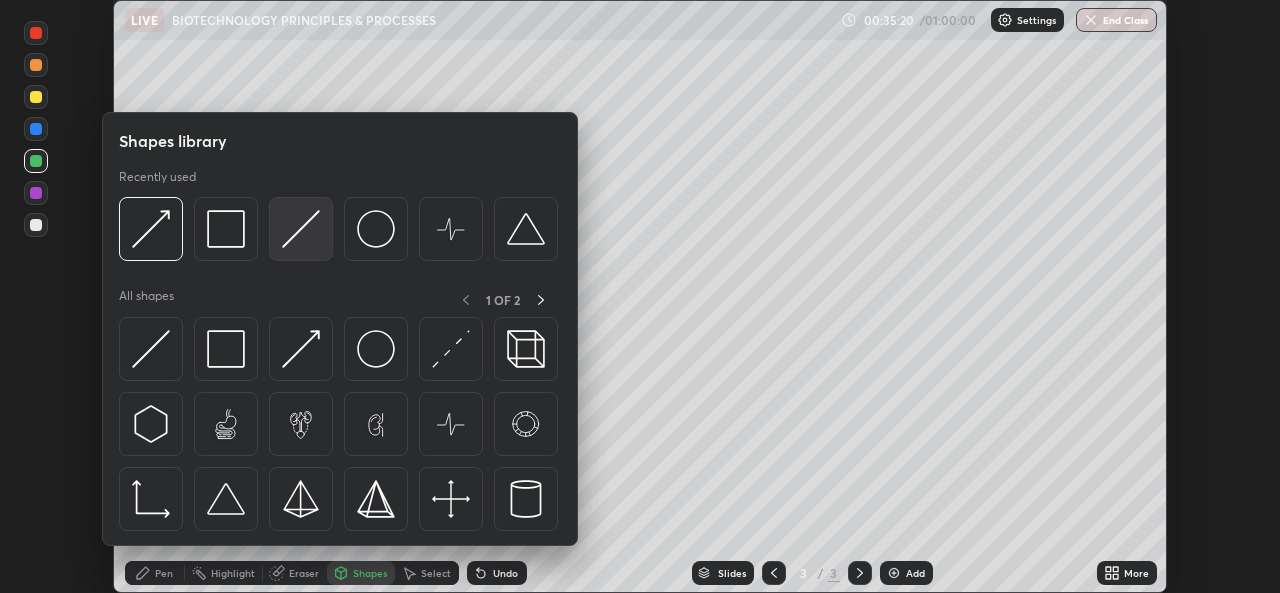 click at bounding box center [301, 229] 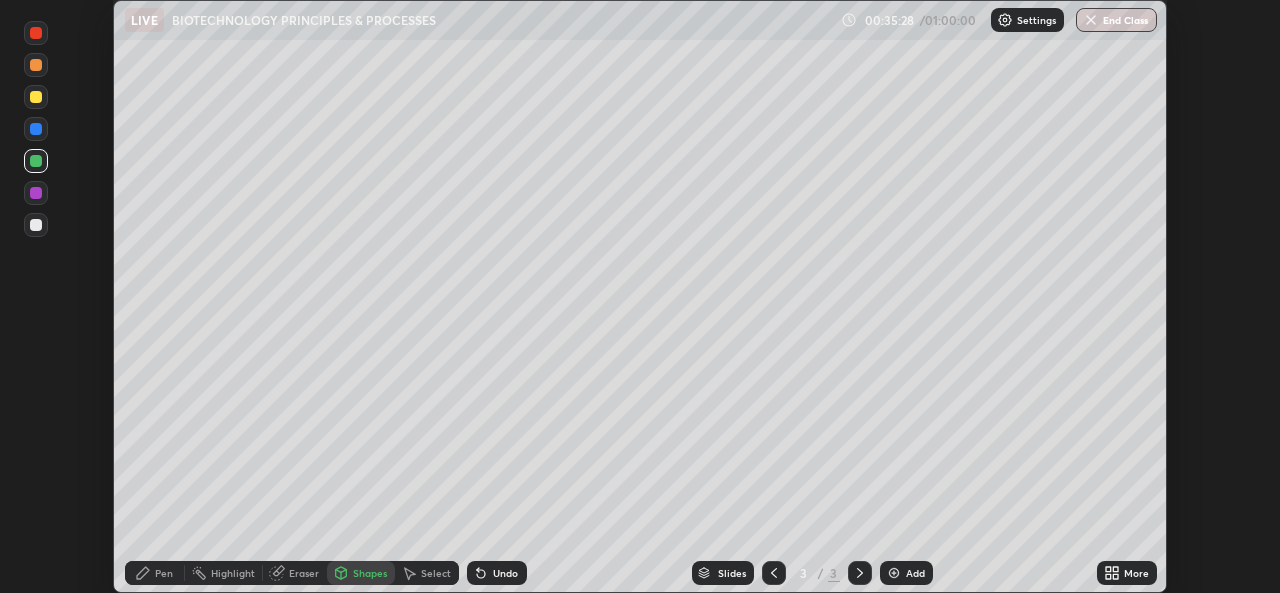 click at bounding box center [36, 33] 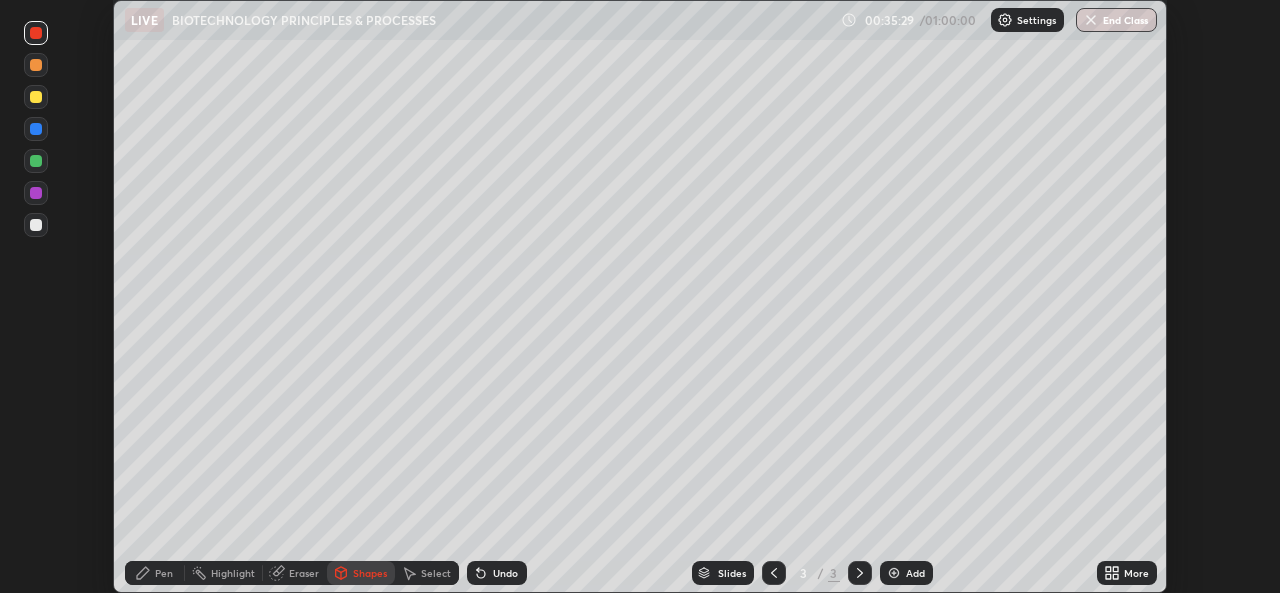 click on "Pen" at bounding box center [164, 573] 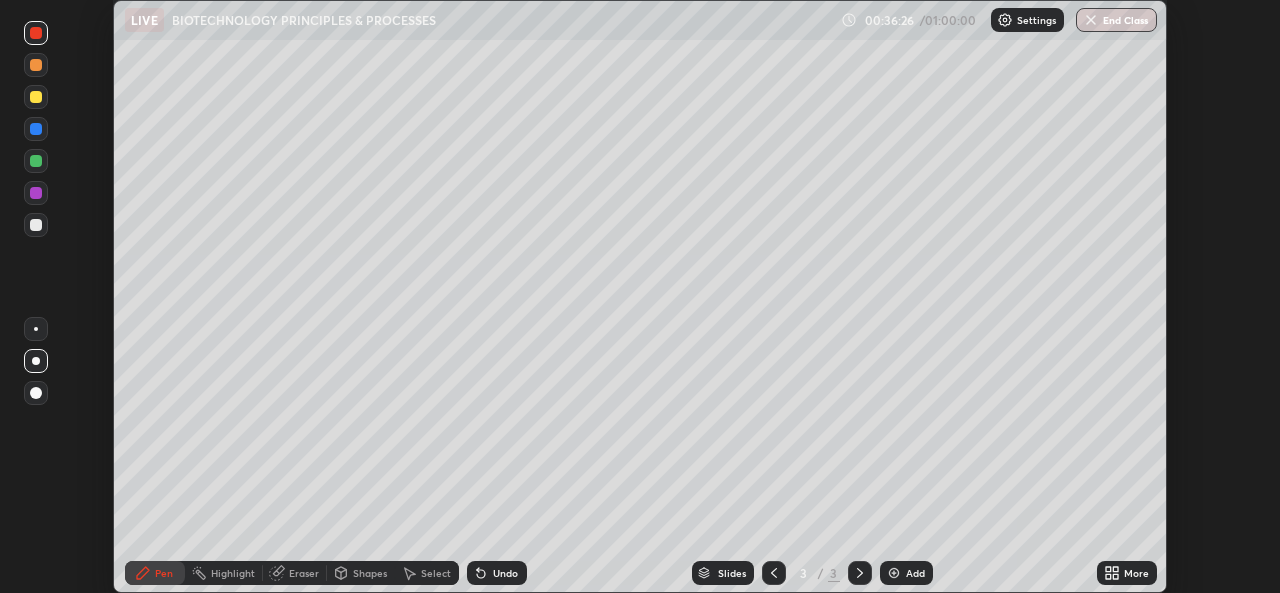 click on "Shapes" at bounding box center [370, 573] 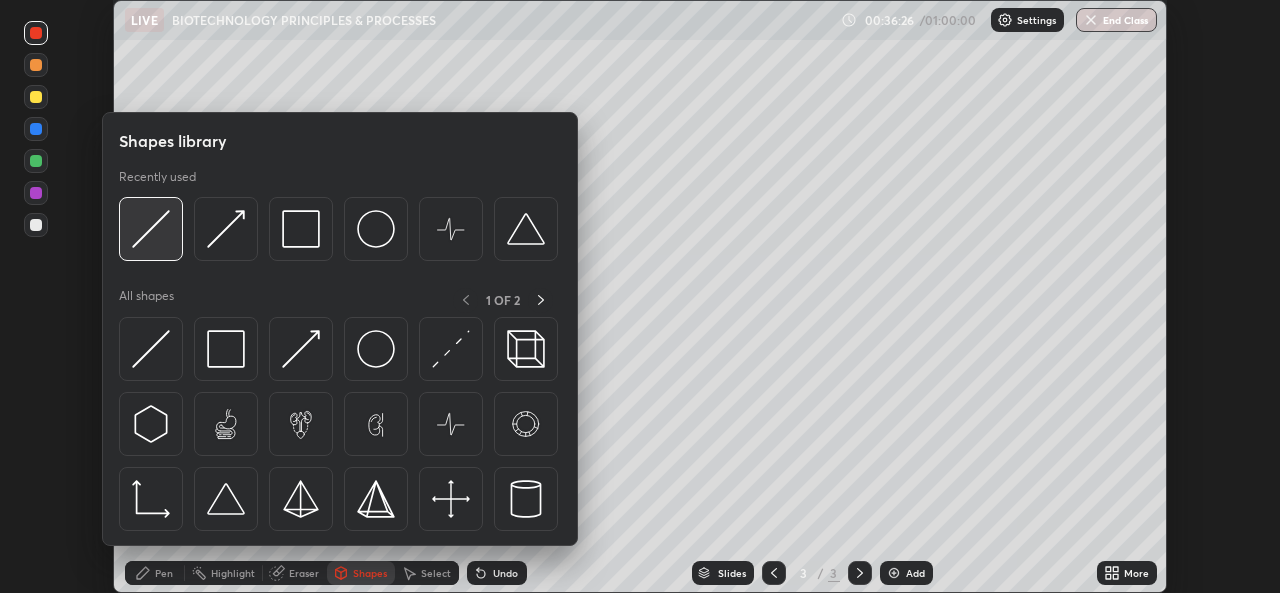 click at bounding box center [151, 229] 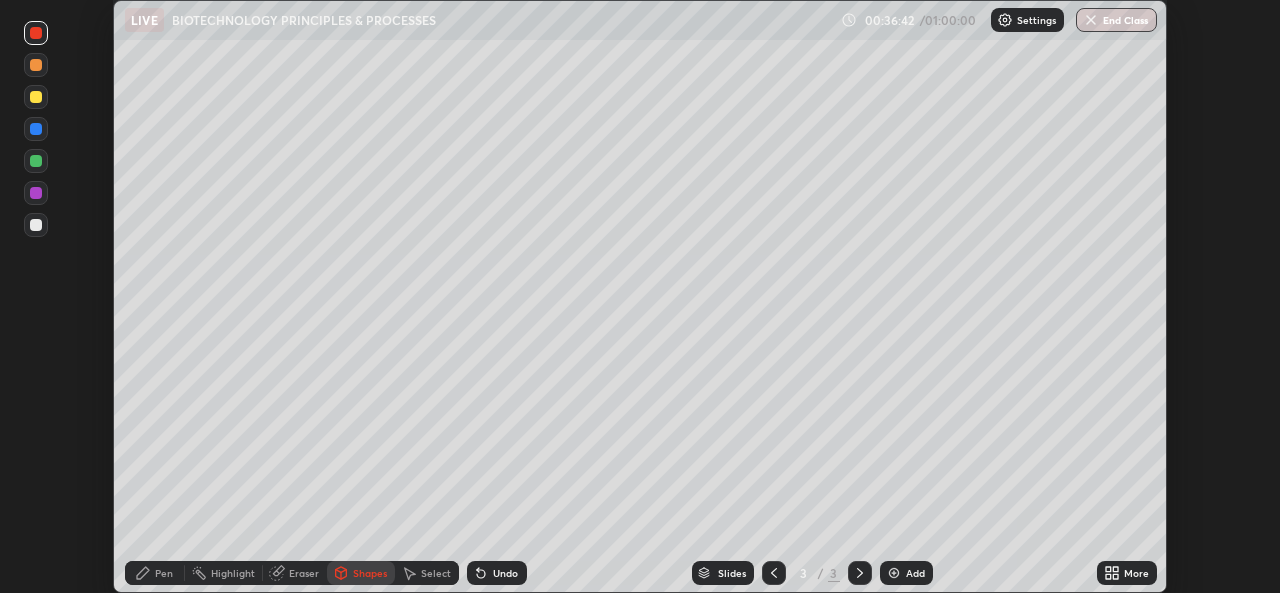 click 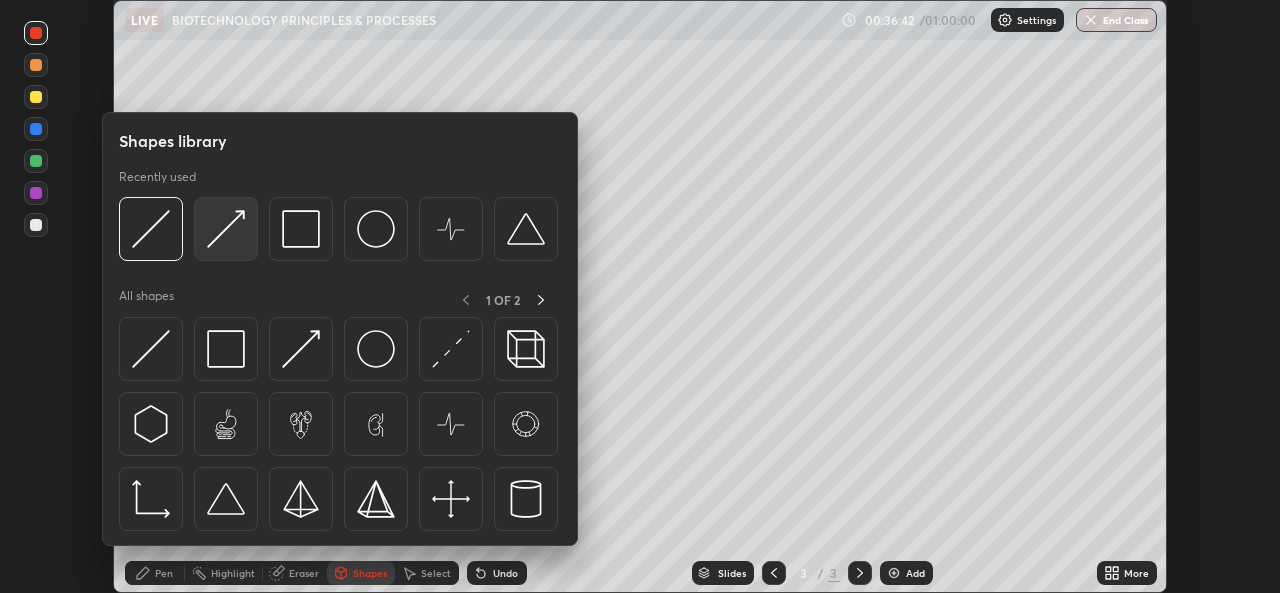 click at bounding box center [226, 229] 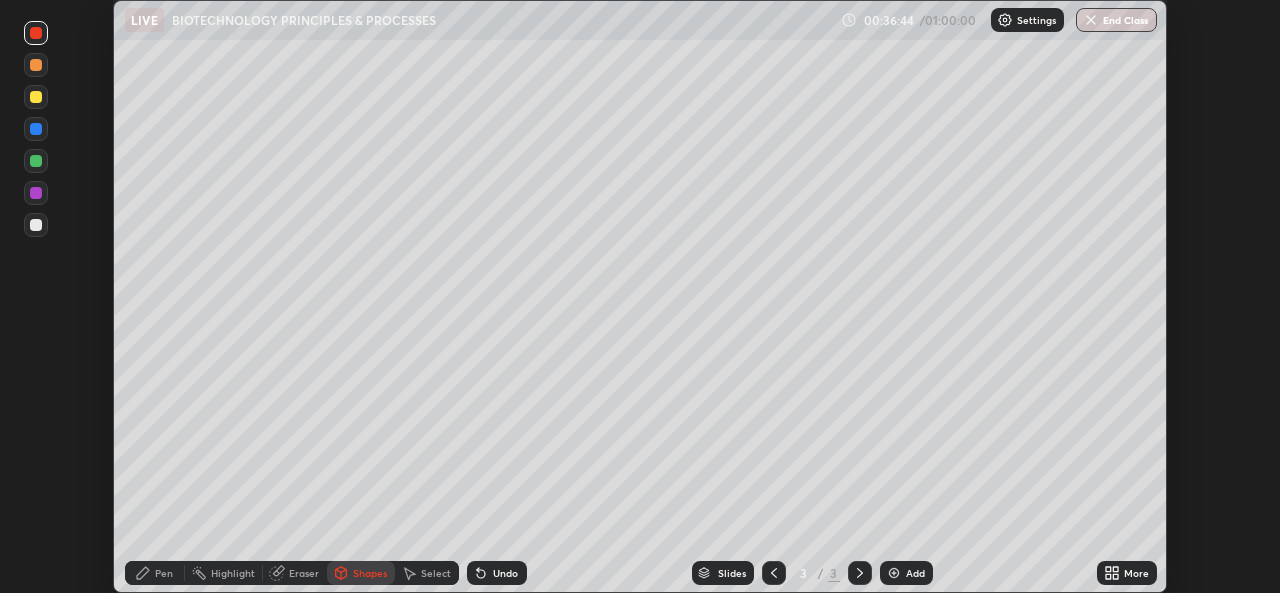 click 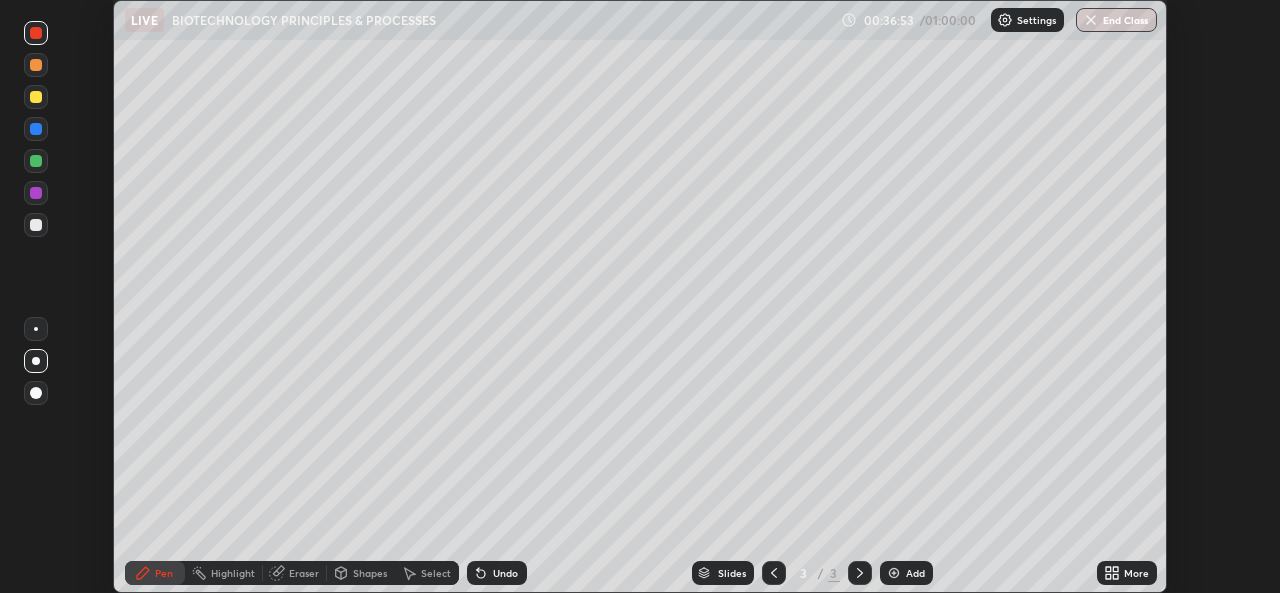 click on "Undo" at bounding box center [505, 573] 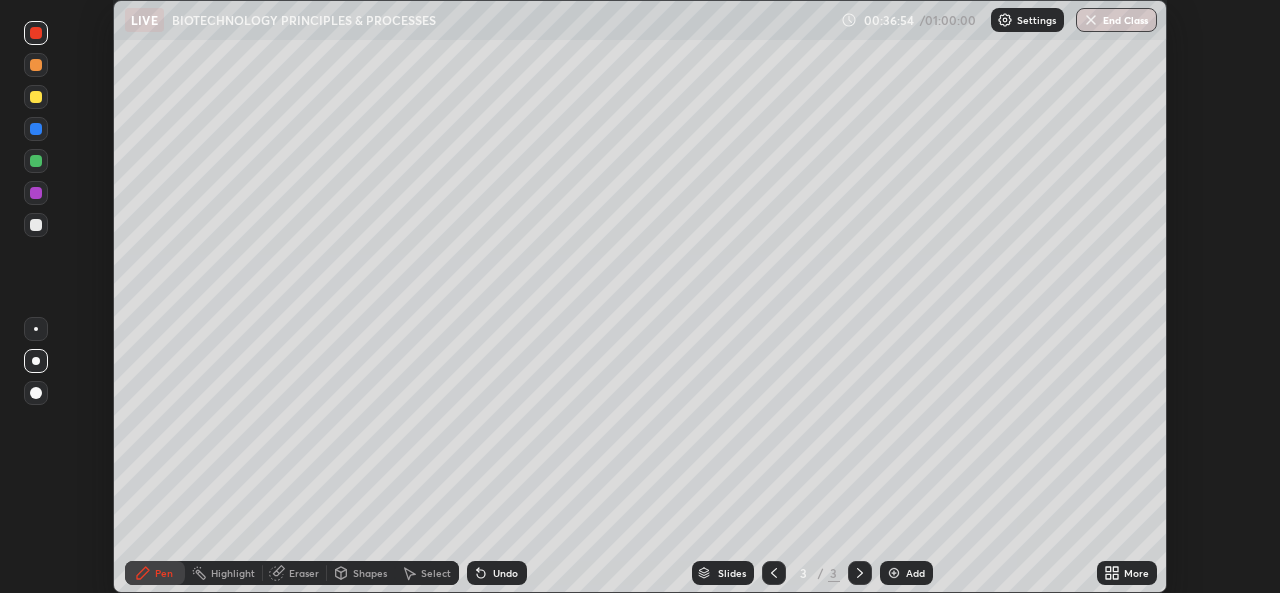 click on "Undo" at bounding box center [505, 573] 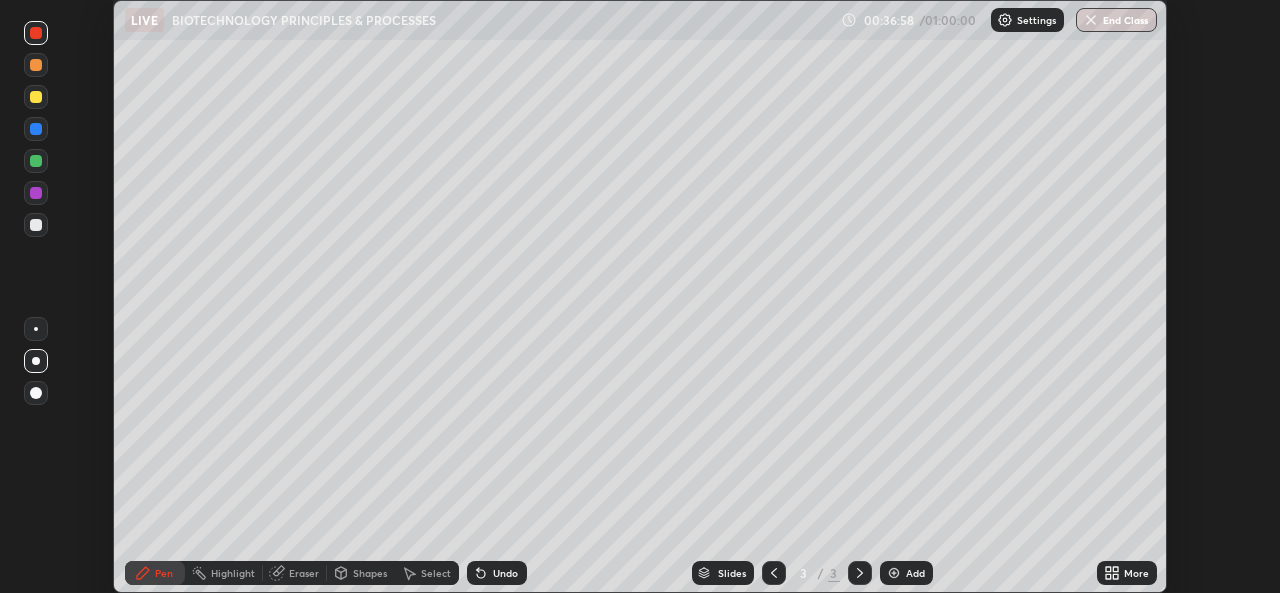 click on "Undo" at bounding box center [505, 573] 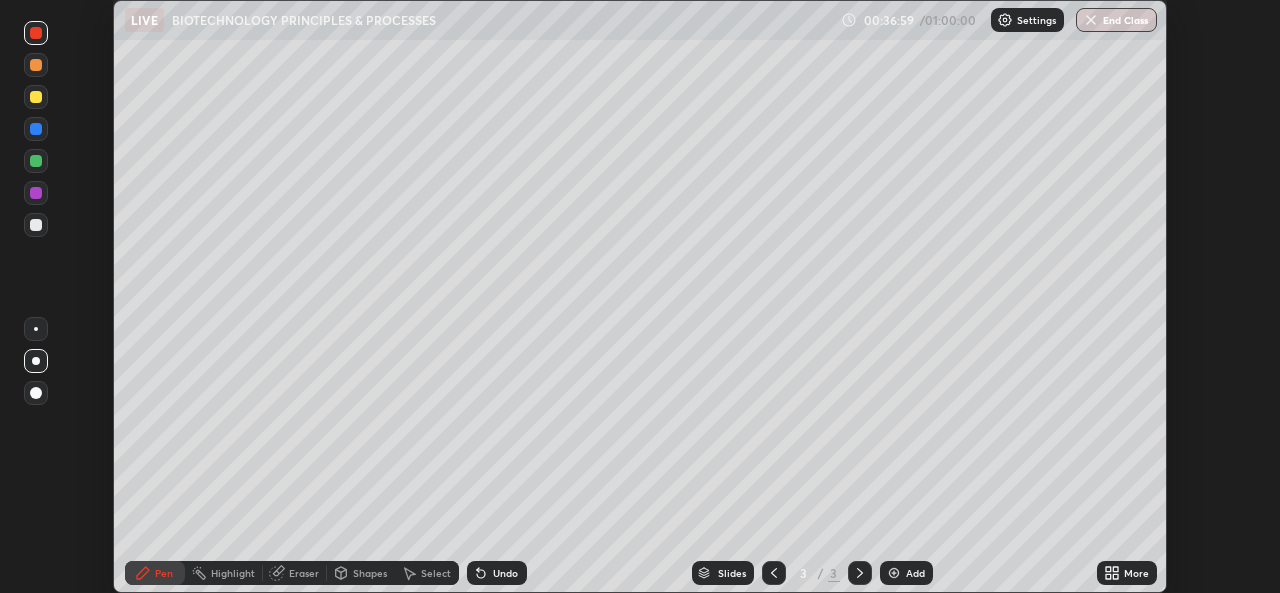 click on "Undo" at bounding box center [497, 573] 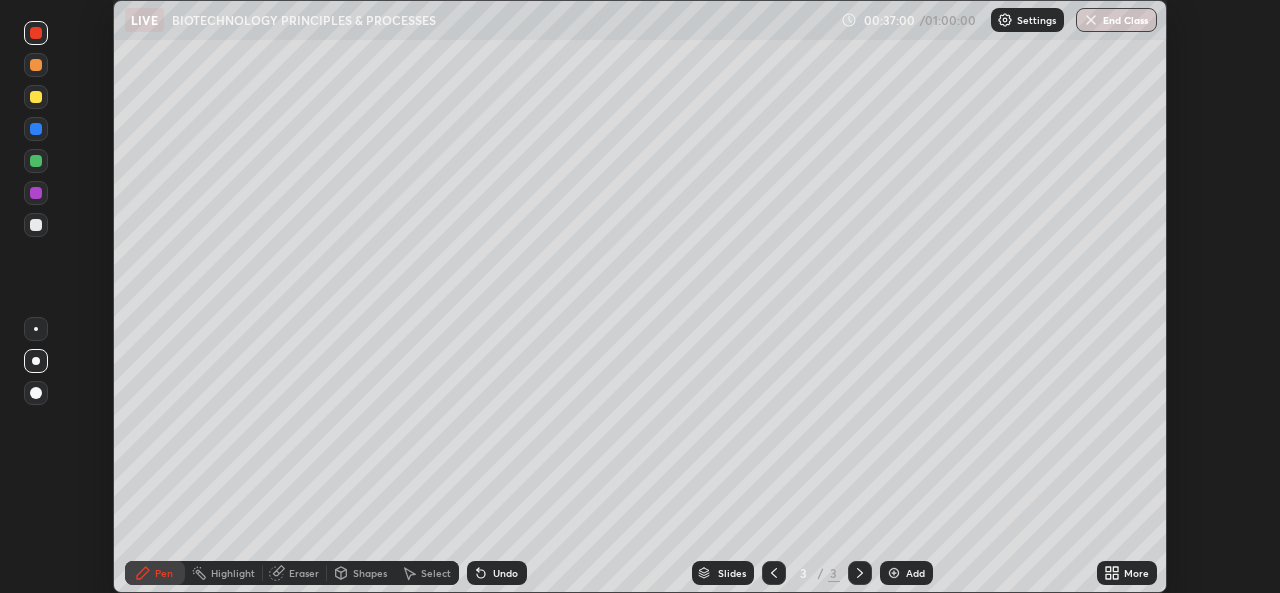 click on "Undo" at bounding box center [497, 573] 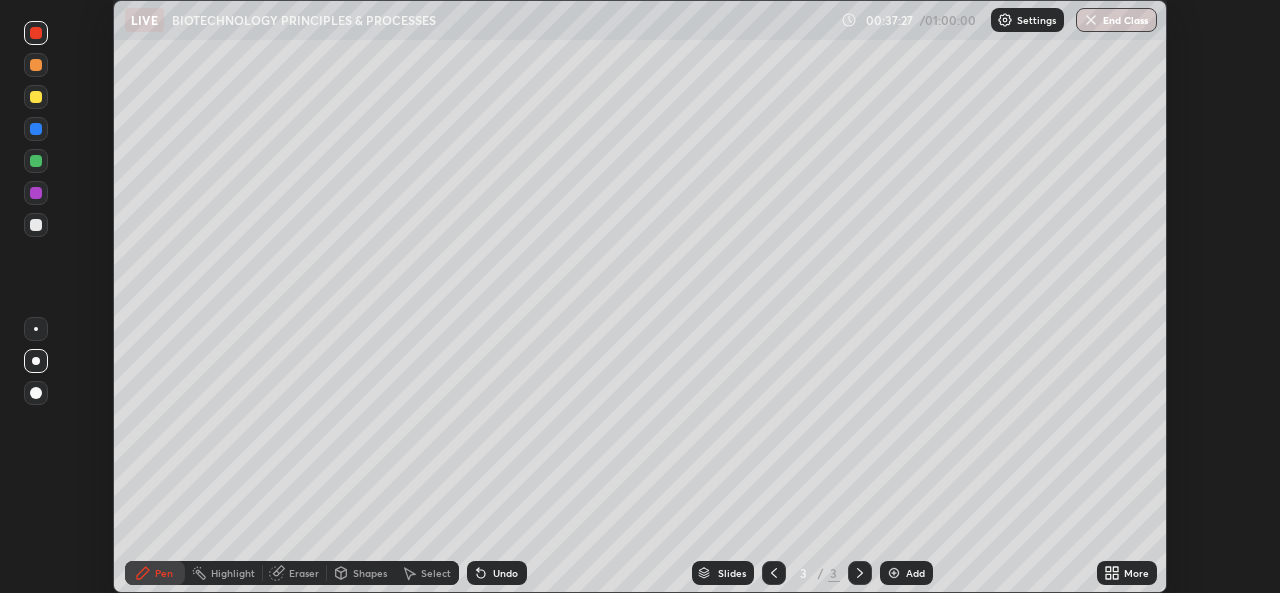 click at bounding box center [36, 225] 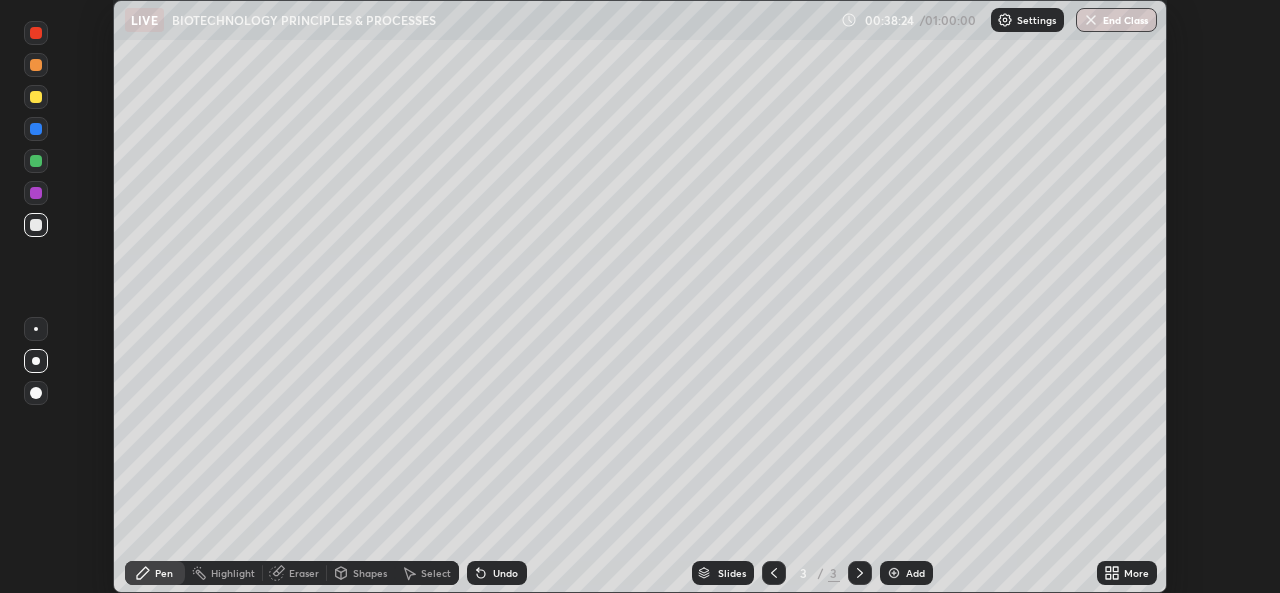 click at bounding box center [36, 193] 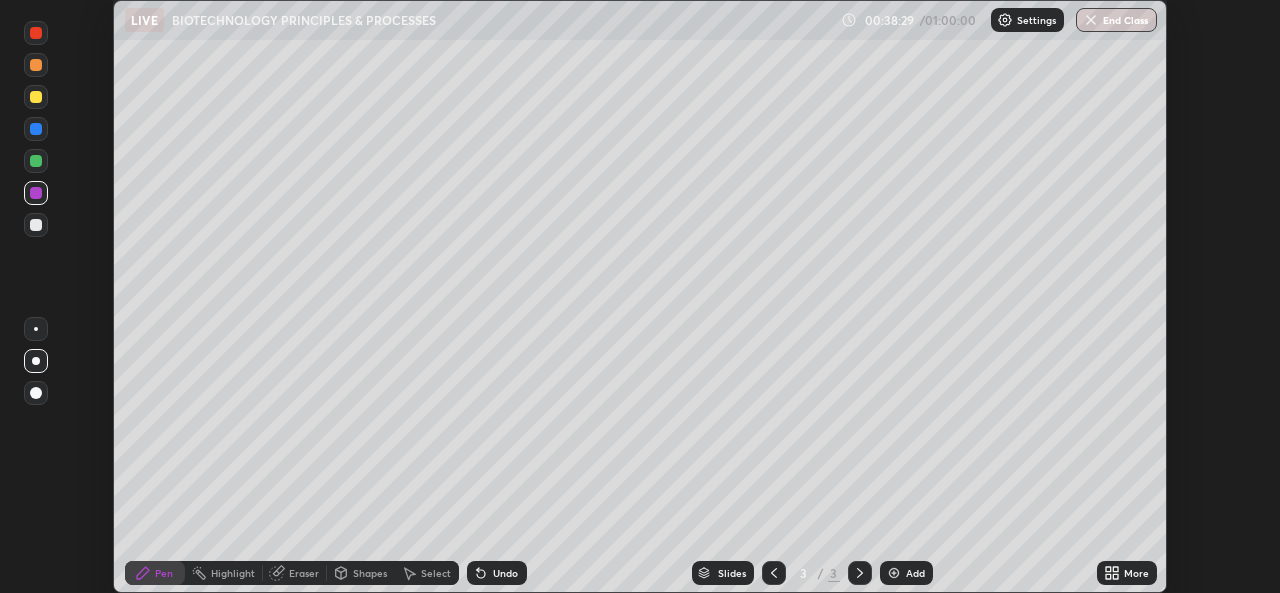 click at bounding box center (36, 225) 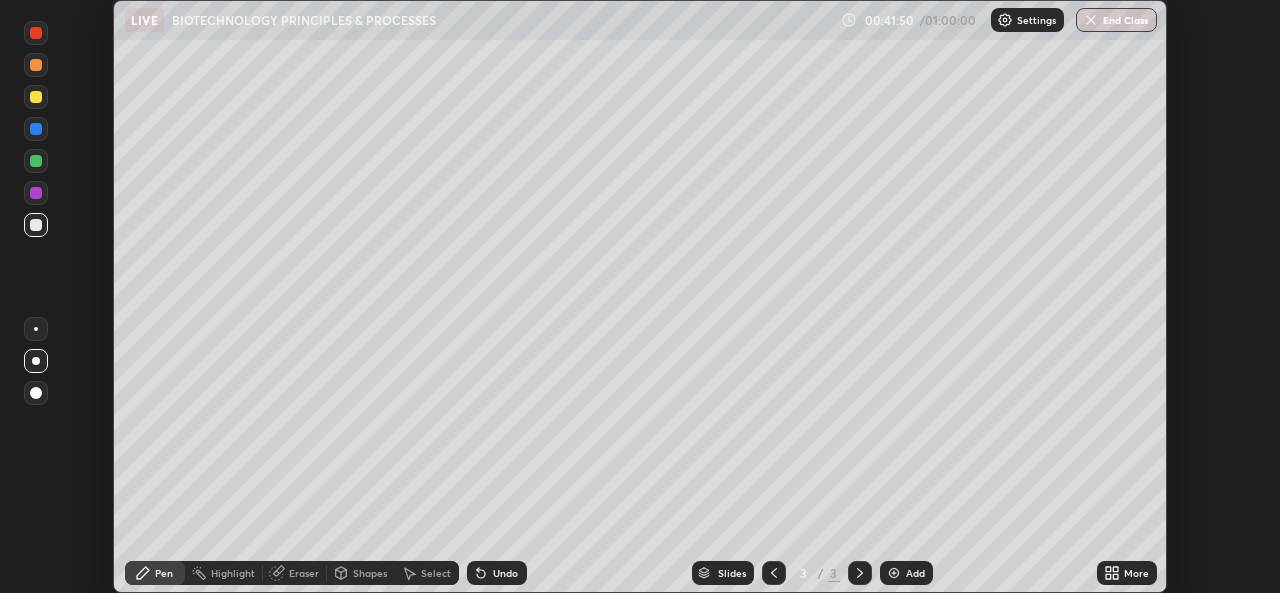 click on "Undo" at bounding box center (505, 573) 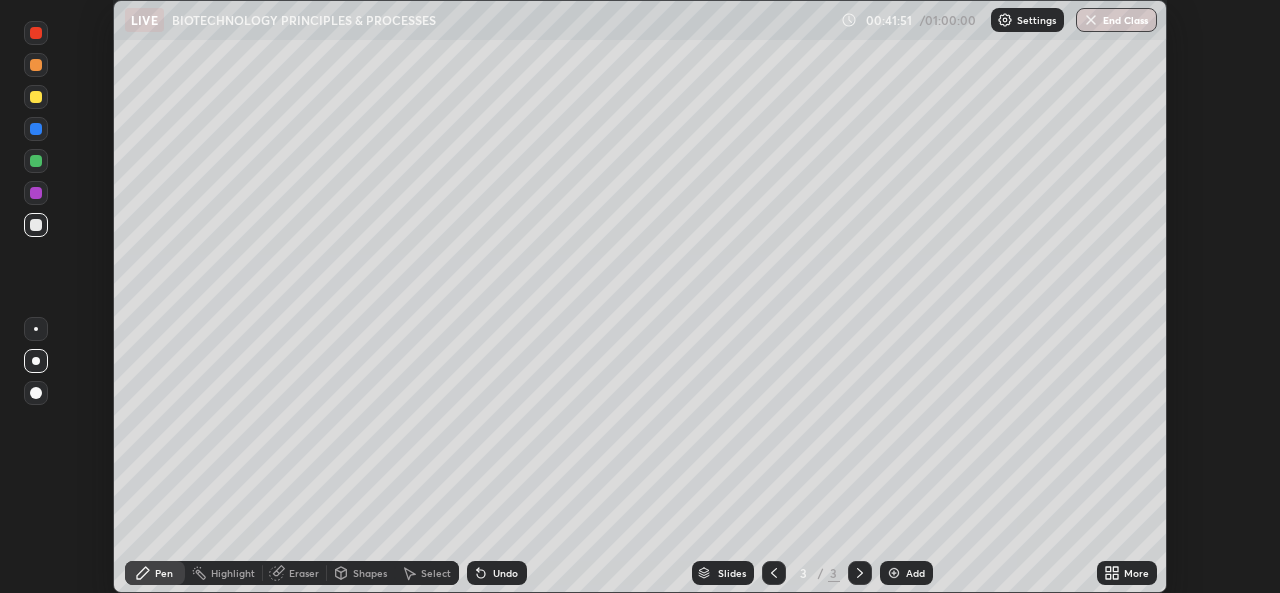 click on "Undo" at bounding box center (505, 573) 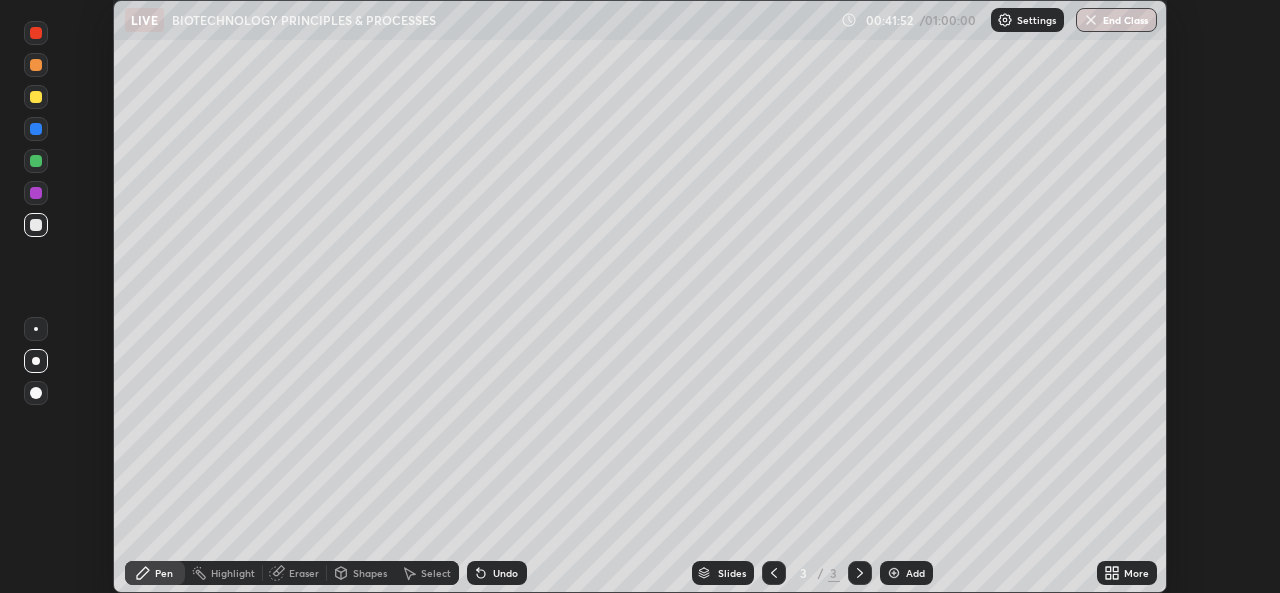 click on "Undo" at bounding box center [505, 573] 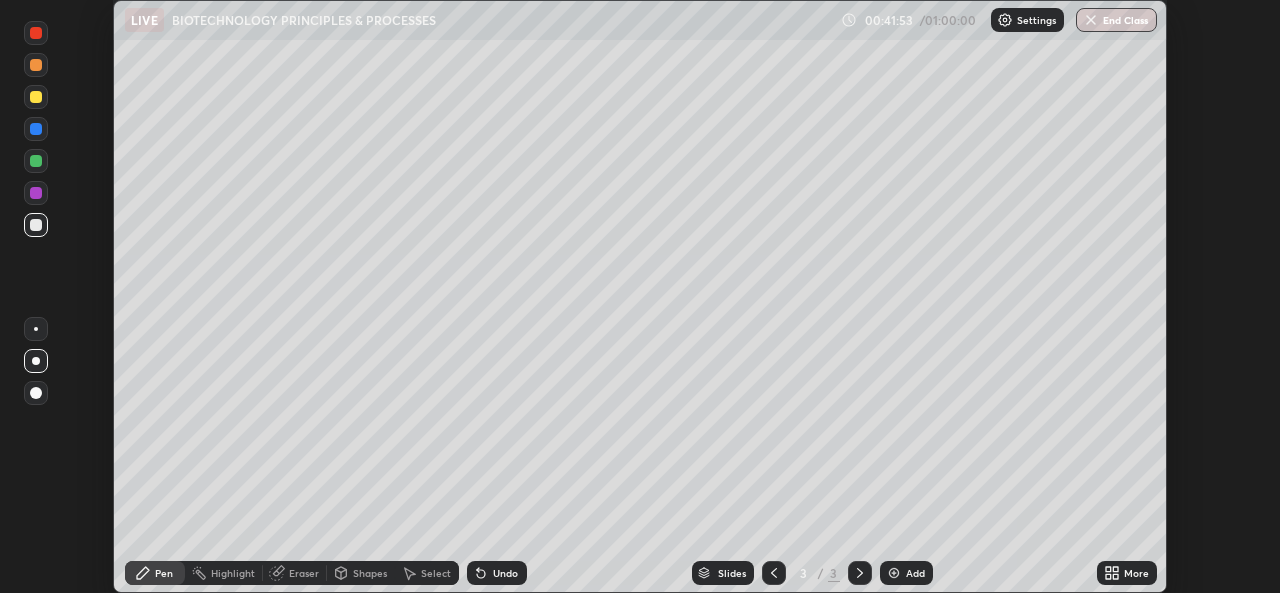 click on "Undo" at bounding box center (505, 573) 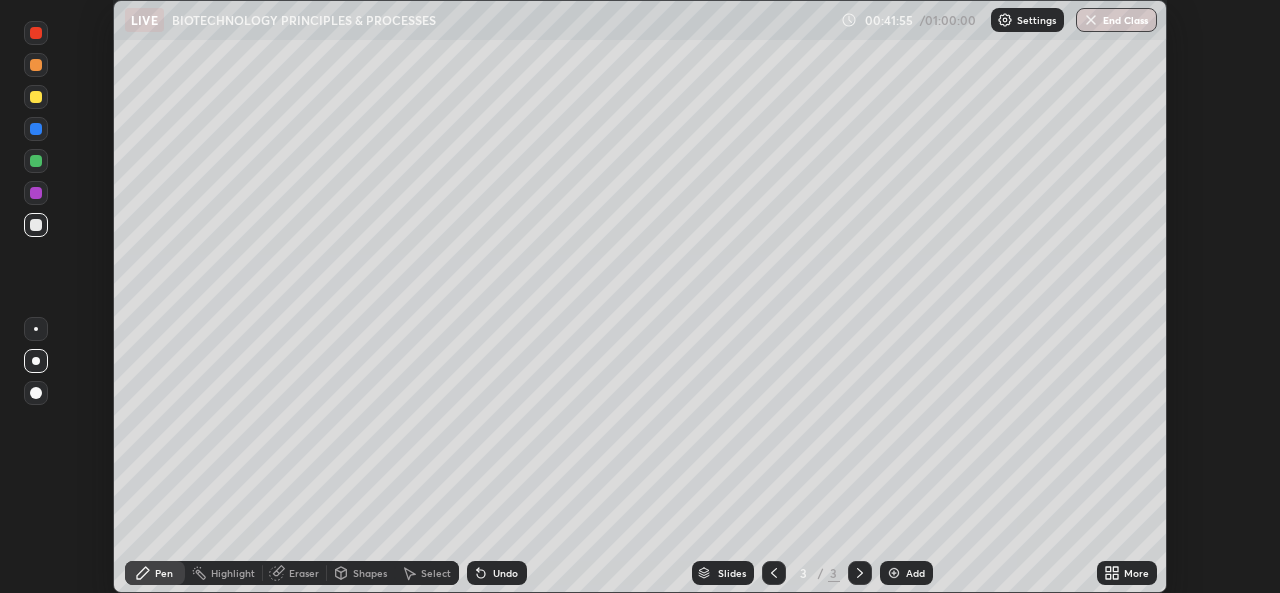 click on "Eraser" at bounding box center (304, 573) 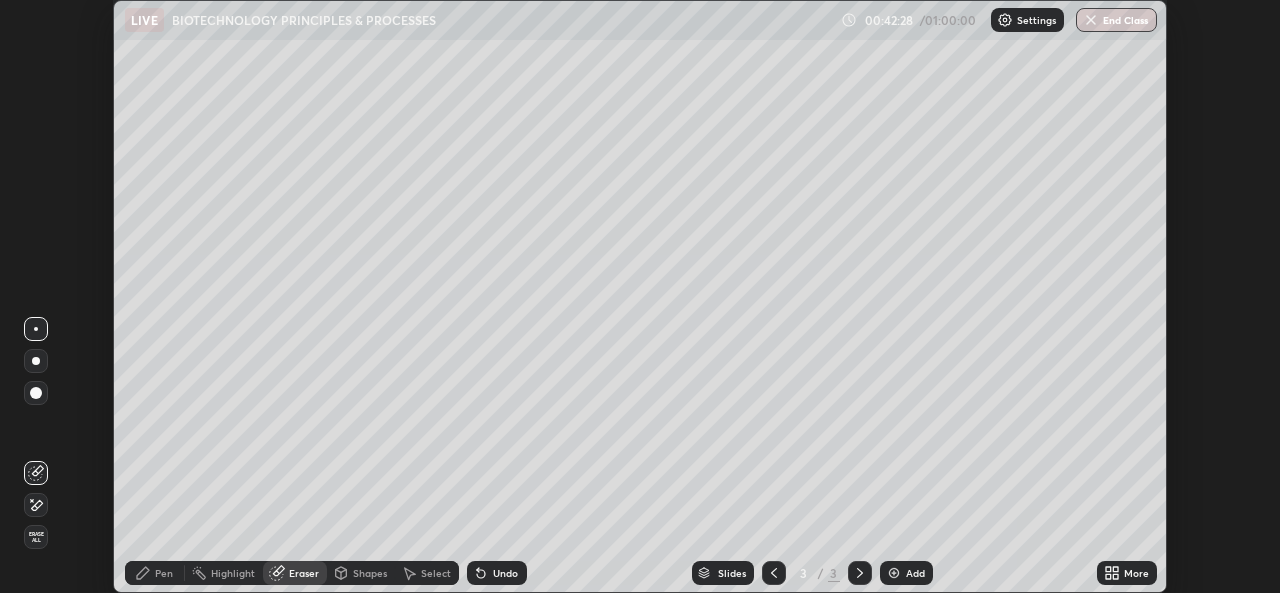 click on "Pen" at bounding box center [164, 573] 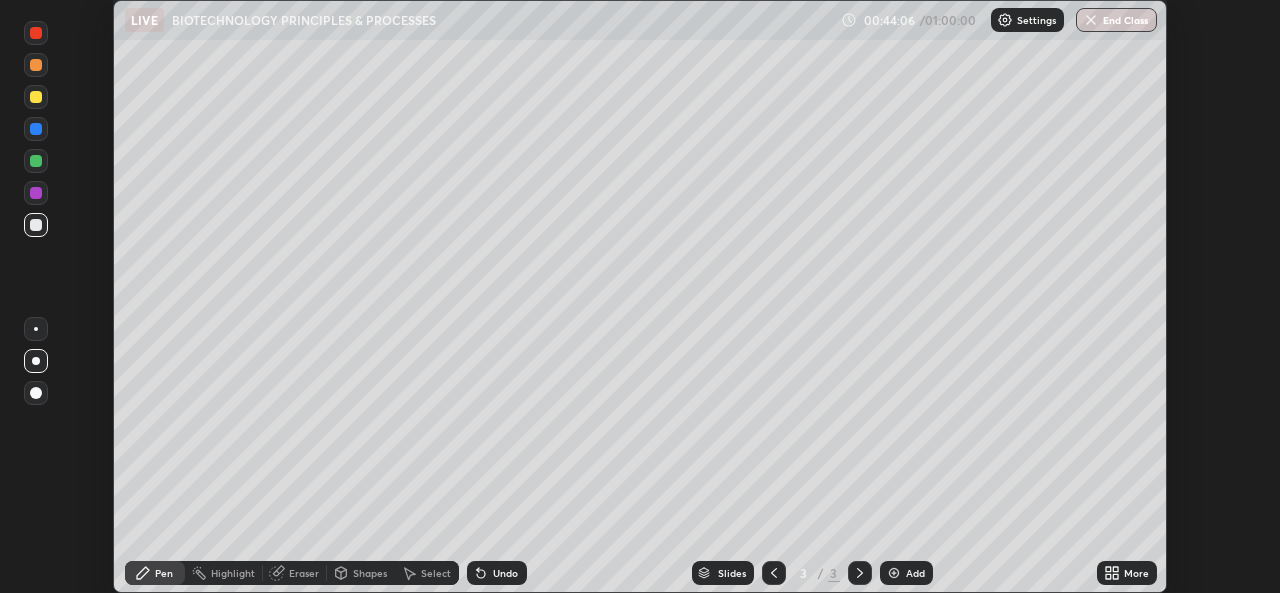 click on "Shapes" at bounding box center (370, 573) 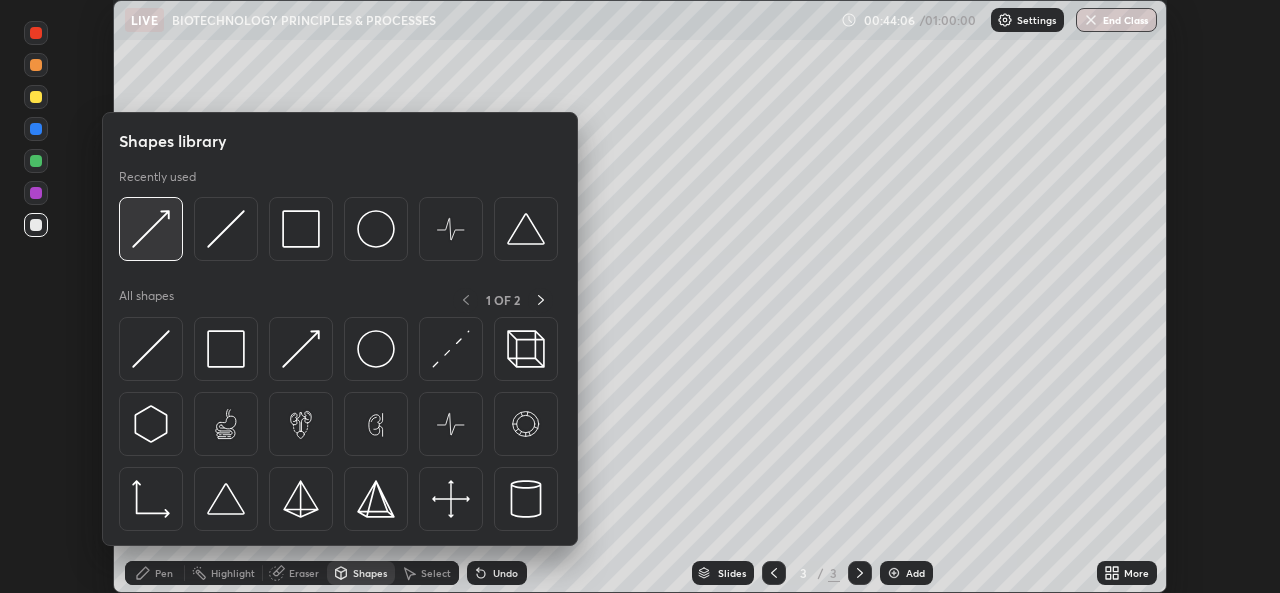 click at bounding box center [151, 229] 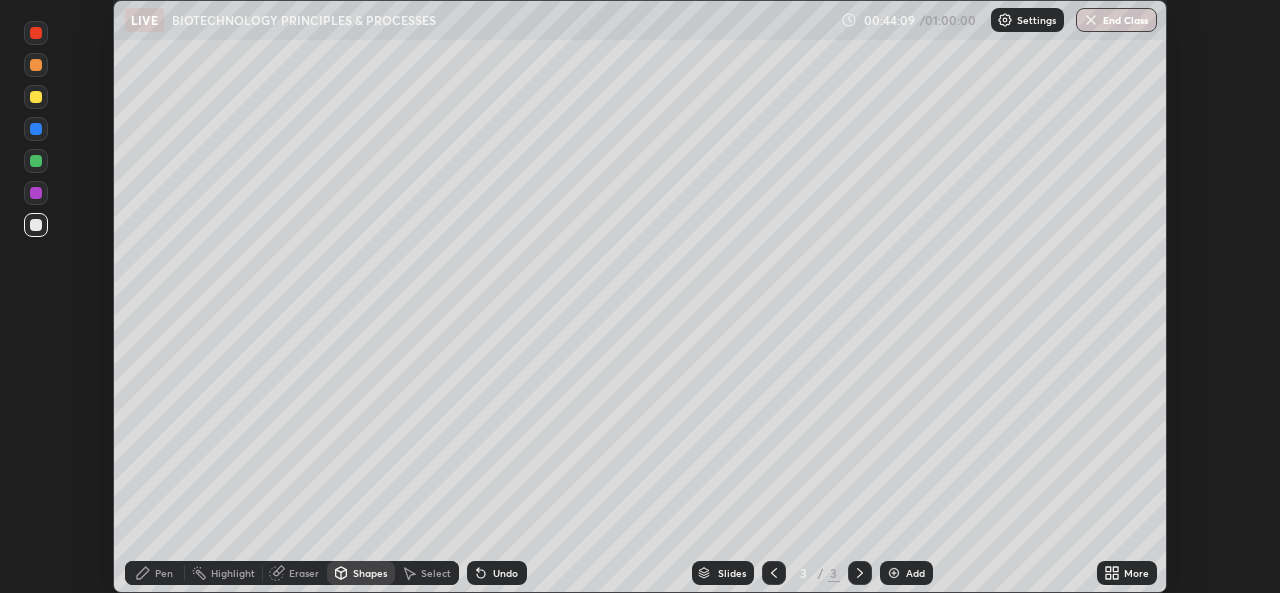 click on "Pen" at bounding box center [155, 573] 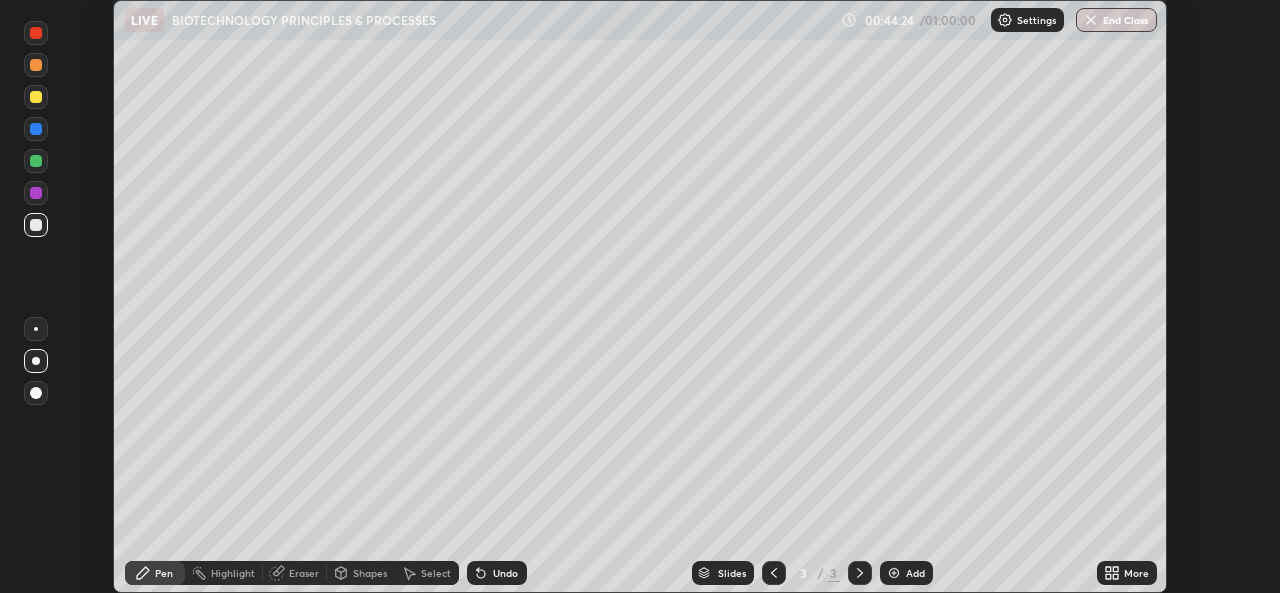 click at bounding box center [36, 97] 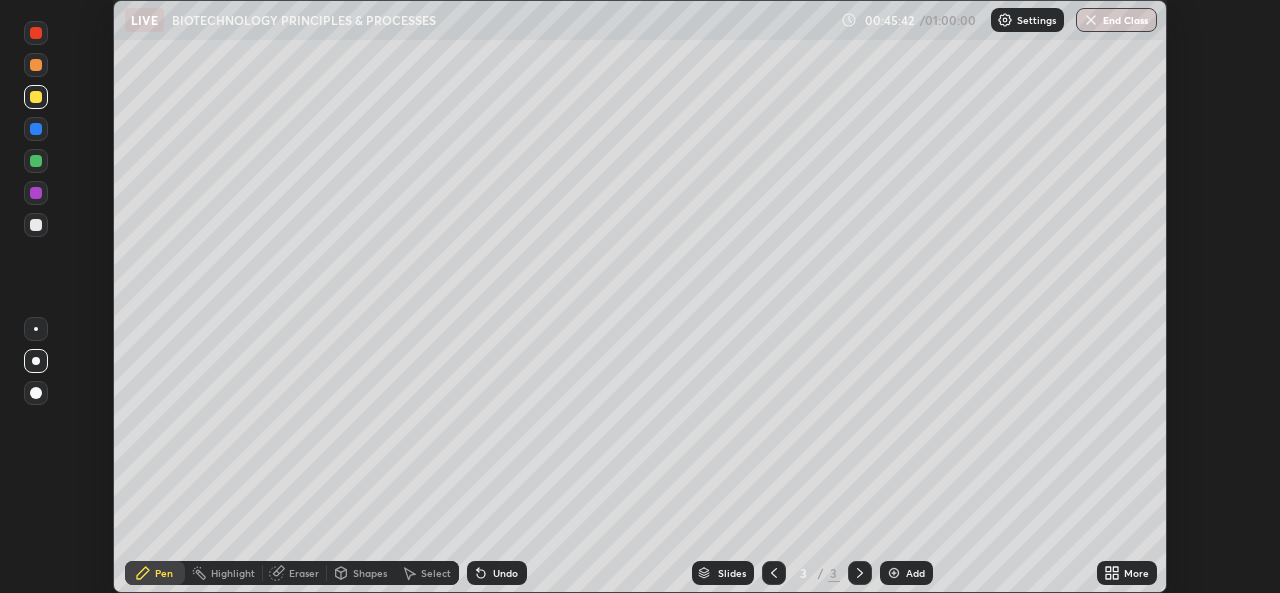 click on "Shapes" at bounding box center [370, 573] 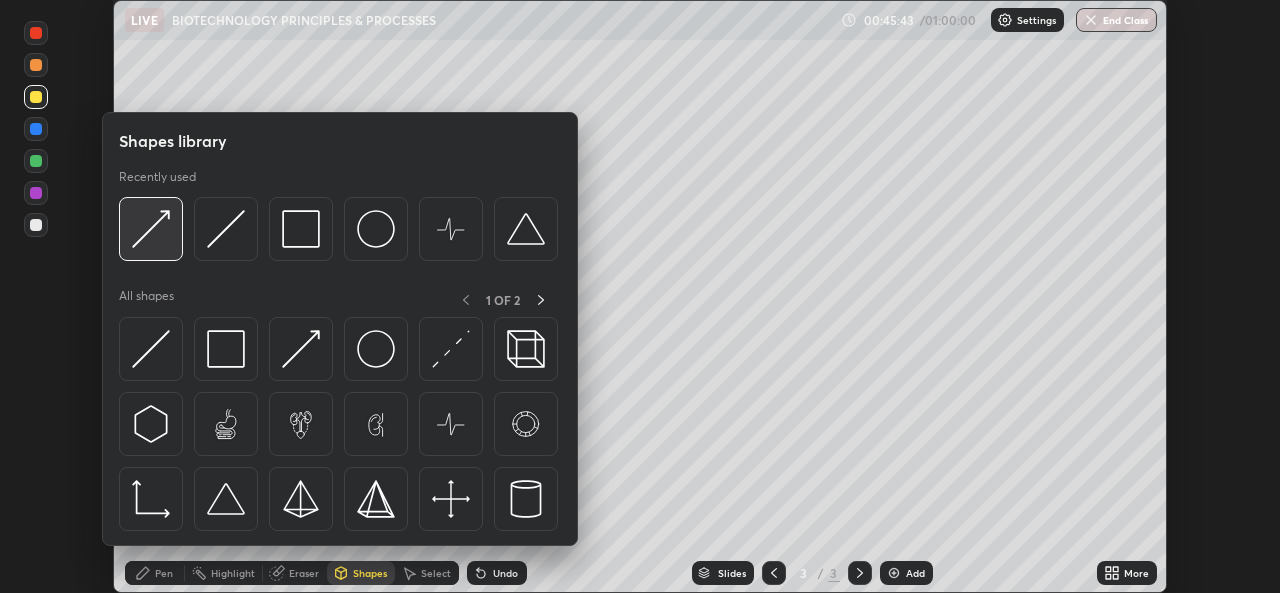click at bounding box center [151, 229] 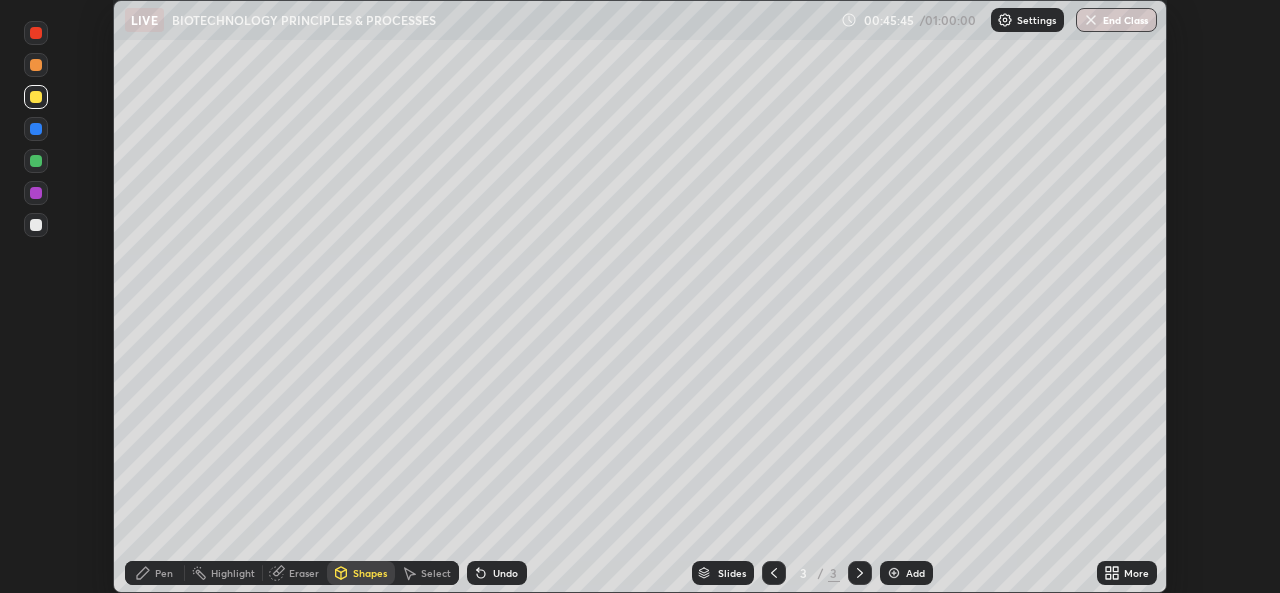 click 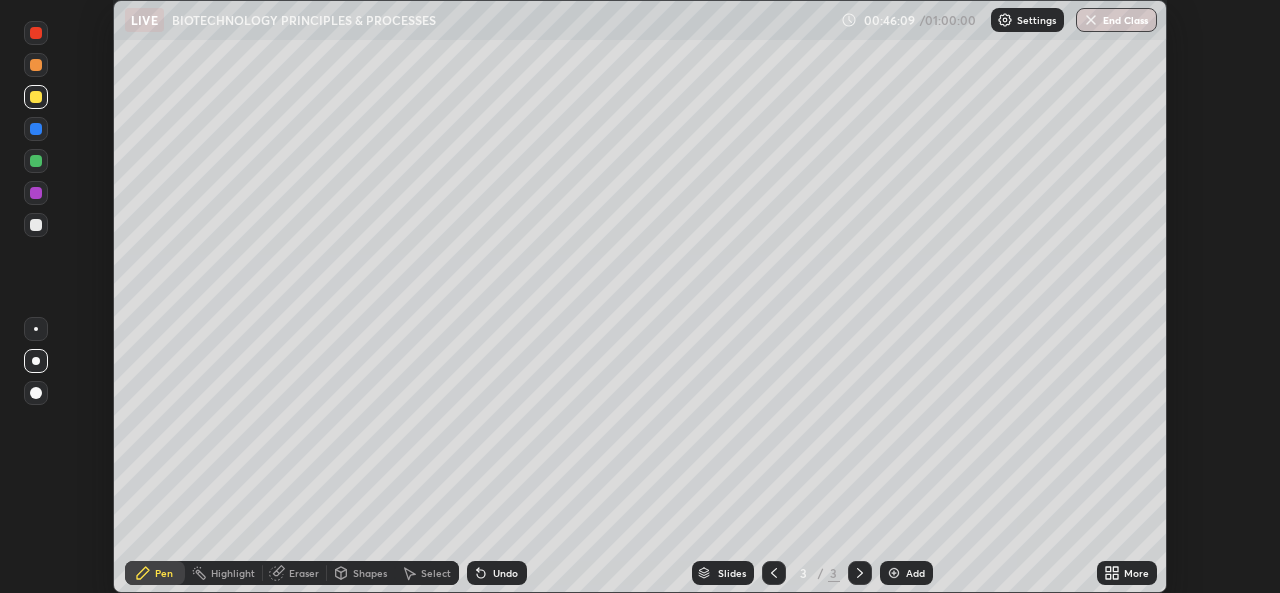 click on "Shapes" at bounding box center [370, 573] 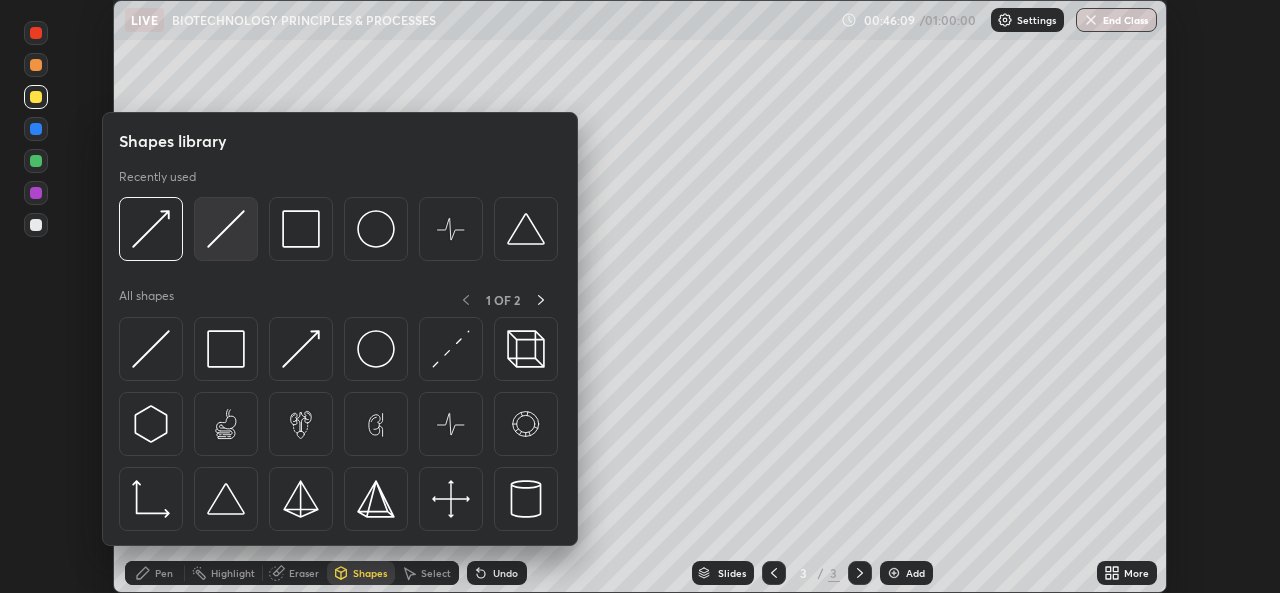 click at bounding box center [226, 229] 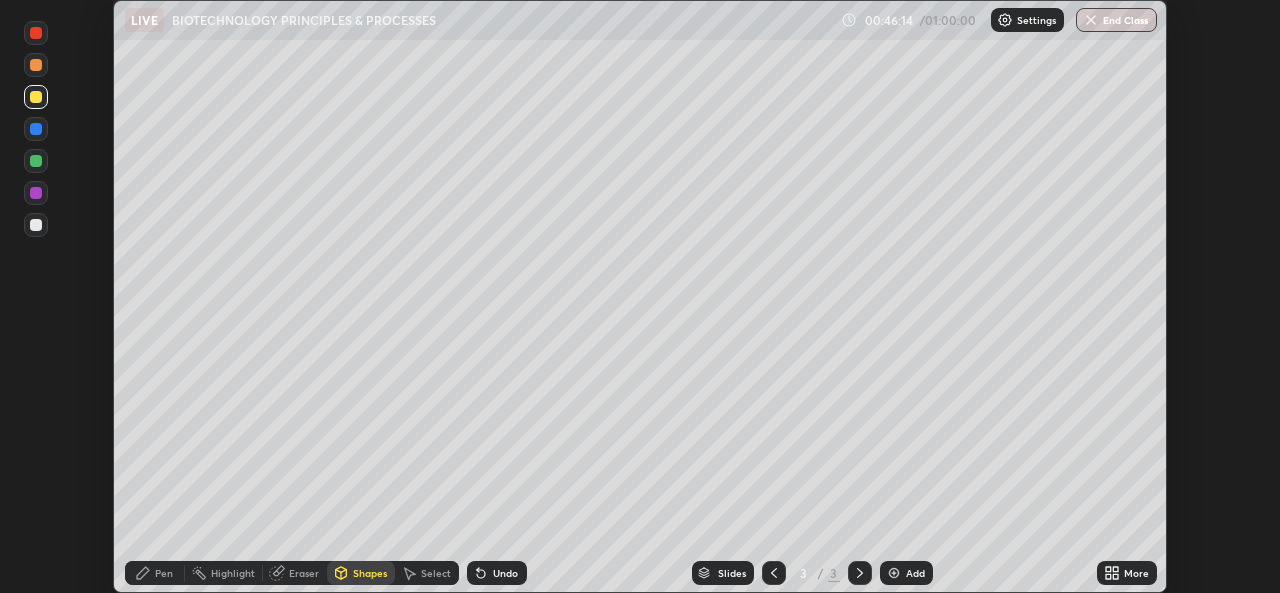 click at bounding box center [36, 129] 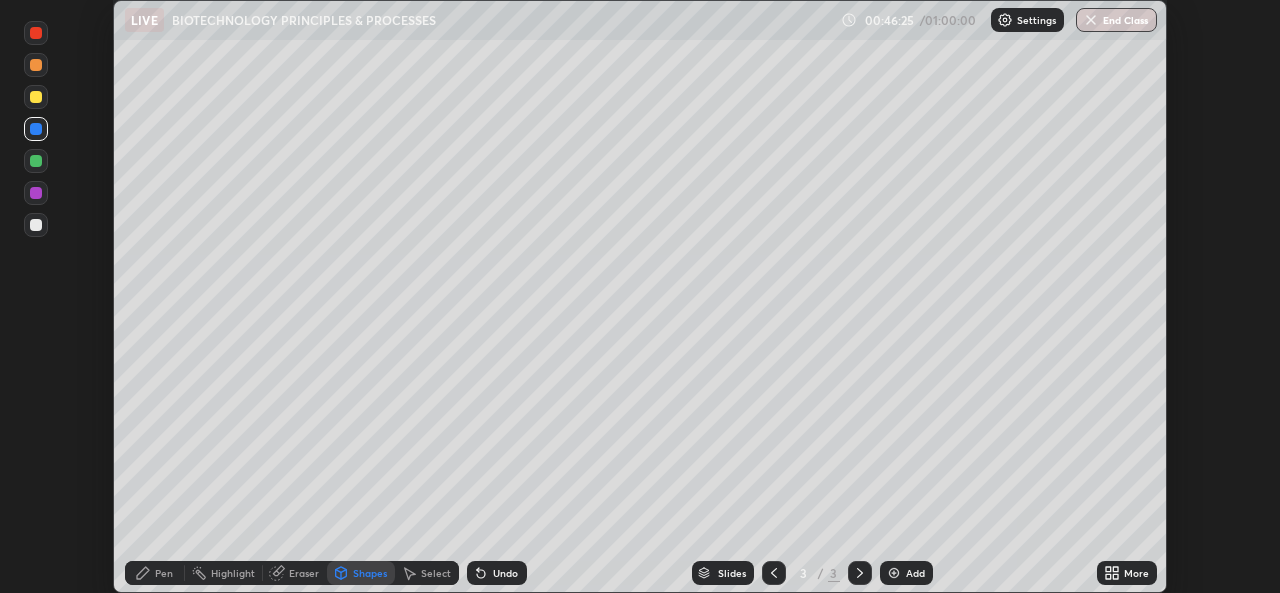 click at bounding box center (36, 97) 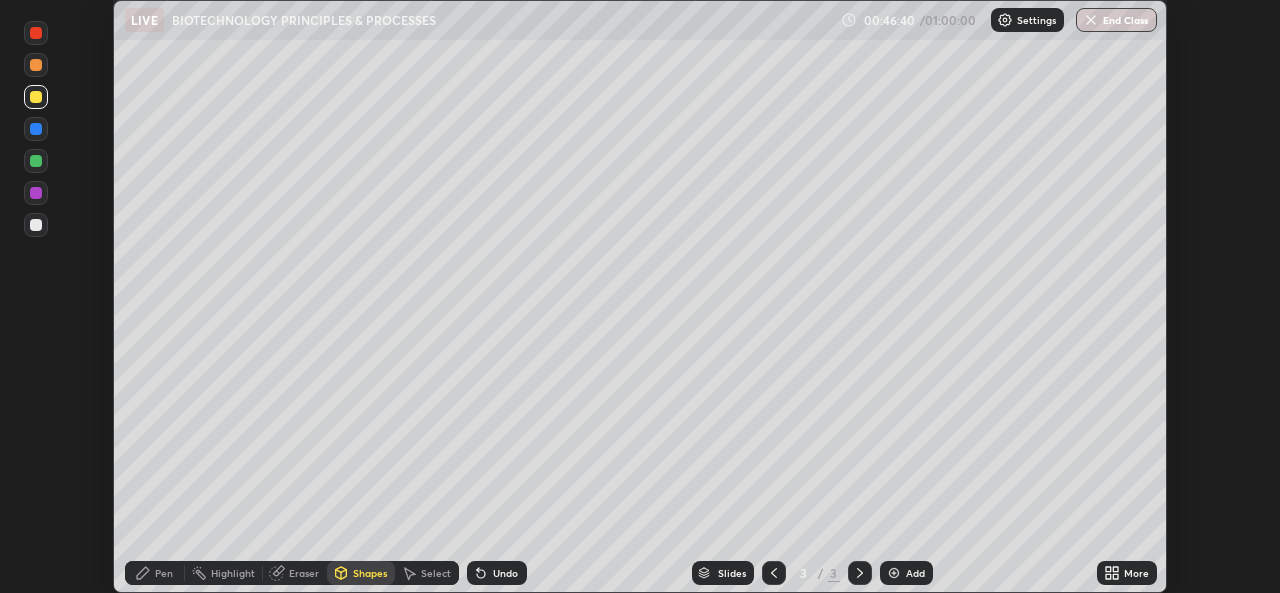 click at bounding box center [36, 129] 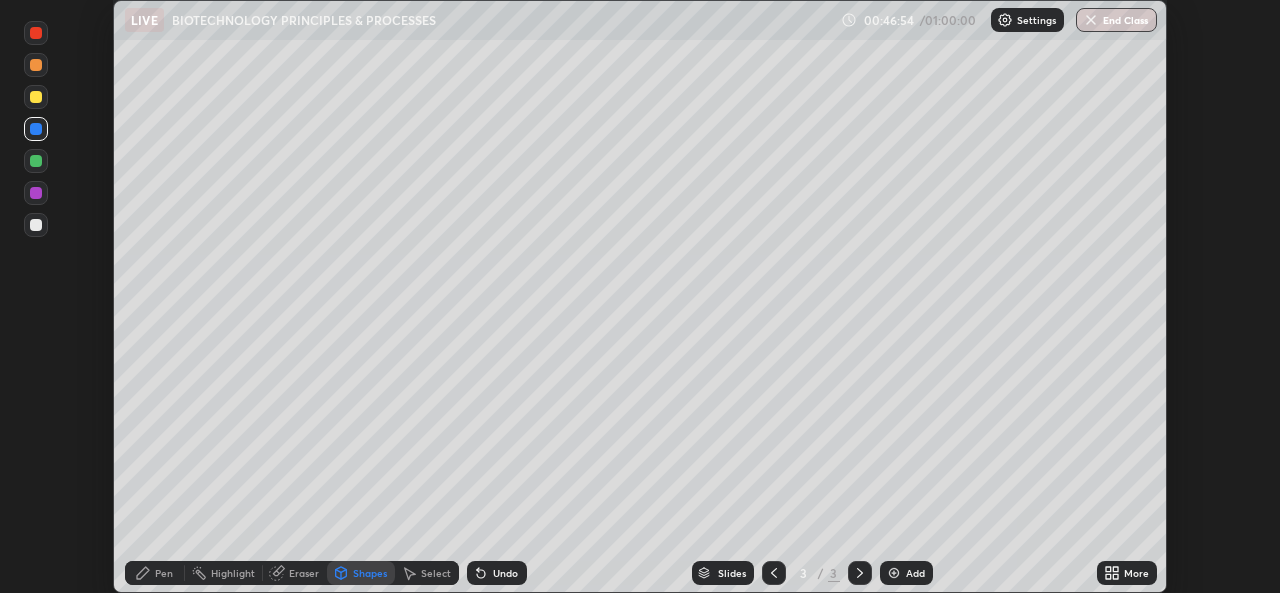 click on "Pen" at bounding box center (164, 573) 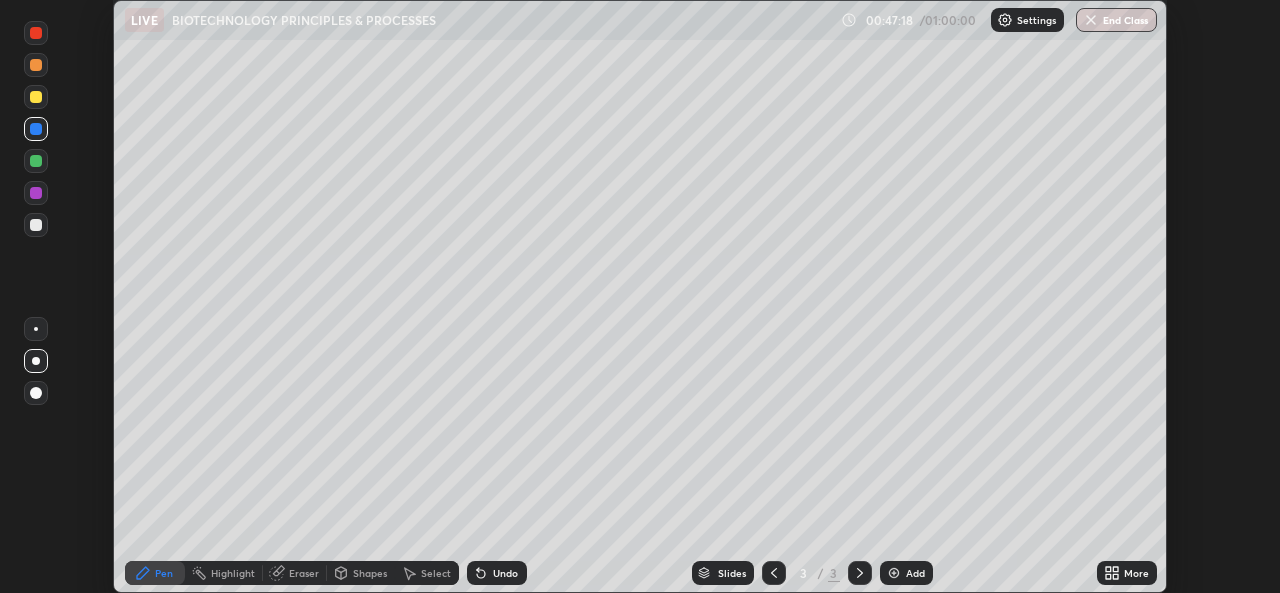 click on "Select" at bounding box center [436, 573] 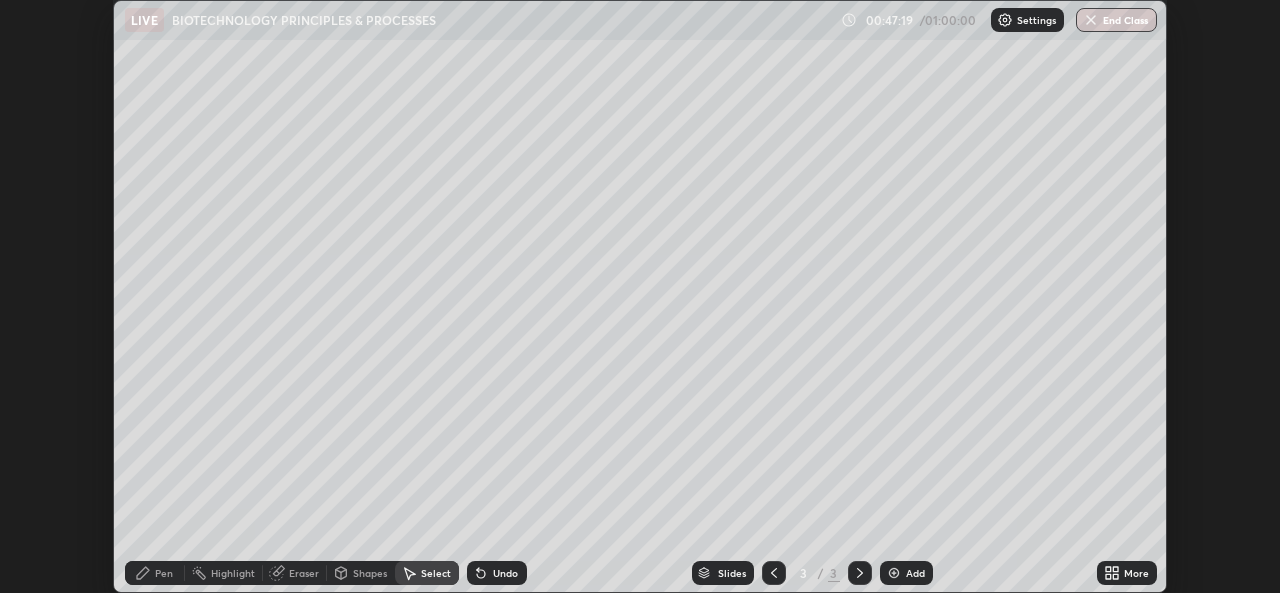 click on "Shapes" at bounding box center [370, 573] 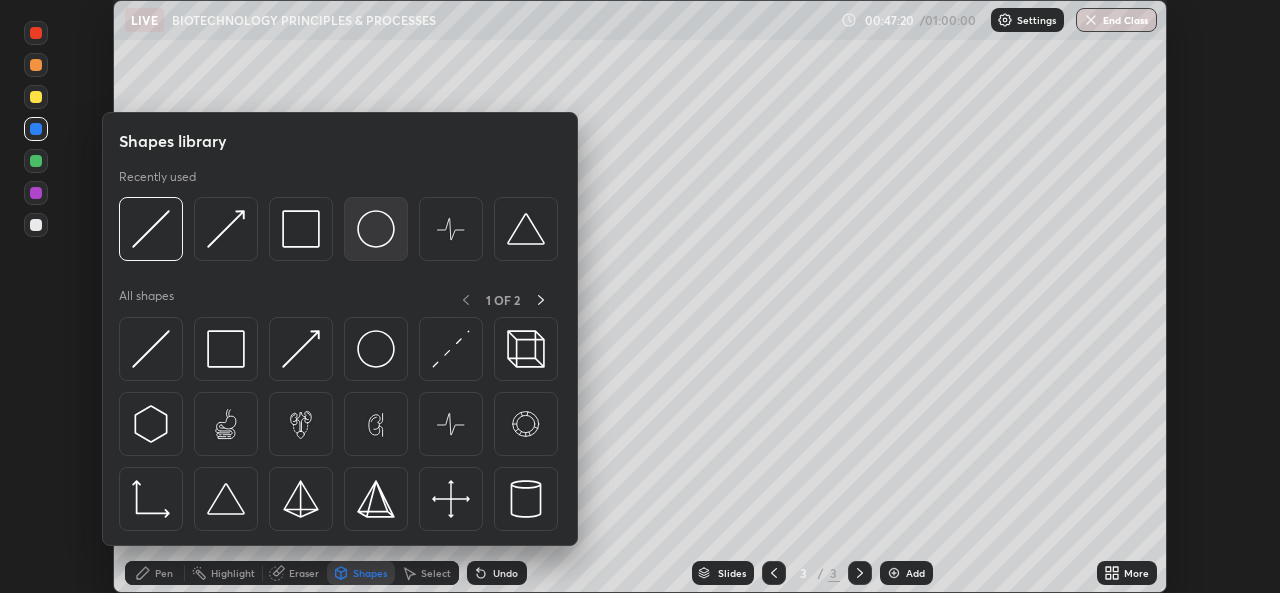 click at bounding box center [376, 229] 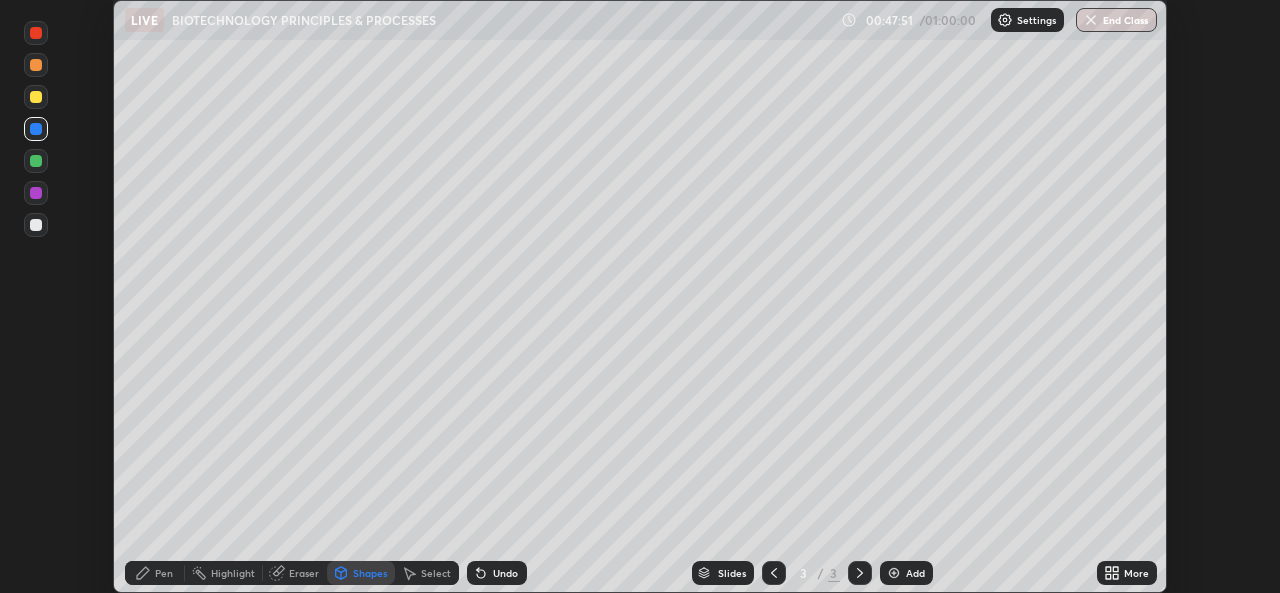 click on "Pen" at bounding box center (155, 573) 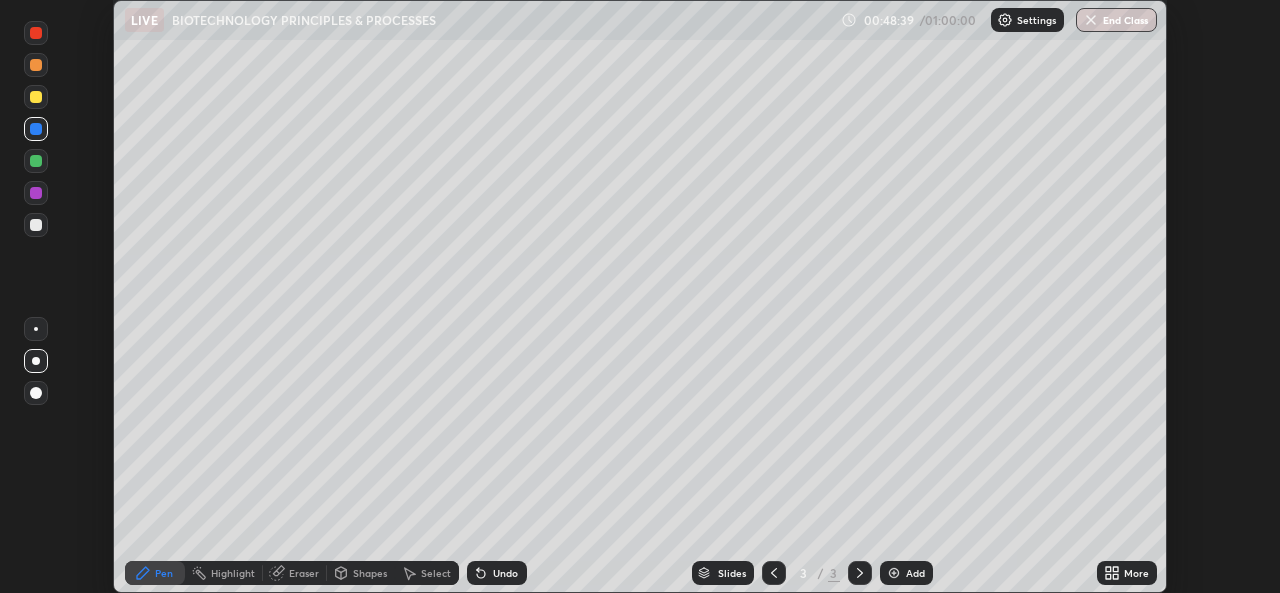 click at bounding box center [36, 65] 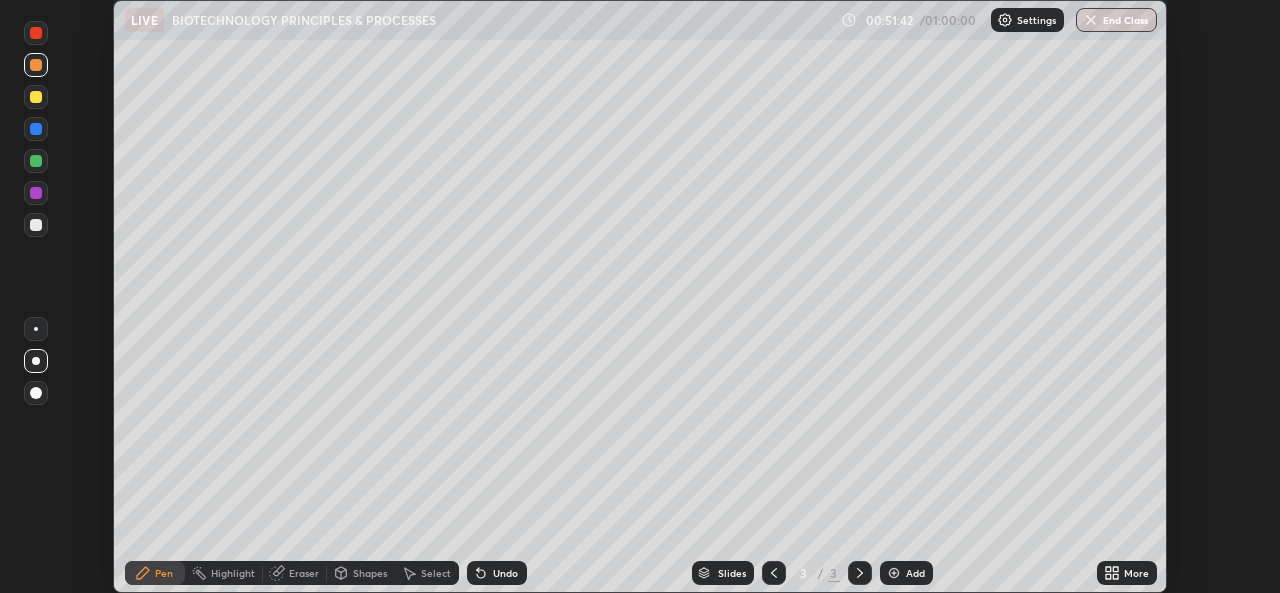 click on "Eraser" at bounding box center [304, 573] 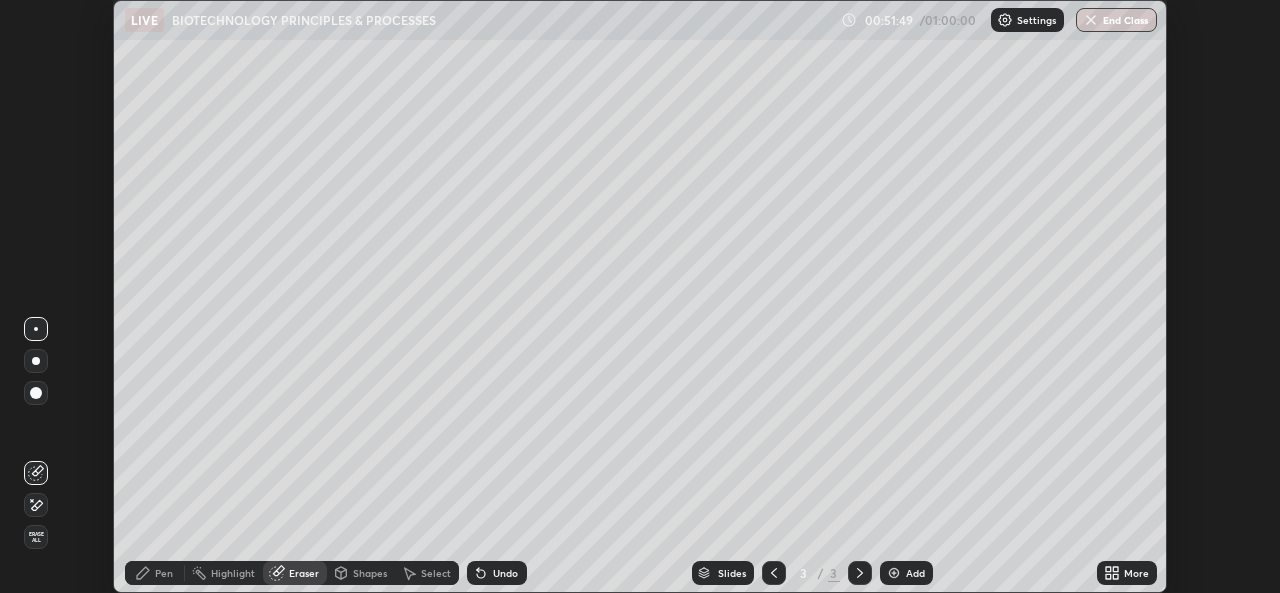 click on "Shapes" at bounding box center [370, 573] 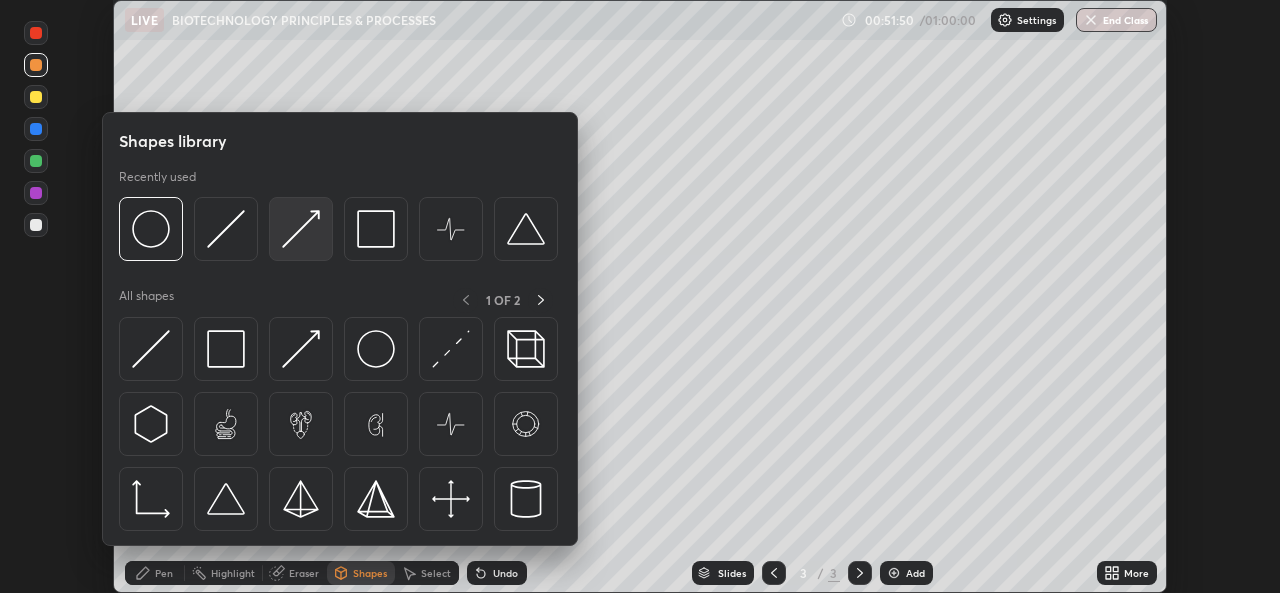 click at bounding box center [301, 229] 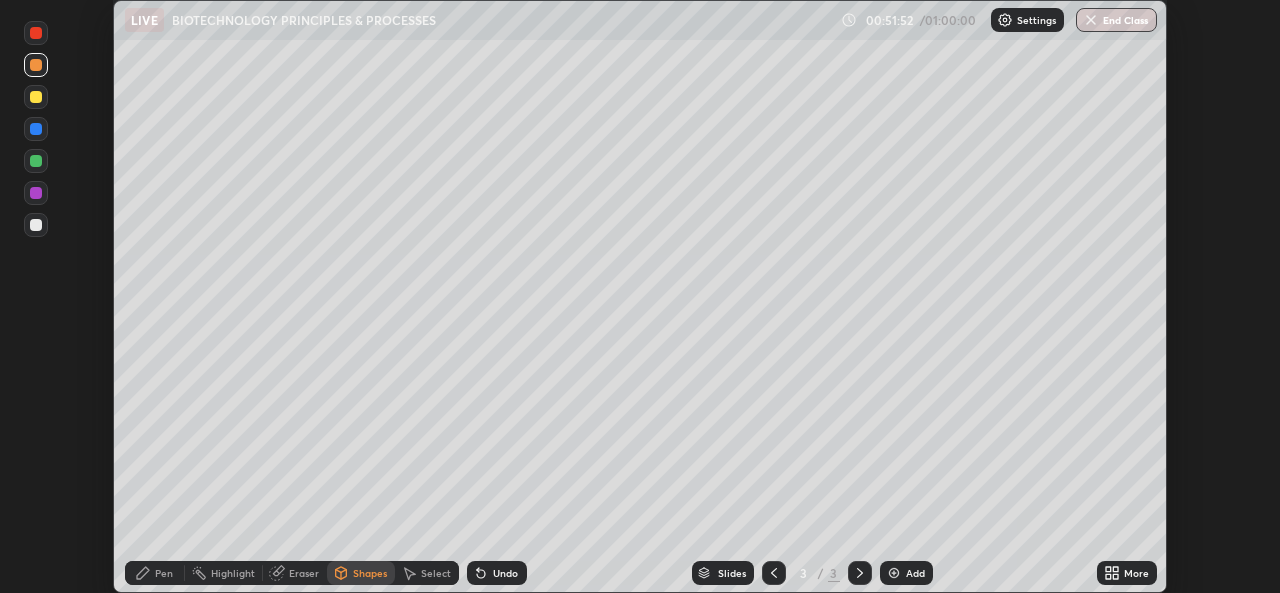 click on "Eraser" at bounding box center (304, 573) 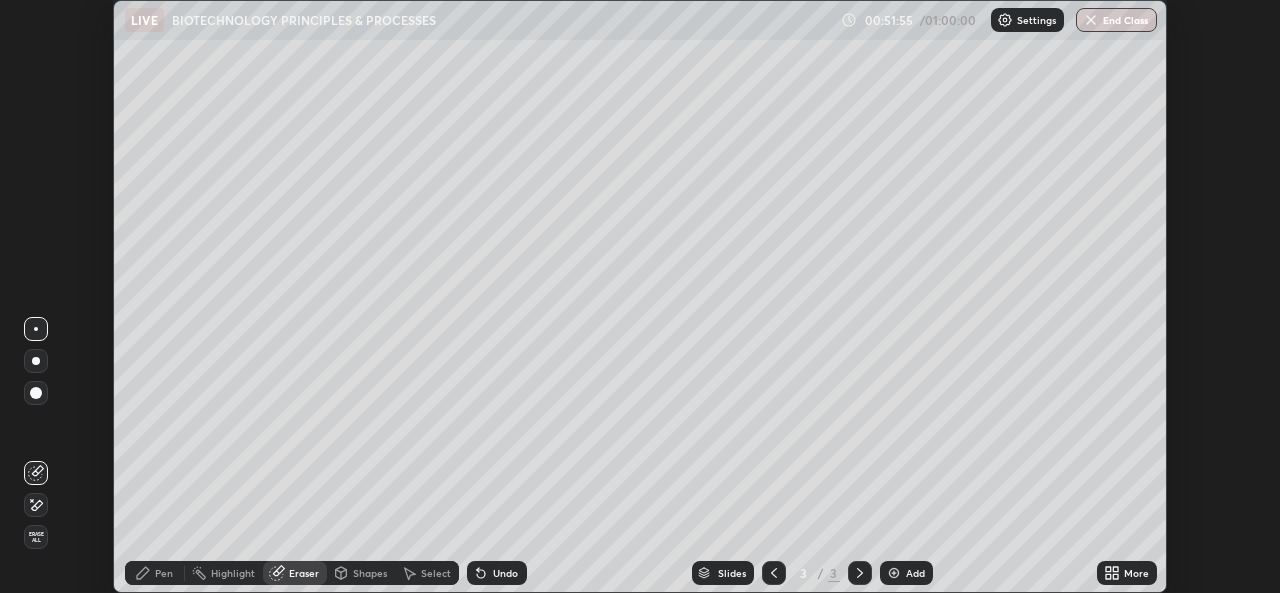 click on "Pen" at bounding box center [164, 573] 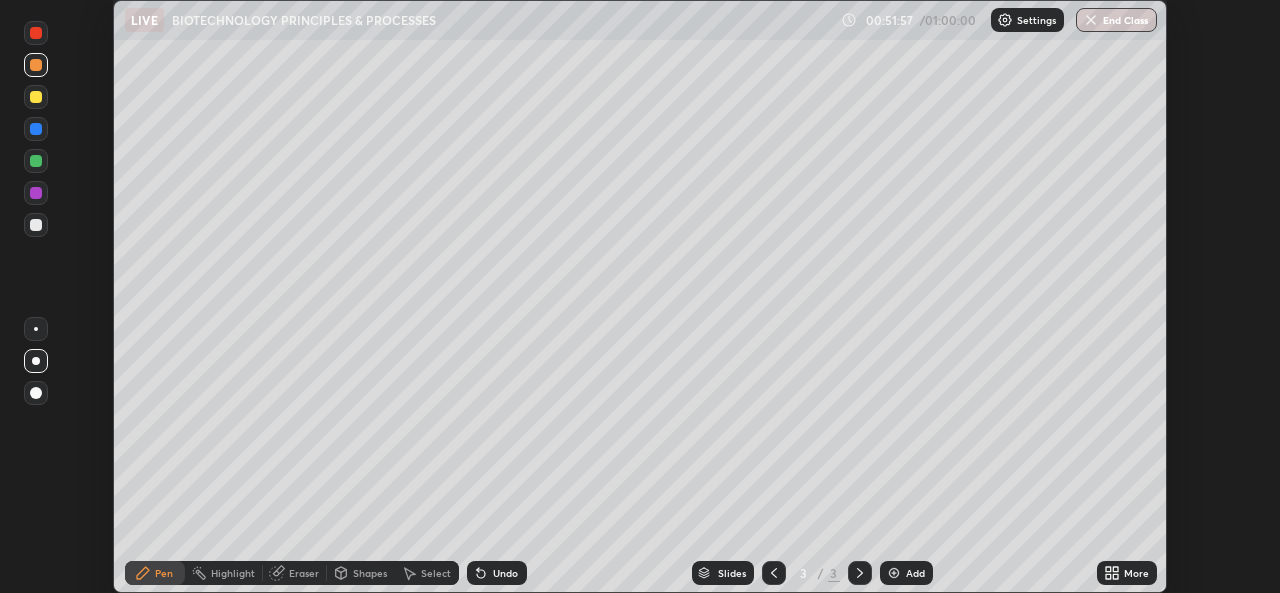 click on "Shapes" at bounding box center (370, 573) 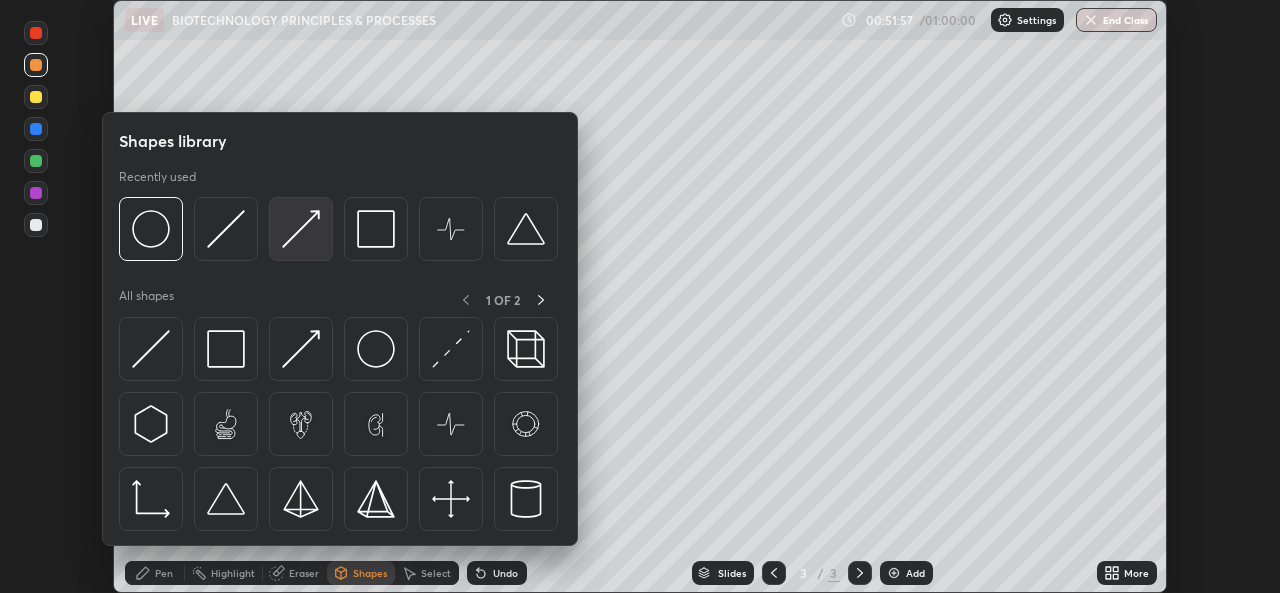 click at bounding box center (301, 229) 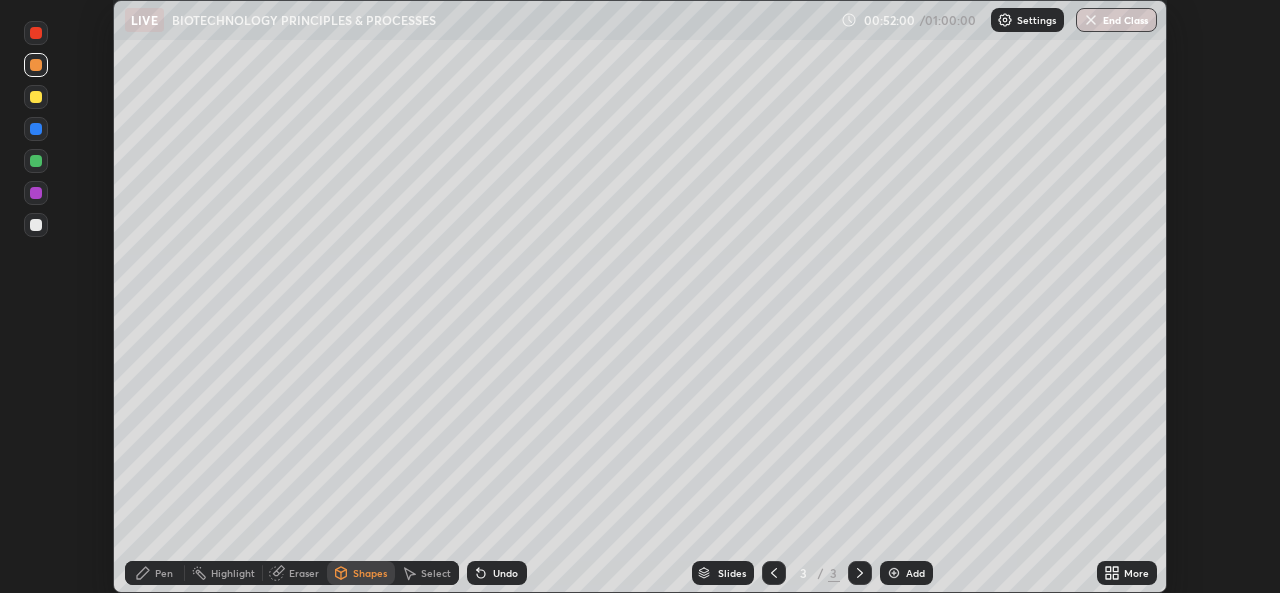 click on "Pen" at bounding box center (164, 573) 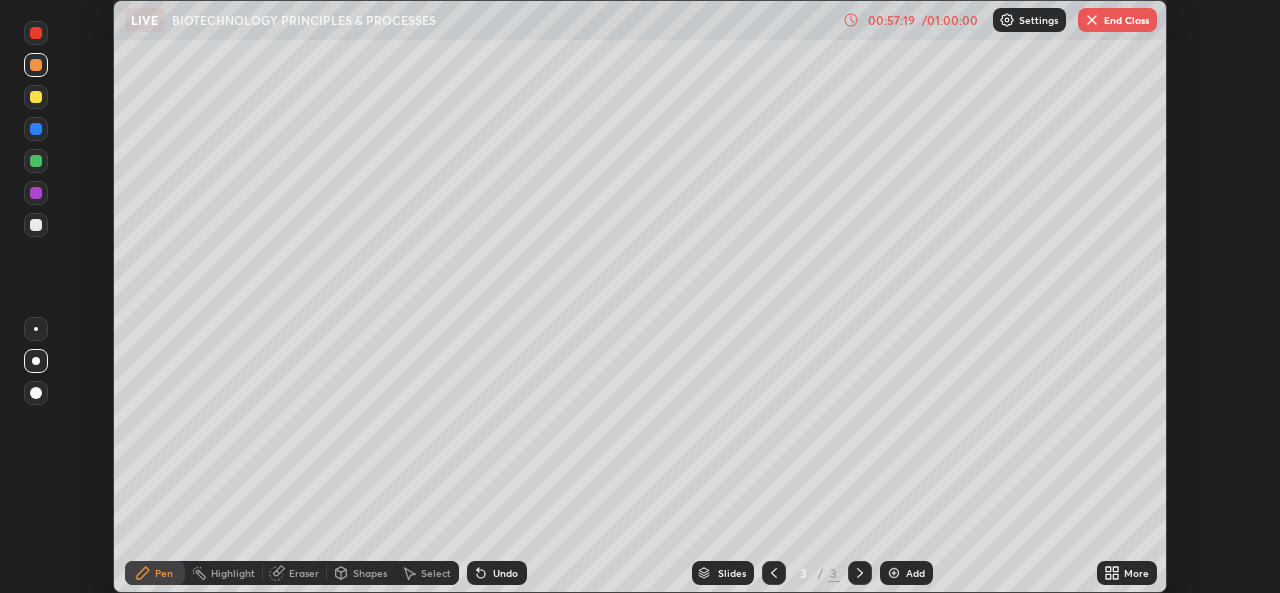 click on "Undo" at bounding box center [505, 573] 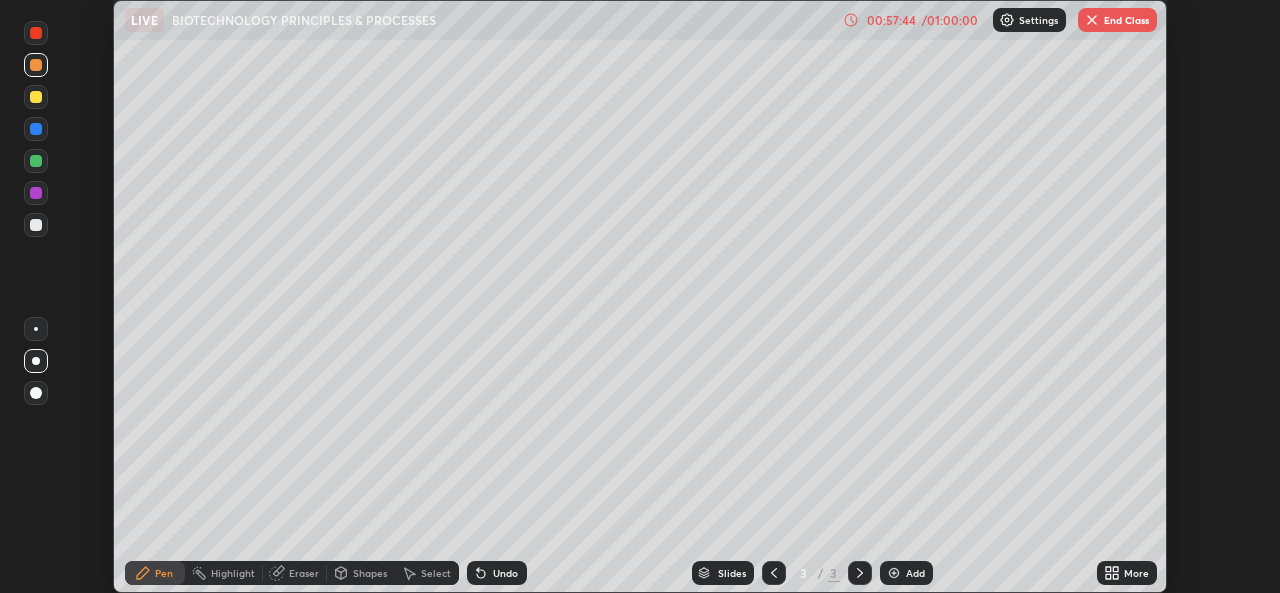 click at bounding box center [36, 225] 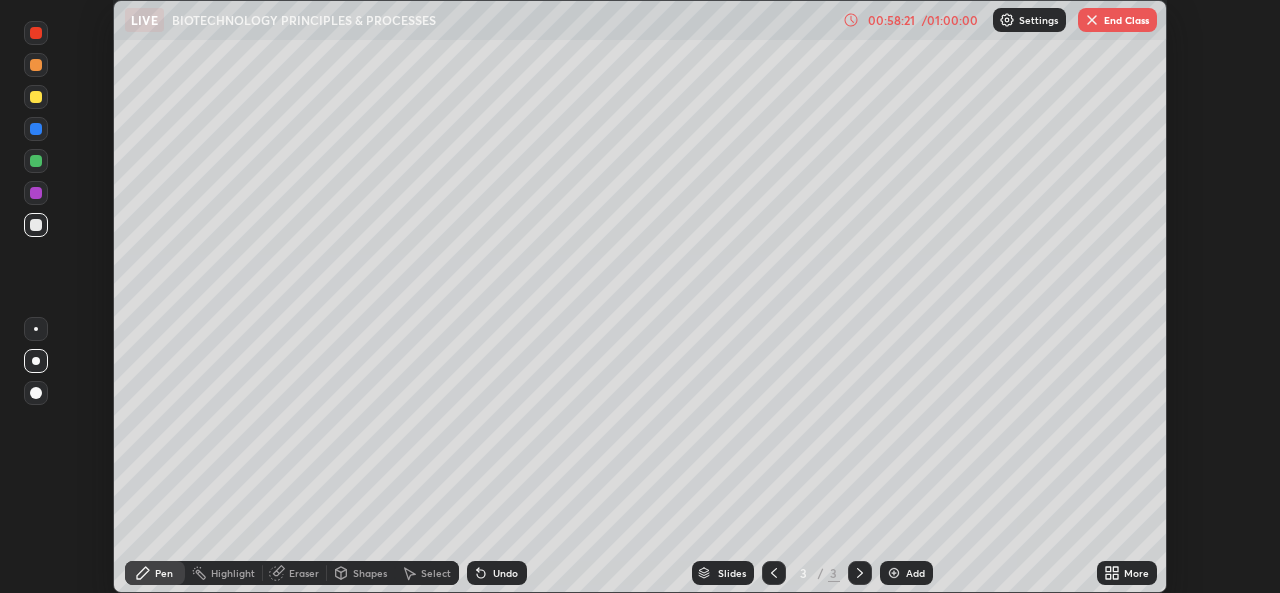 click on "Shapes" at bounding box center (370, 573) 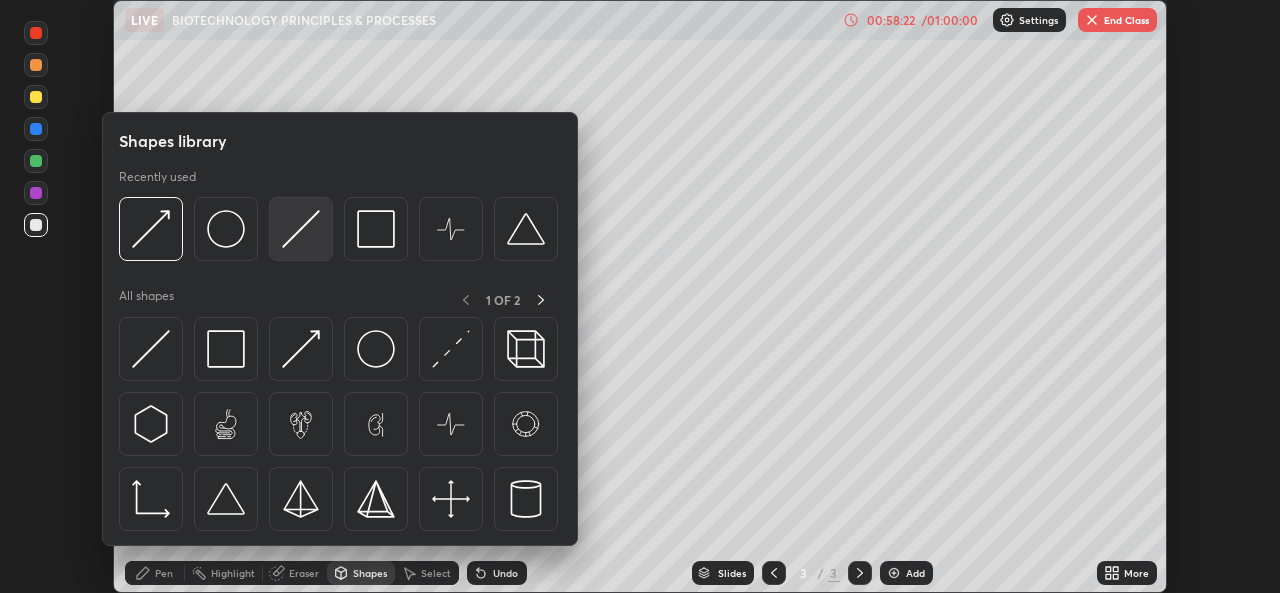 click at bounding box center (301, 229) 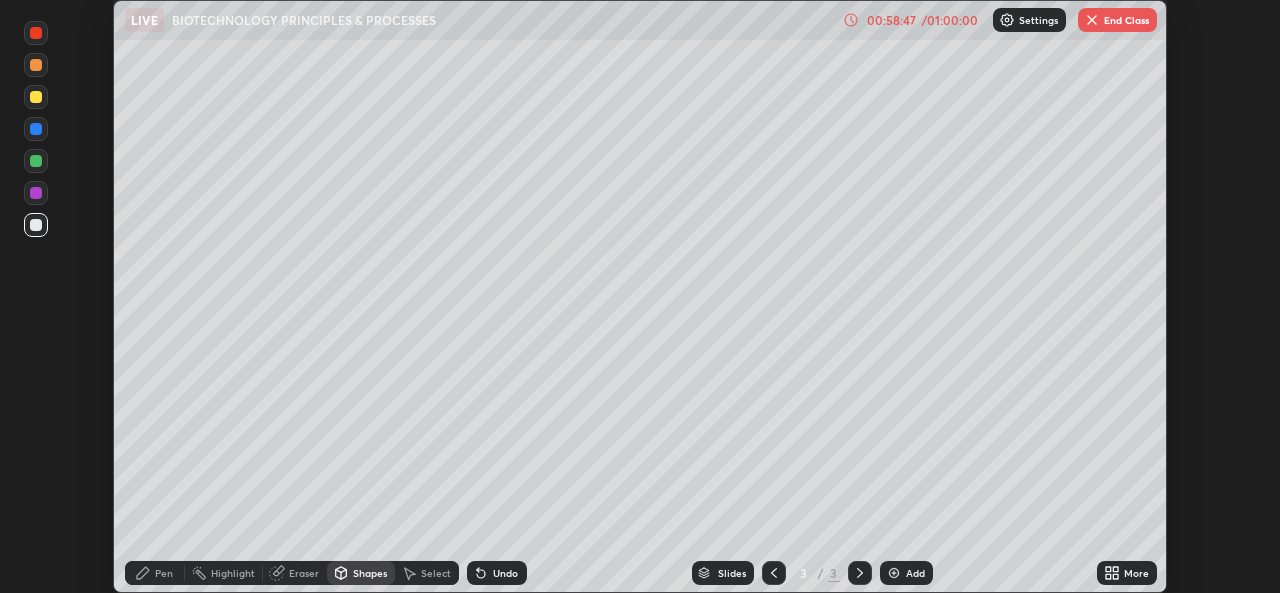 click on "Undo" at bounding box center (505, 573) 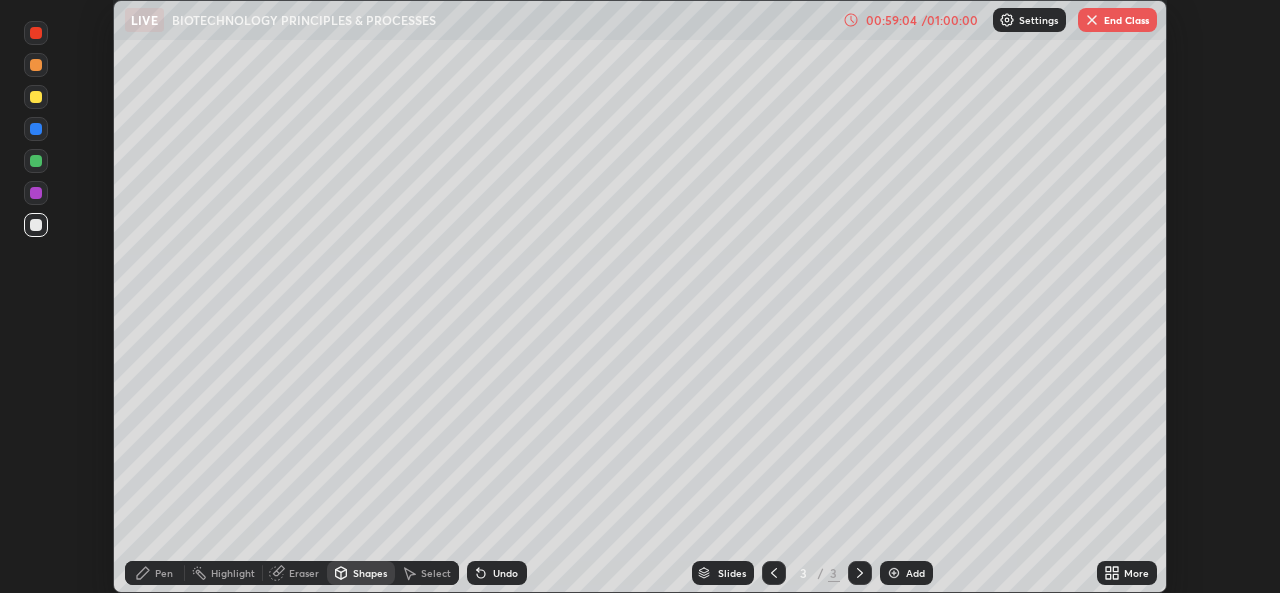 click on "Pen" at bounding box center [164, 573] 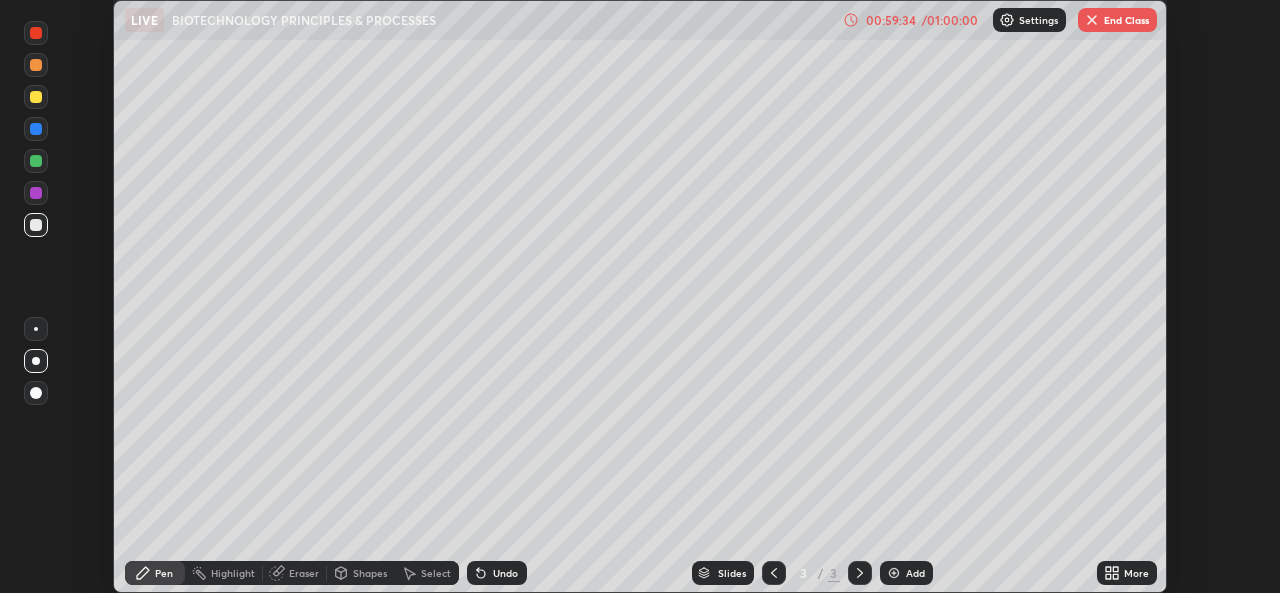 click at bounding box center [894, 573] 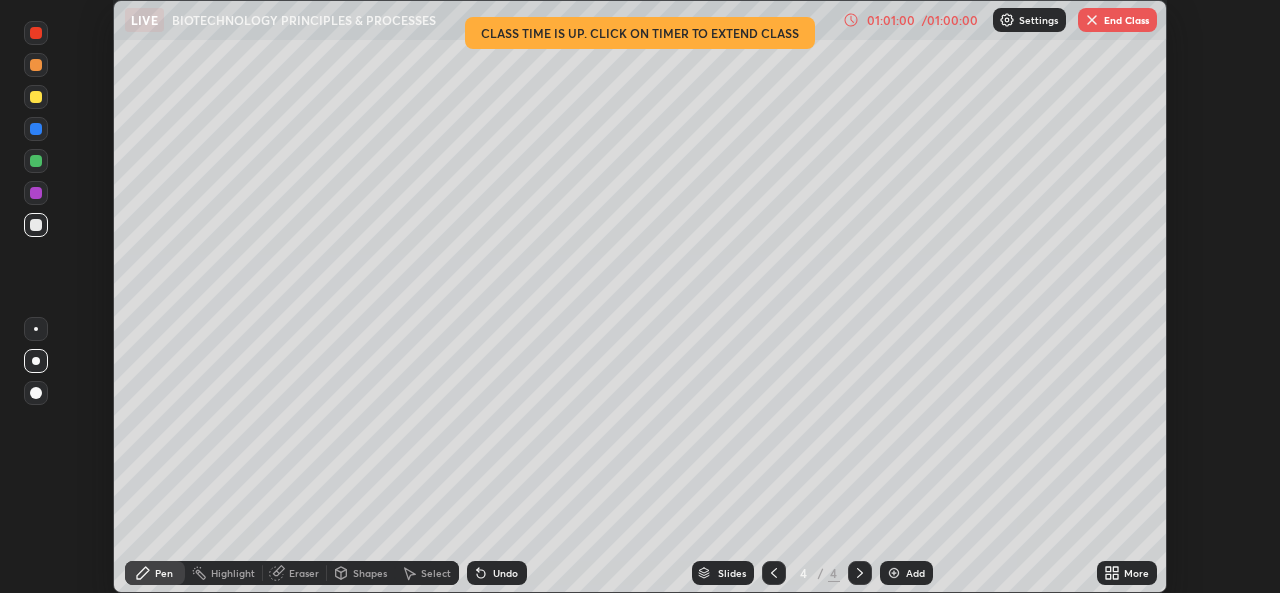 click at bounding box center (36, 65) 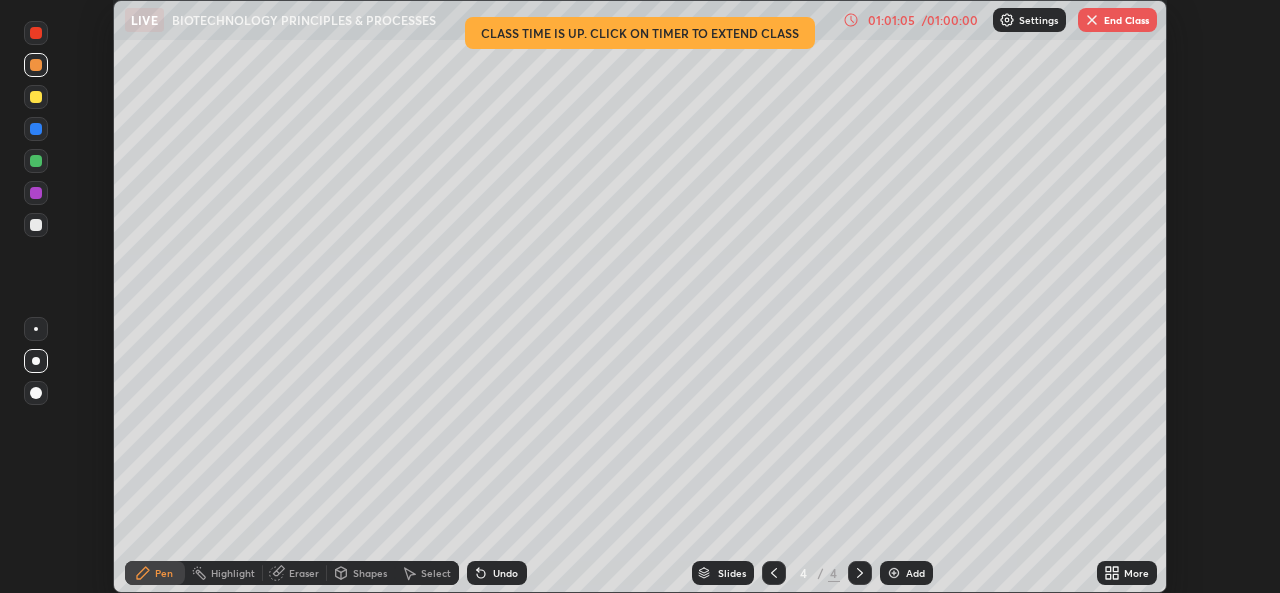 click on "Shapes" at bounding box center [370, 573] 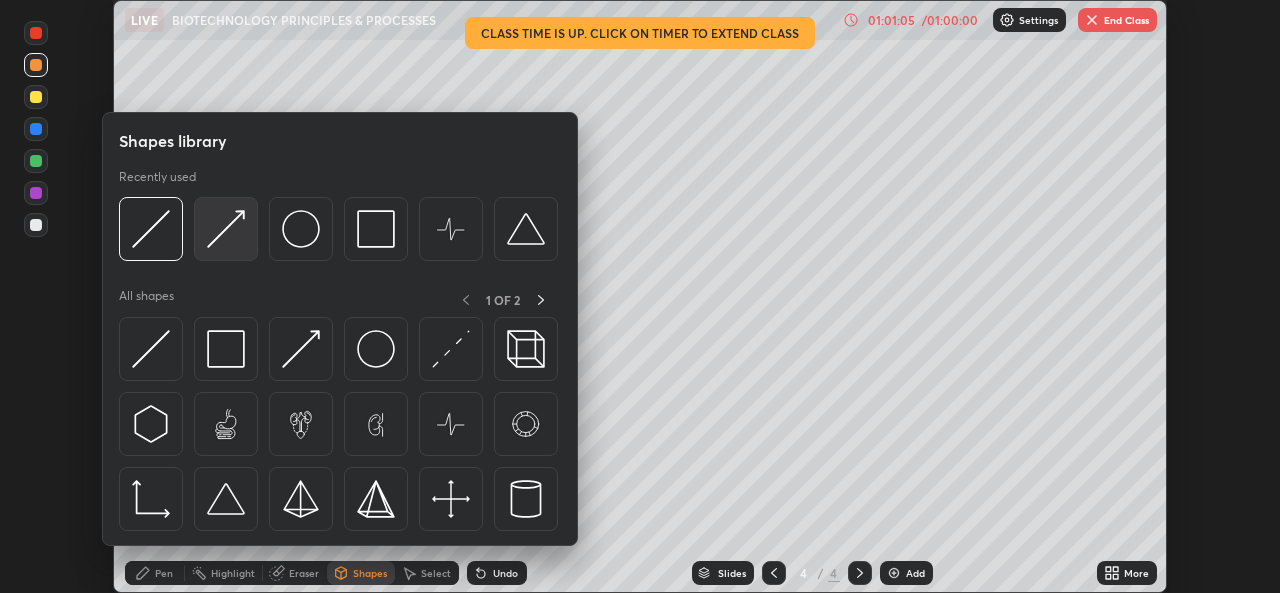 click at bounding box center [226, 229] 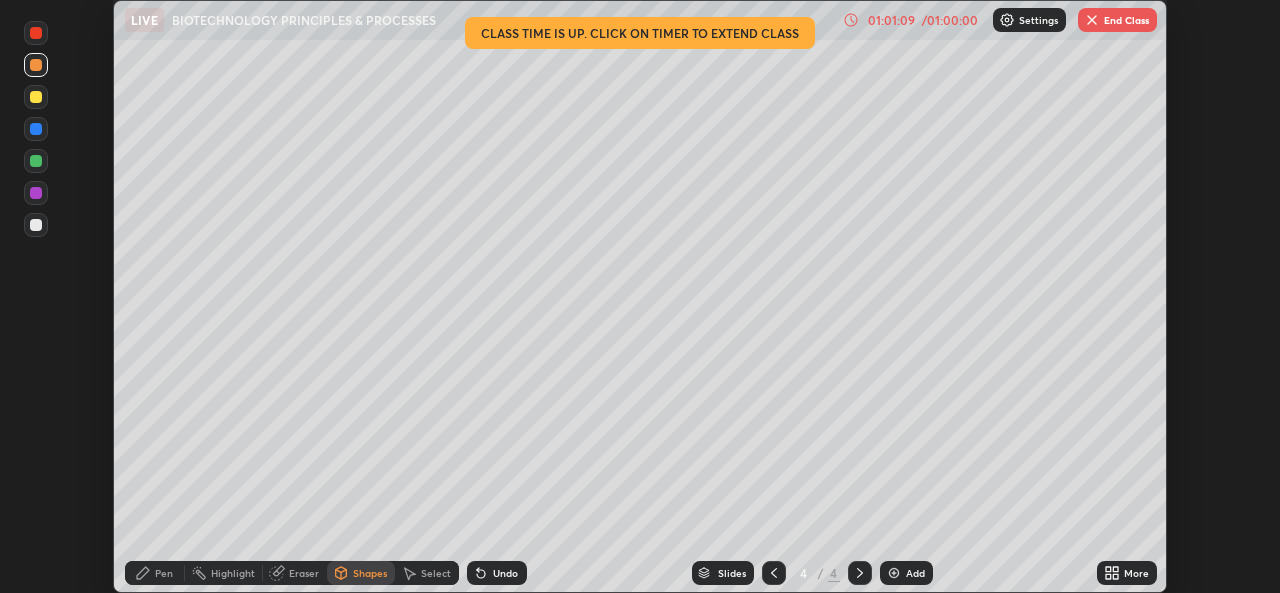 click on "Pen" at bounding box center (164, 573) 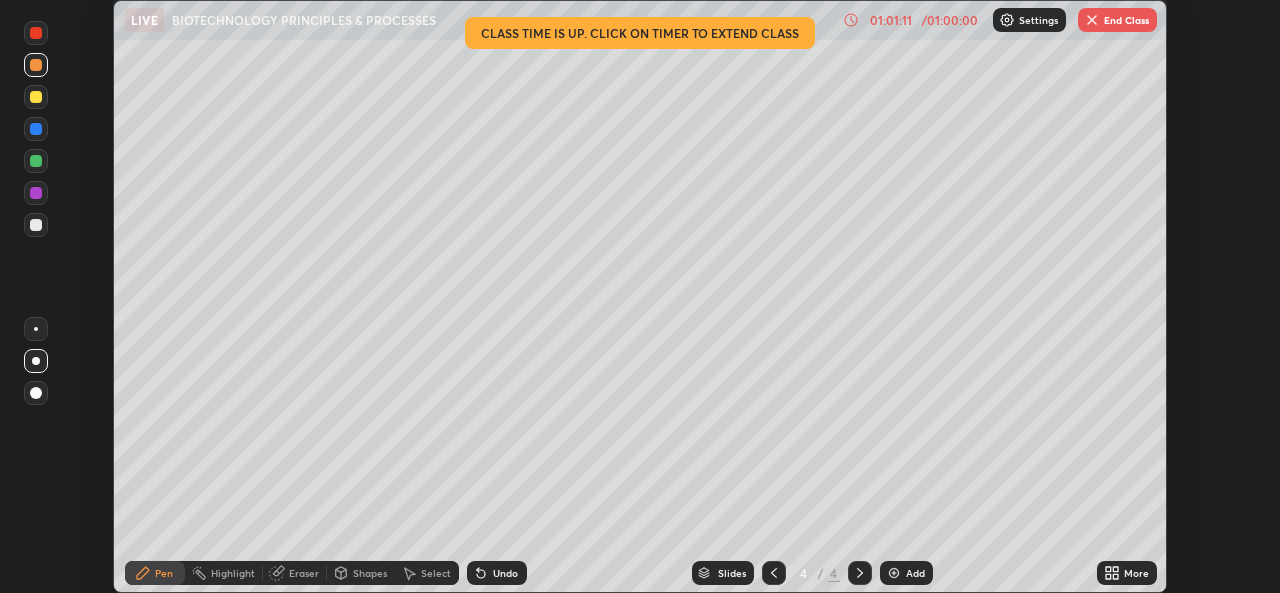 click at bounding box center [36, 225] 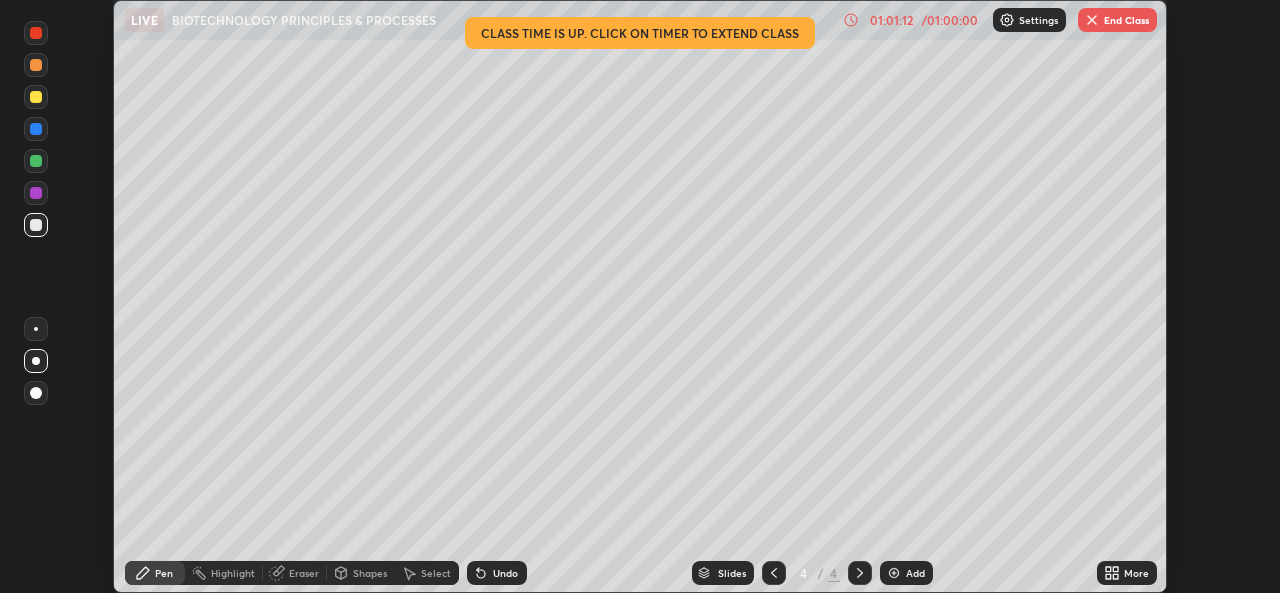 click at bounding box center (36, 193) 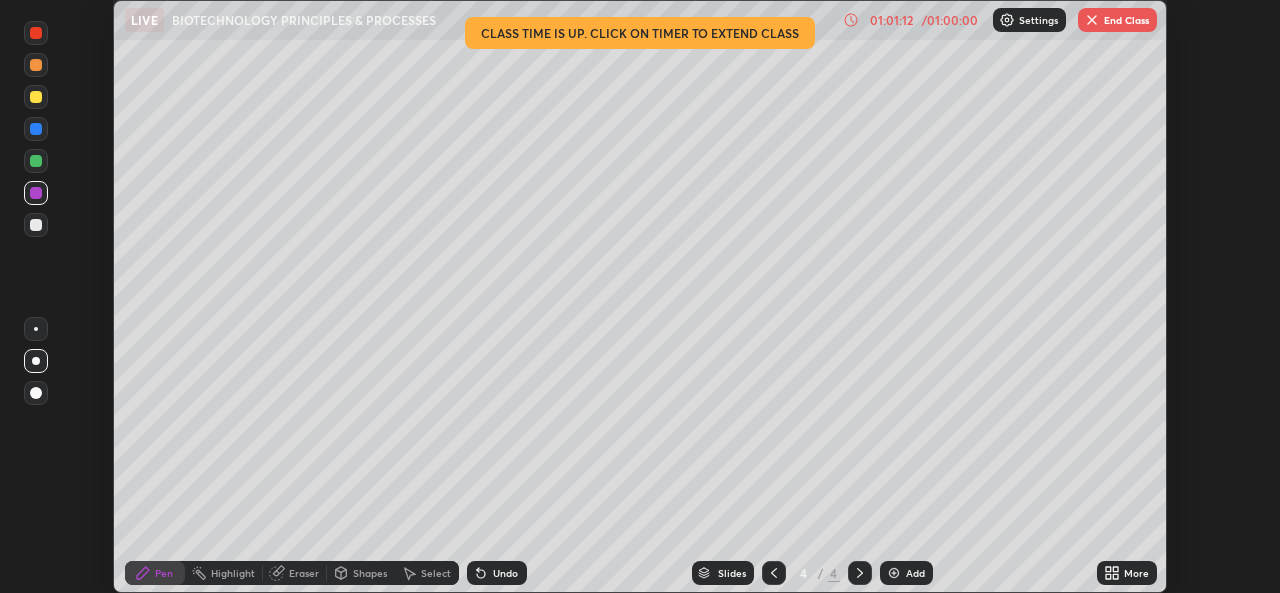 click at bounding box center (36, 161) 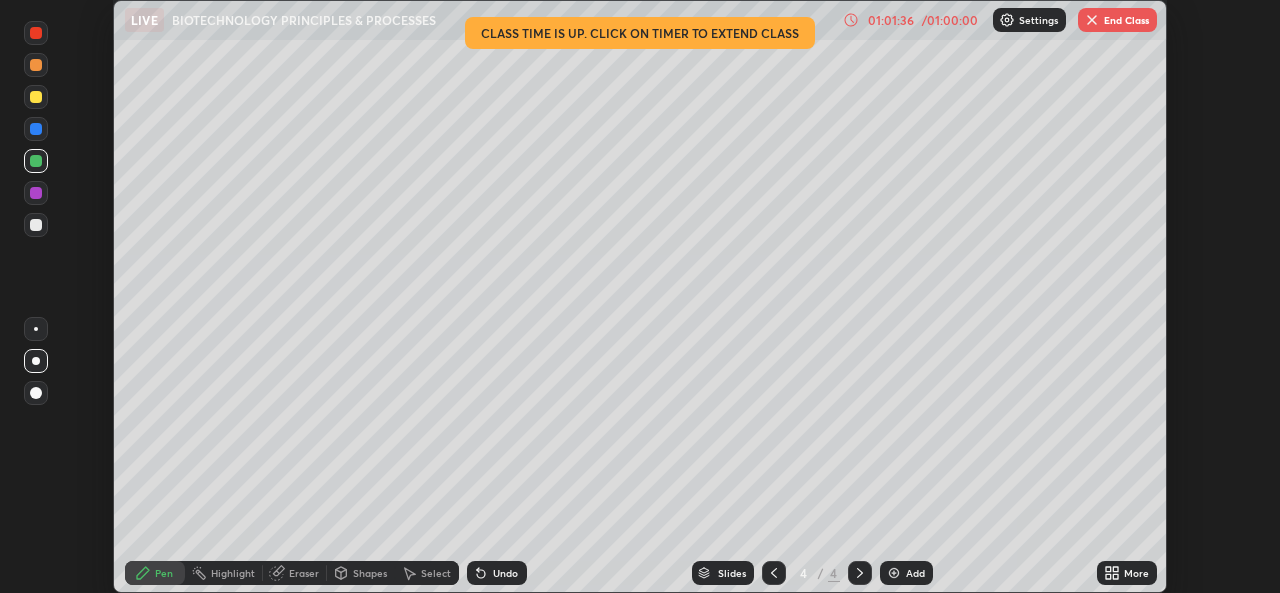 click at bounding box center (36, 33) 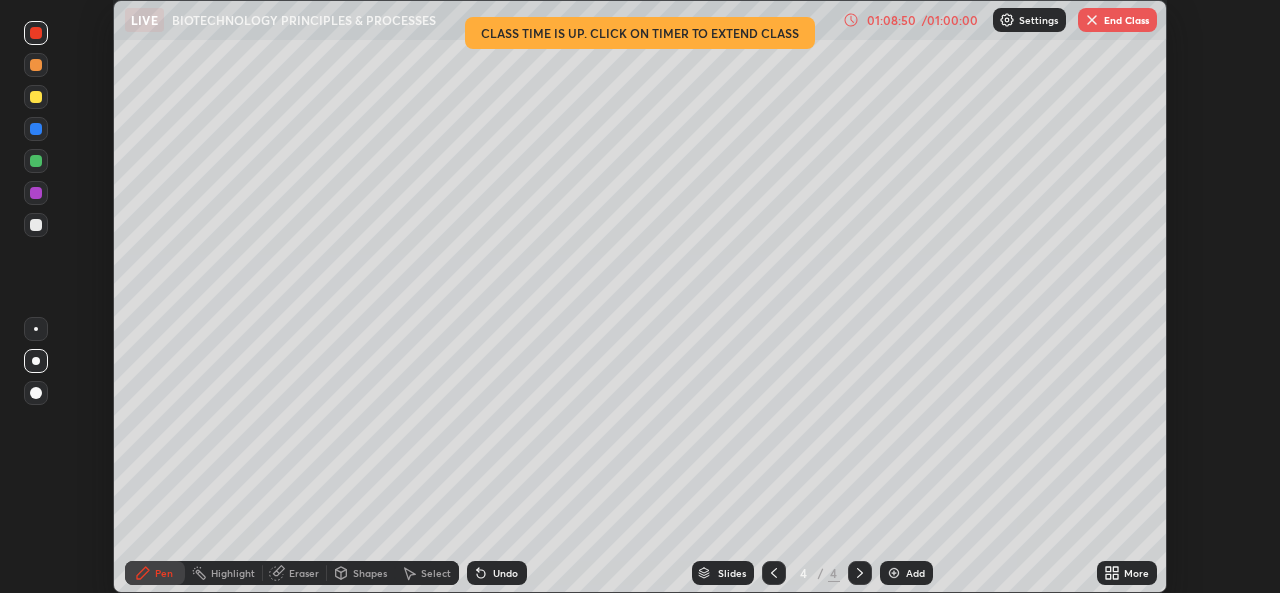 click on "Undo" at bounding box center (505, 573) 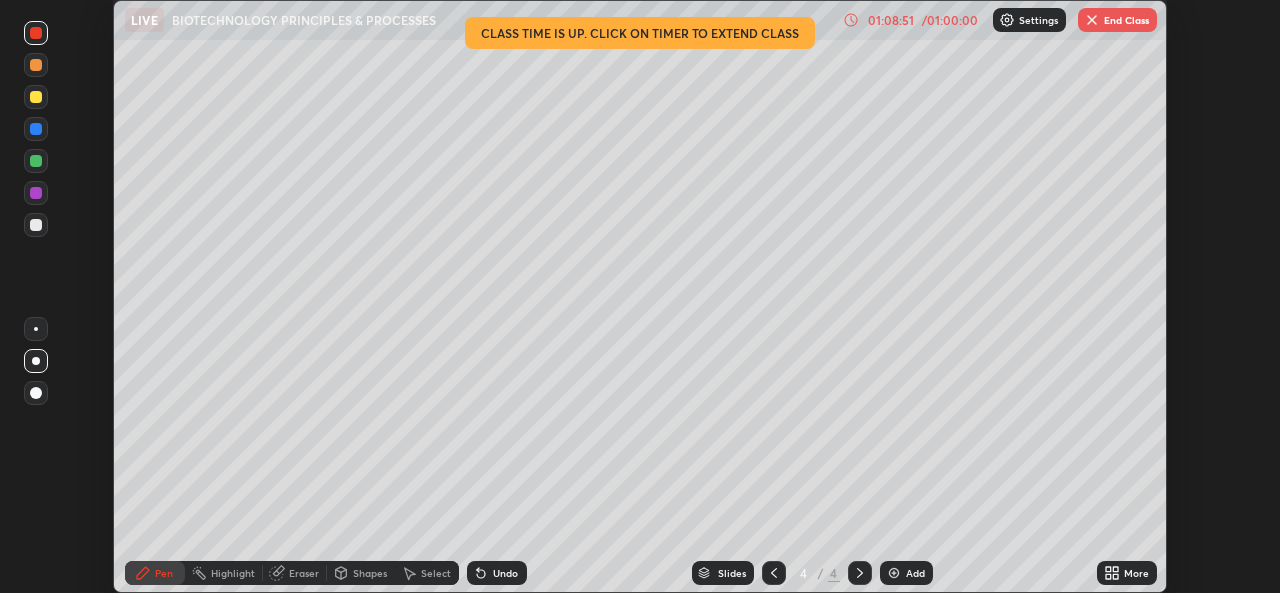 click on "Undo" at bounding box center (497, 573) 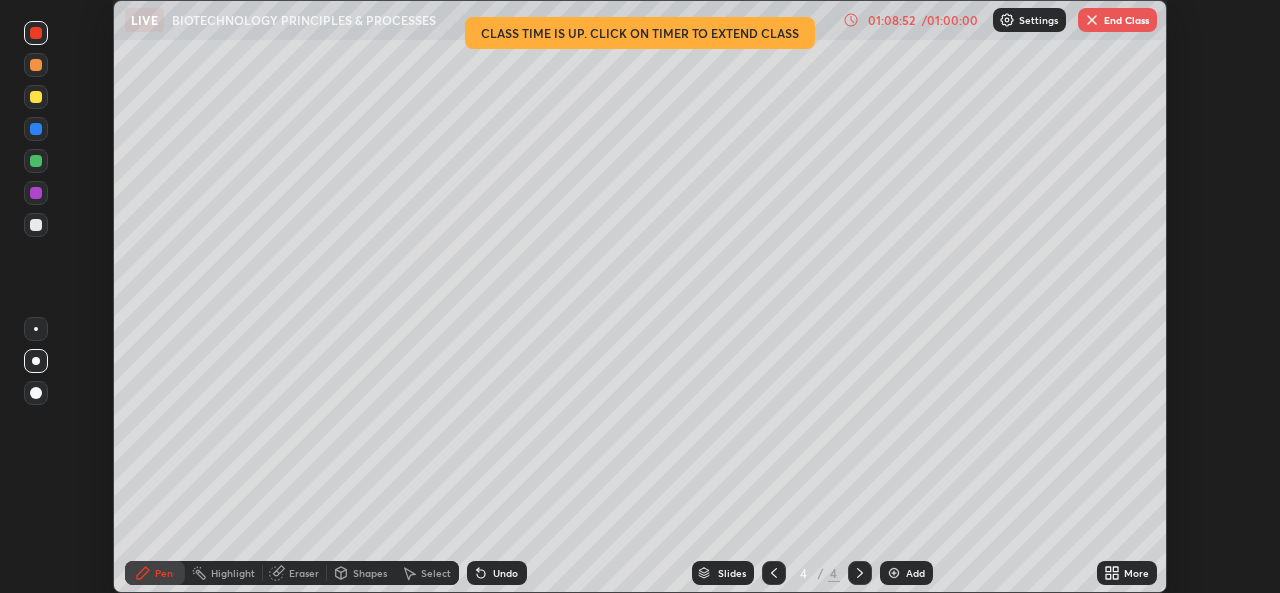 click on "Undo" at bounding box center [505, 573] 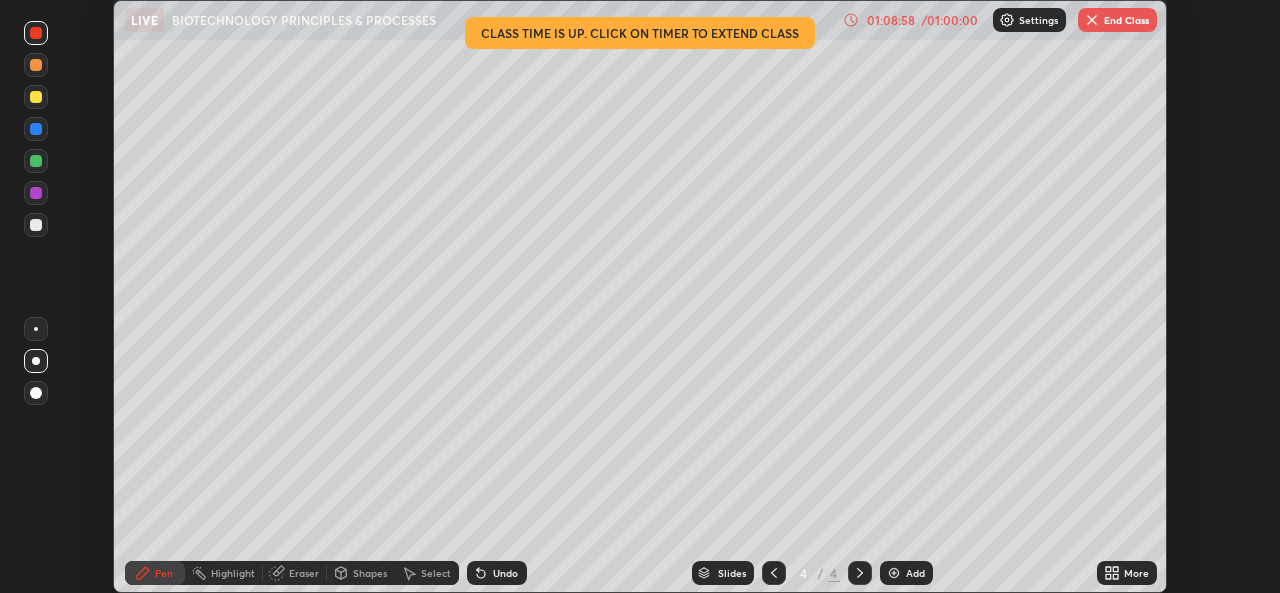 click on "Shapes" at bounding box center [370, 573] 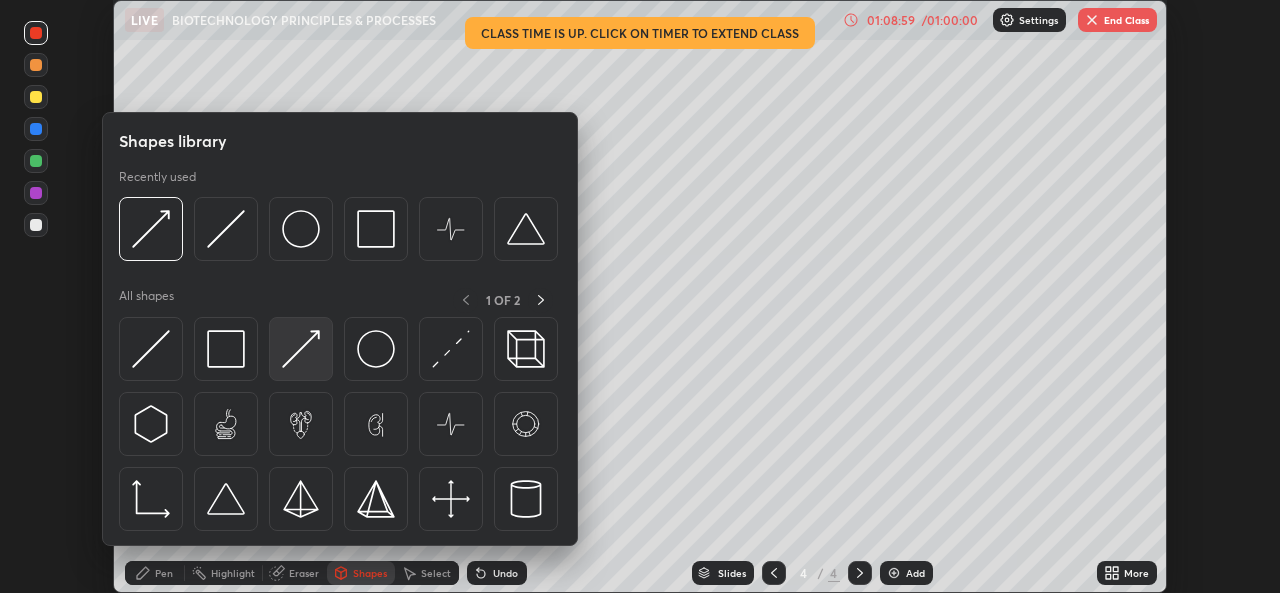 click at bounding box center (301, 349) 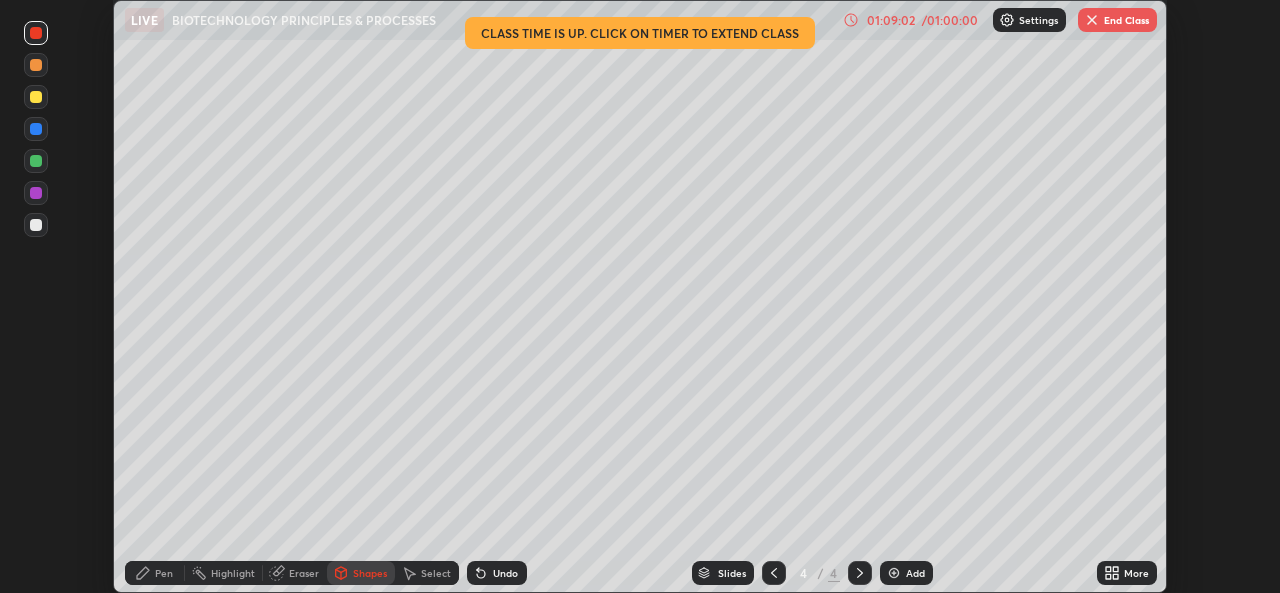 click on "Pen" at bounding box center (155, 573) 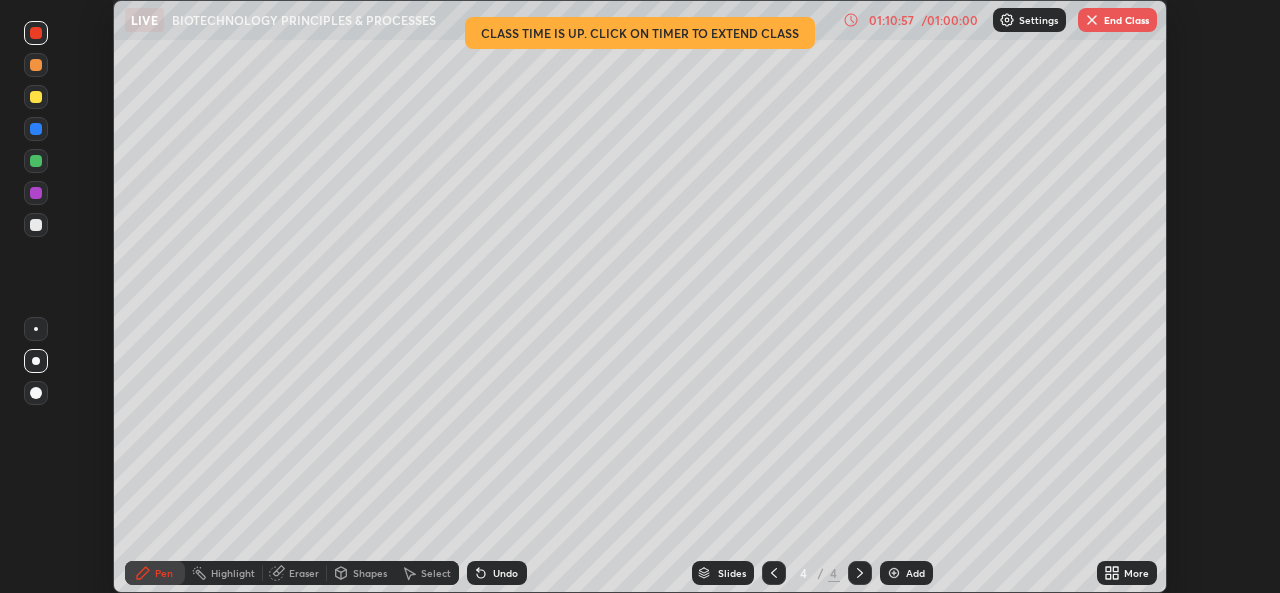 click at bounding box center [36, 129] 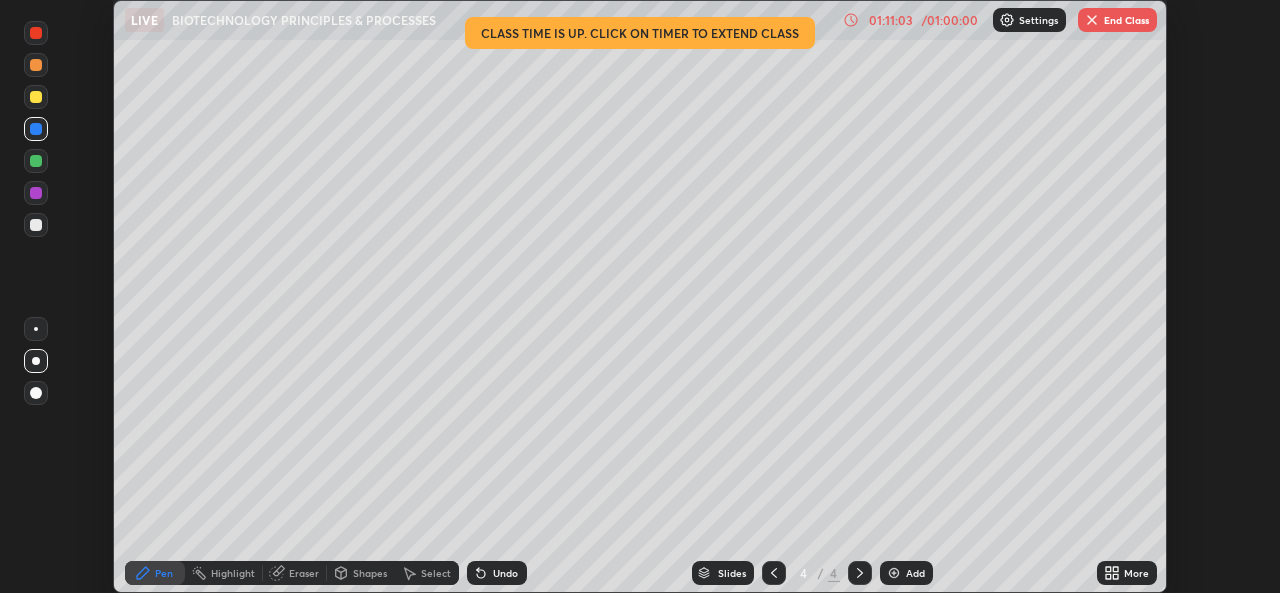click on "Undo" at bounding box center [505, 573] 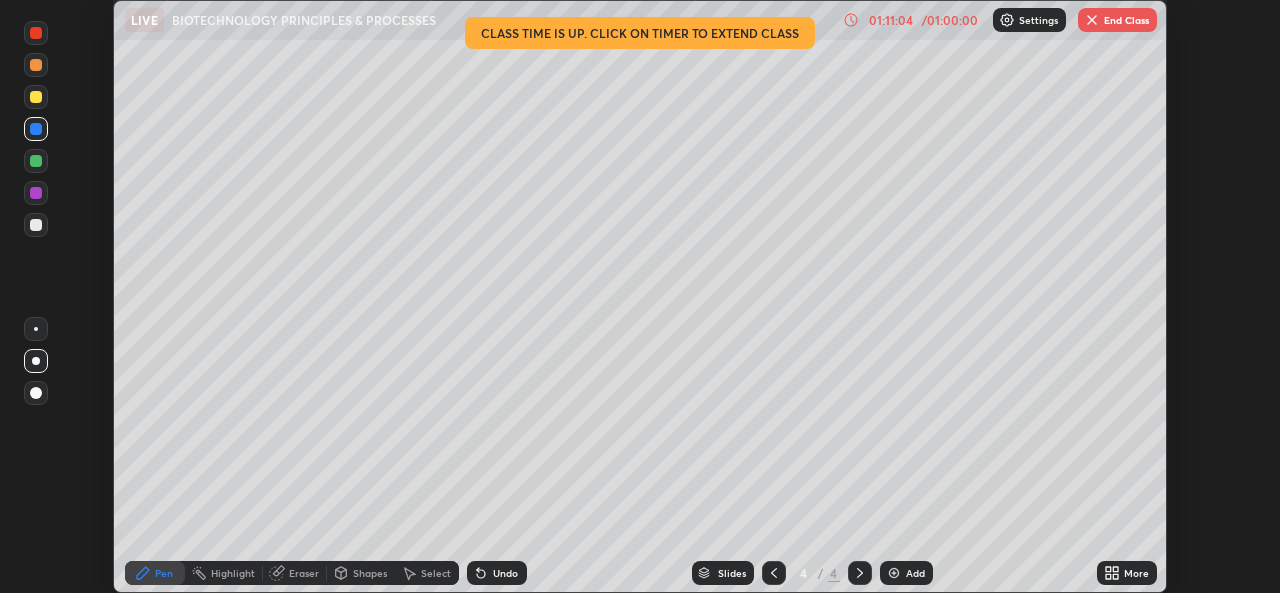 click on "Undo" at bounding box center (505, 573) 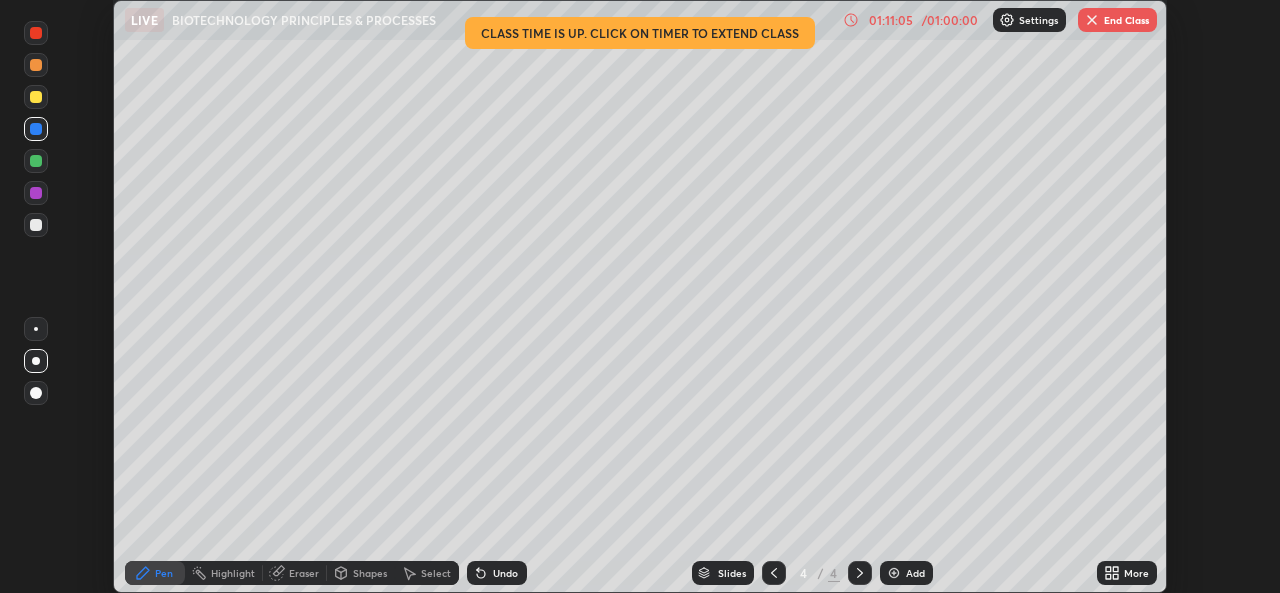click on "Undo" at bounding box center (505, 573) 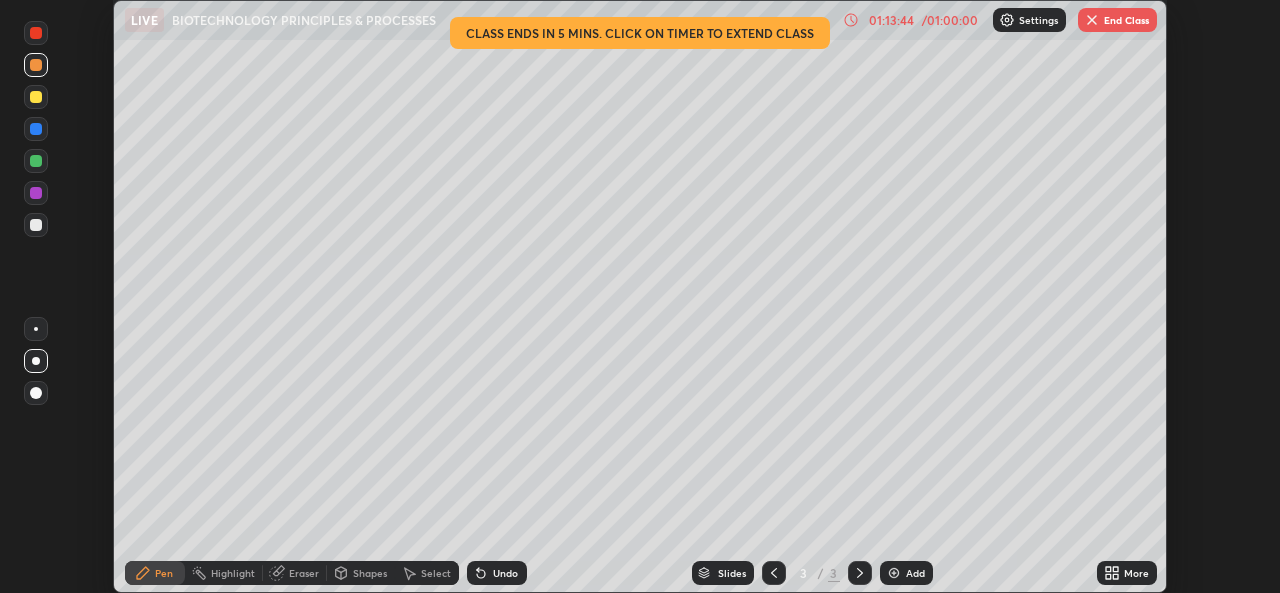 scroll, scrollTop: 0, scrollLeft: 0, axis: both 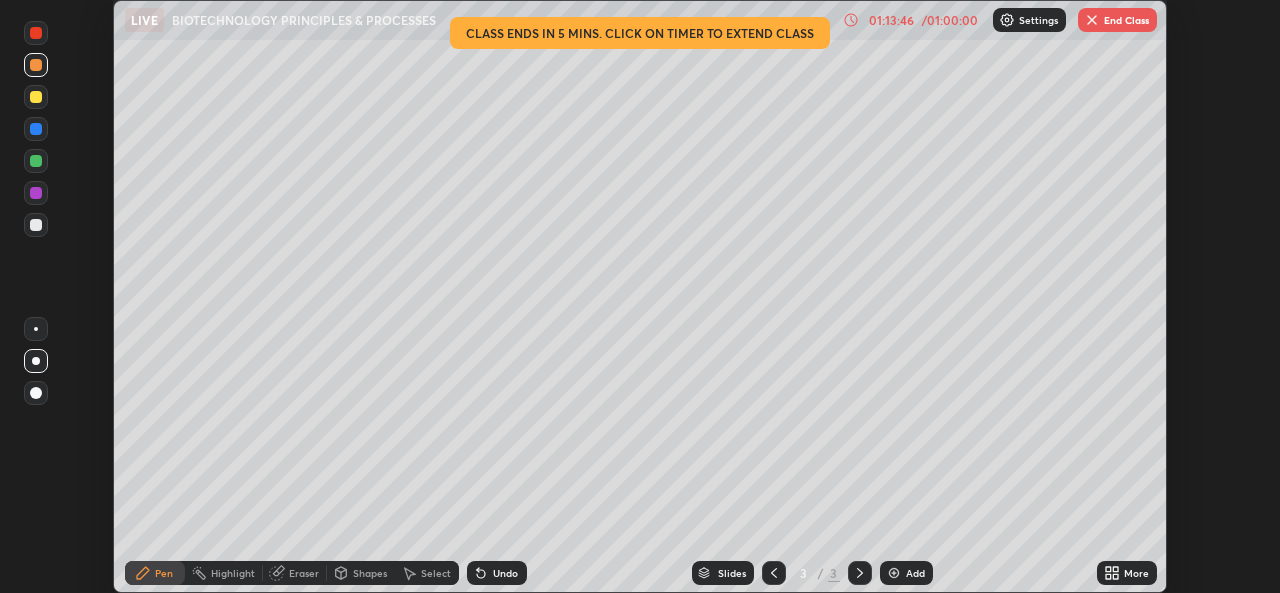 click on "End Class" at bounding box center [1117, 20] 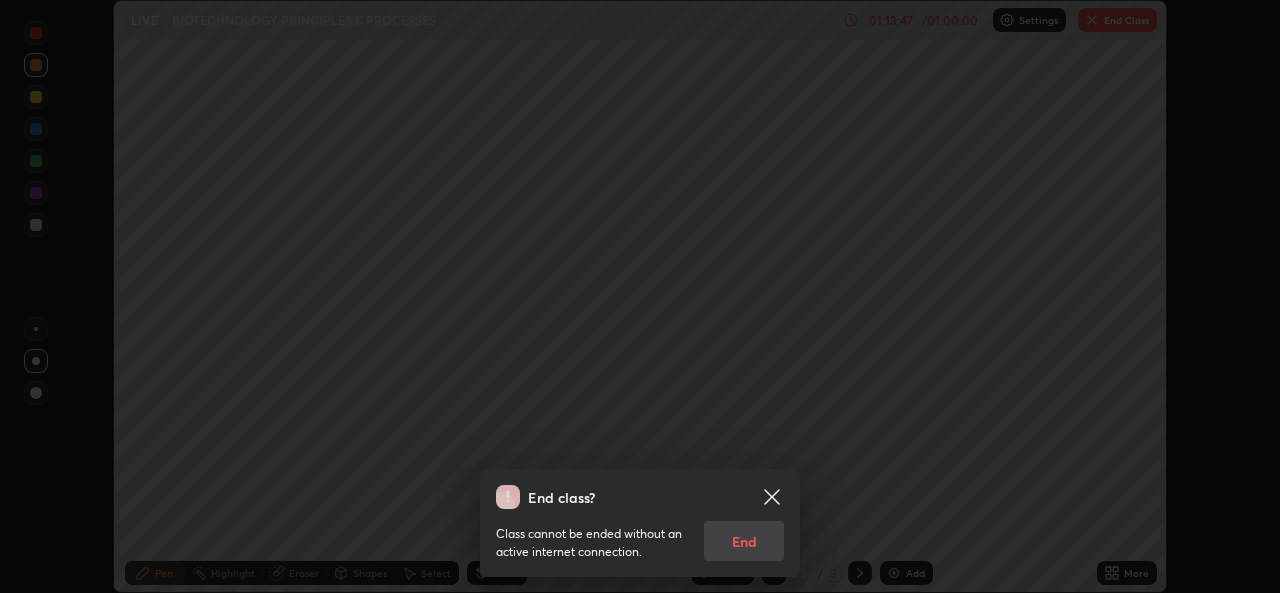 click on "Class cannot be ended without an active internet connection. End" at bounding box center [640, 535] 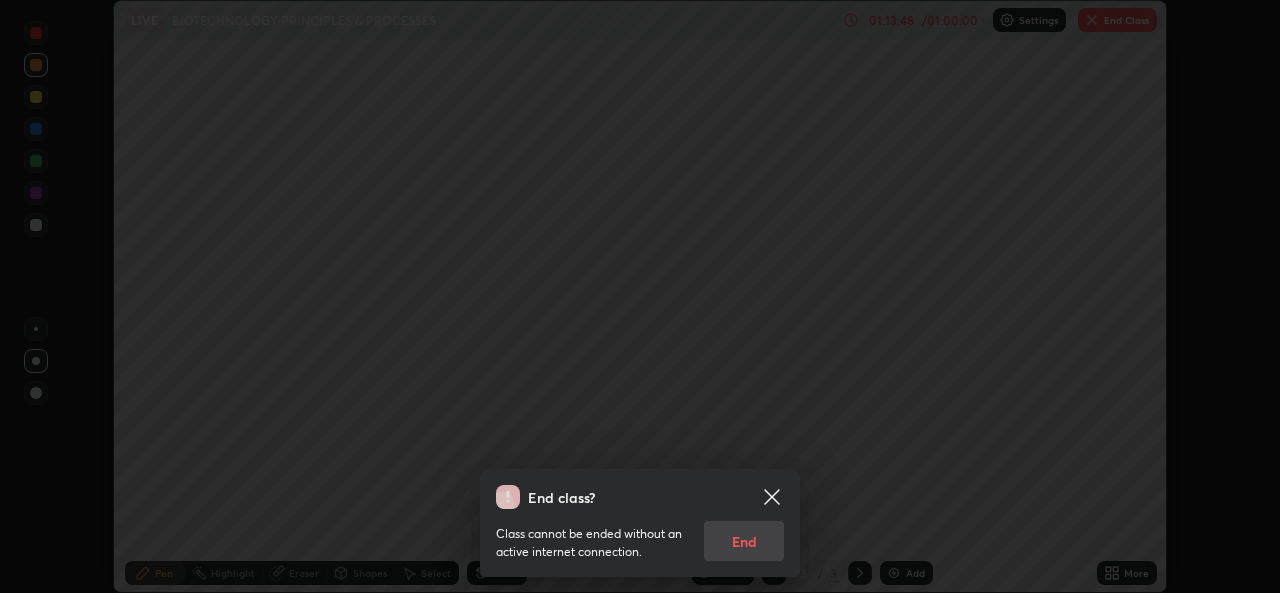 click on "Class cannot be ended without an active internet connection. End" at bounding box center (640, 535) 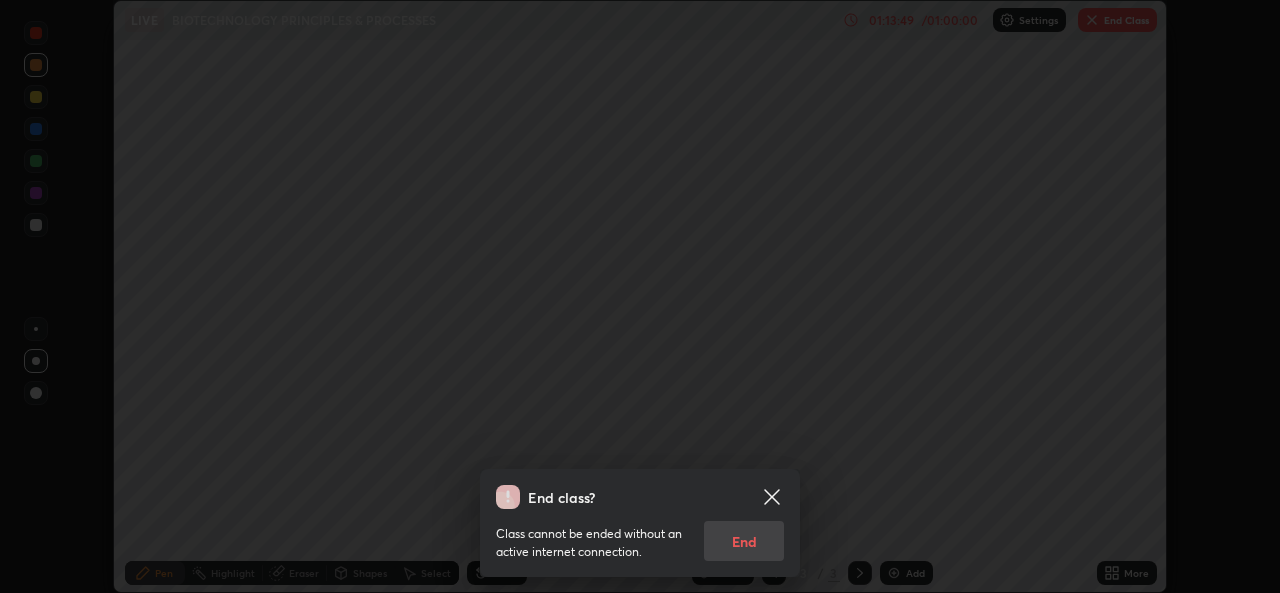 click on "Class cannot be ended without an active internet connection. End" at bounding box center (640, 535) 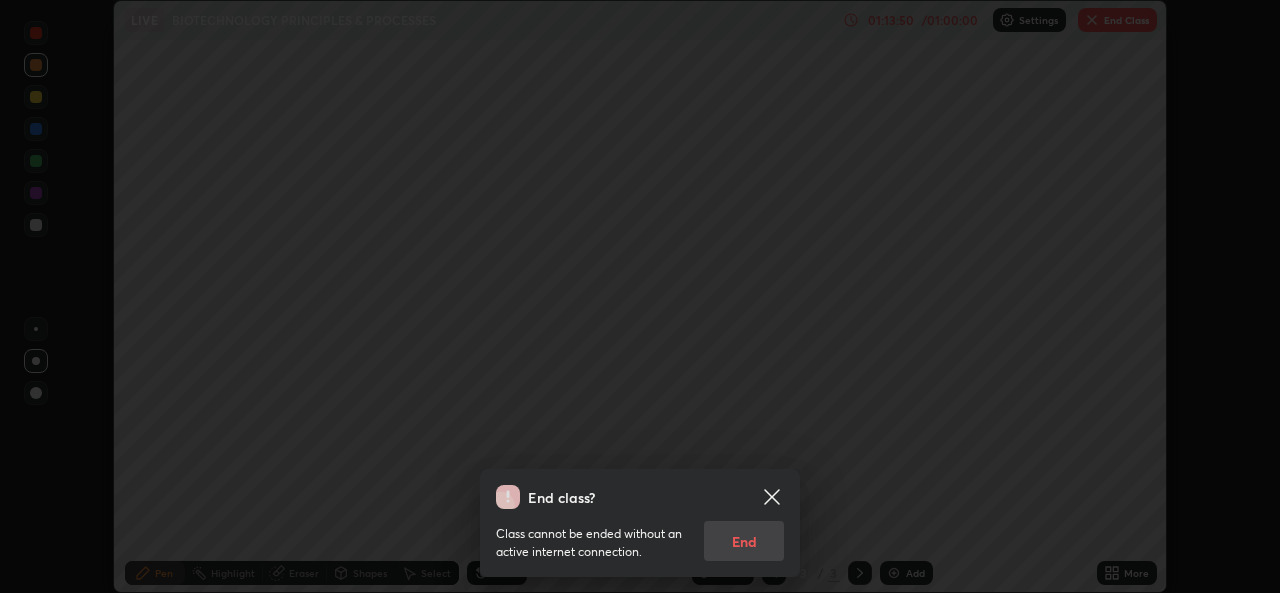 click on "Class cannot be ended without an active internet connection. End" at bounding box center (640, 535) 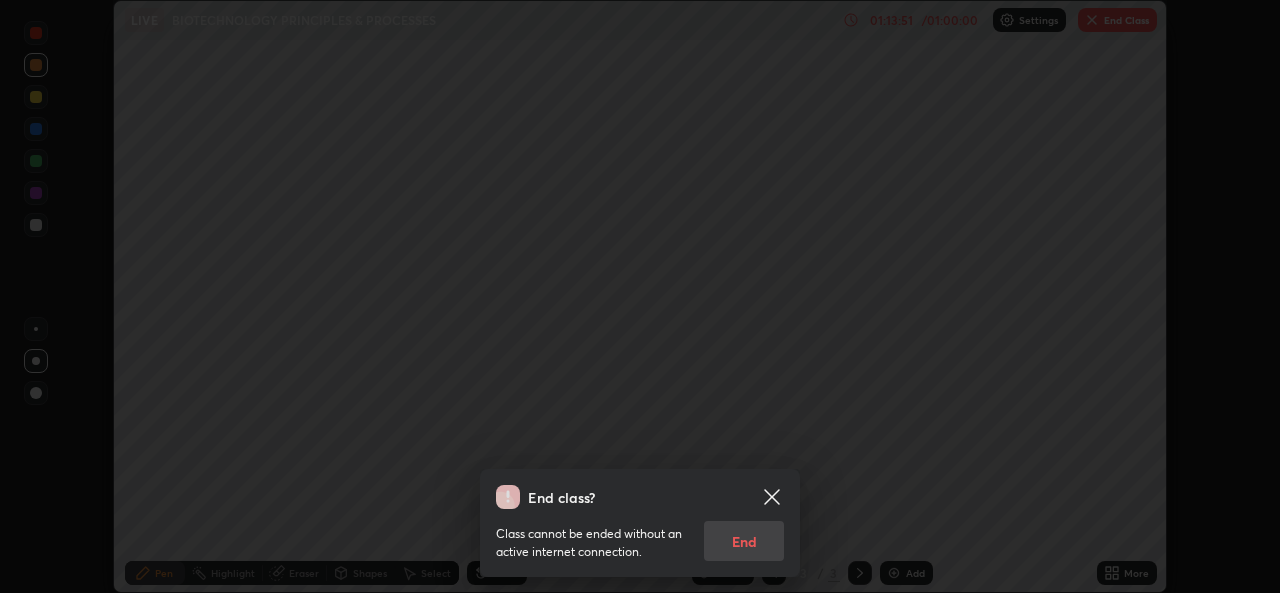 click 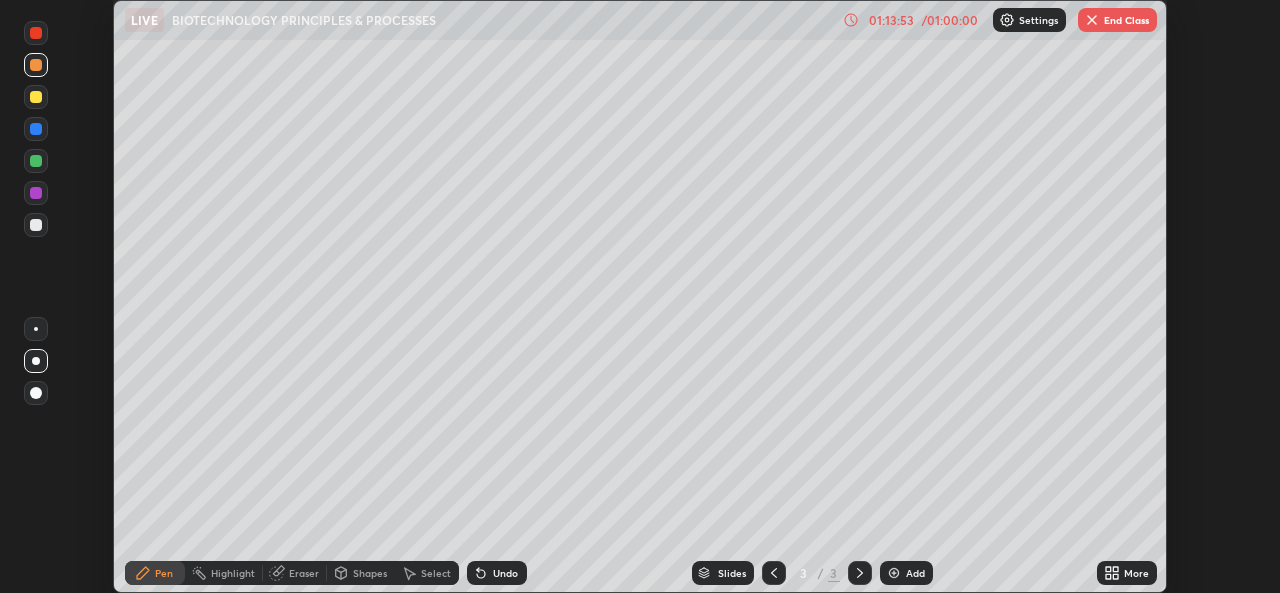 click on "End Class" at bounding box center [1117, 20] 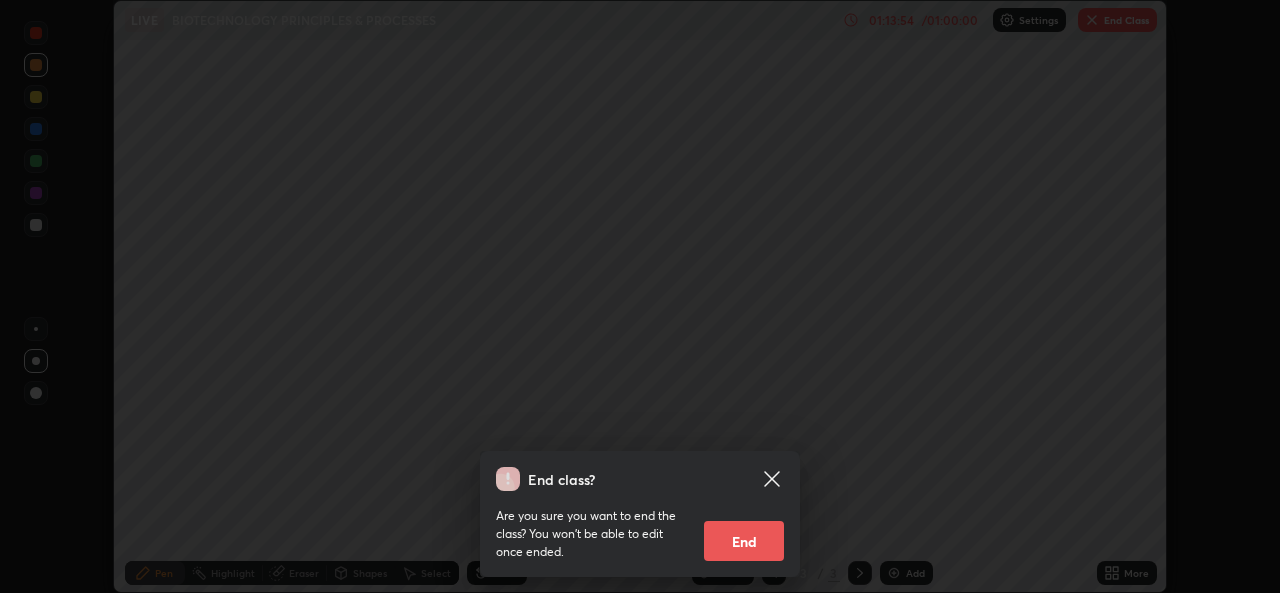 click on "End" at bounding box center [744, 541] 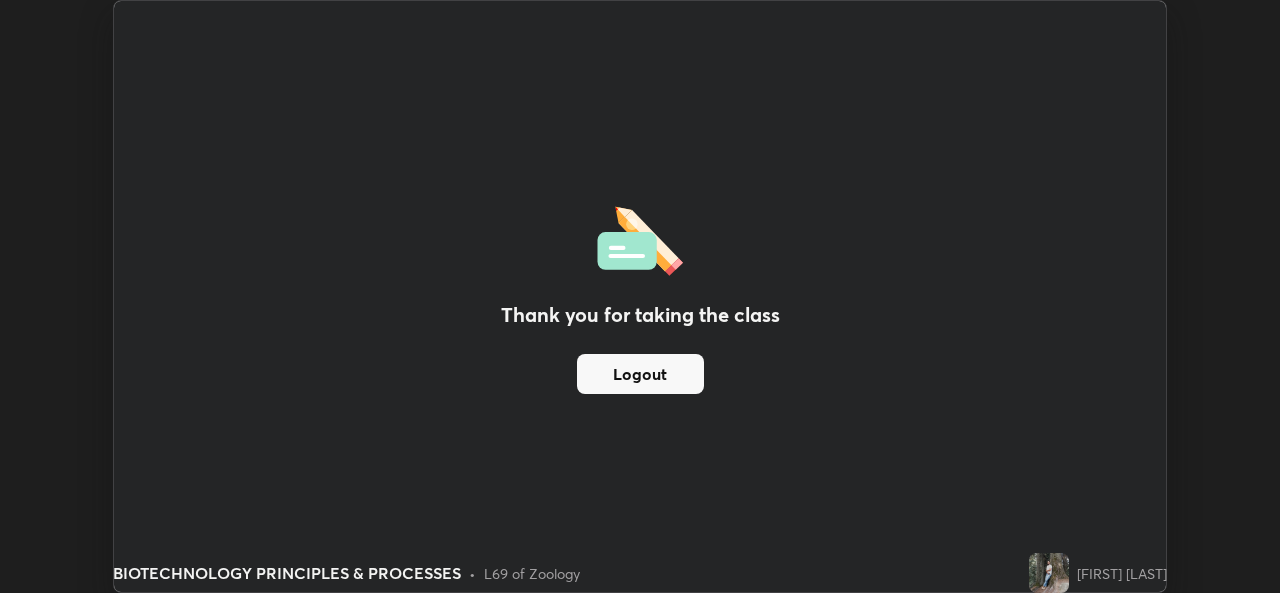 click on "Logout" at bounding box center (640, 374) 